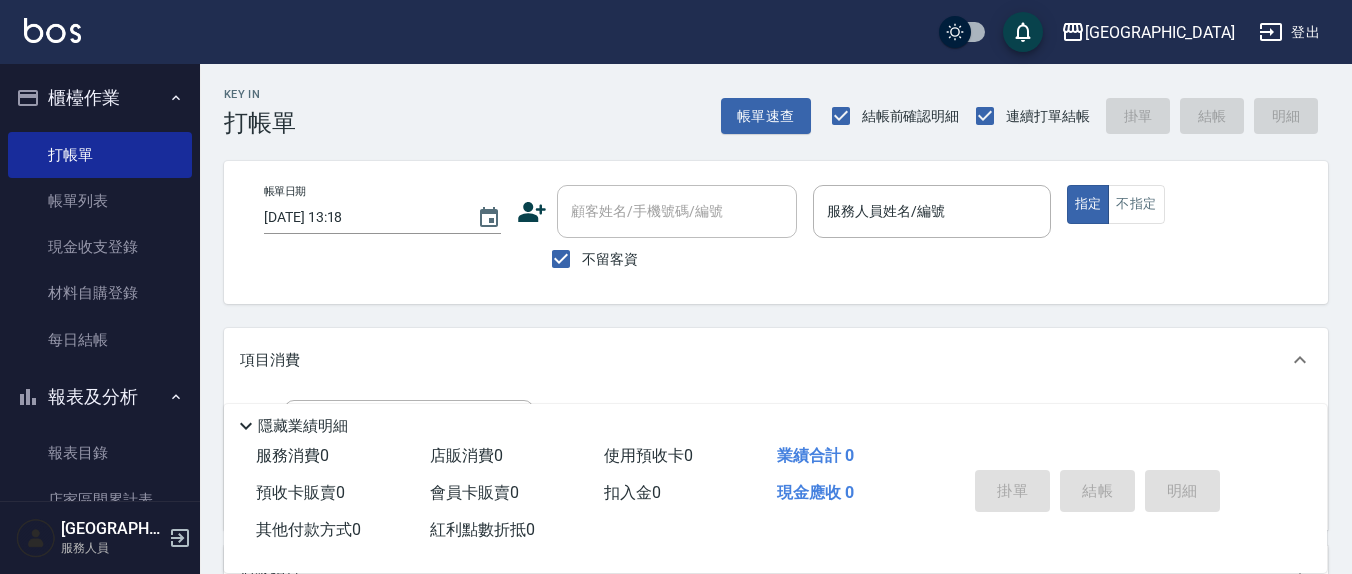 scroll, scrollTop: 0, scrollLeft: 0, axis: both 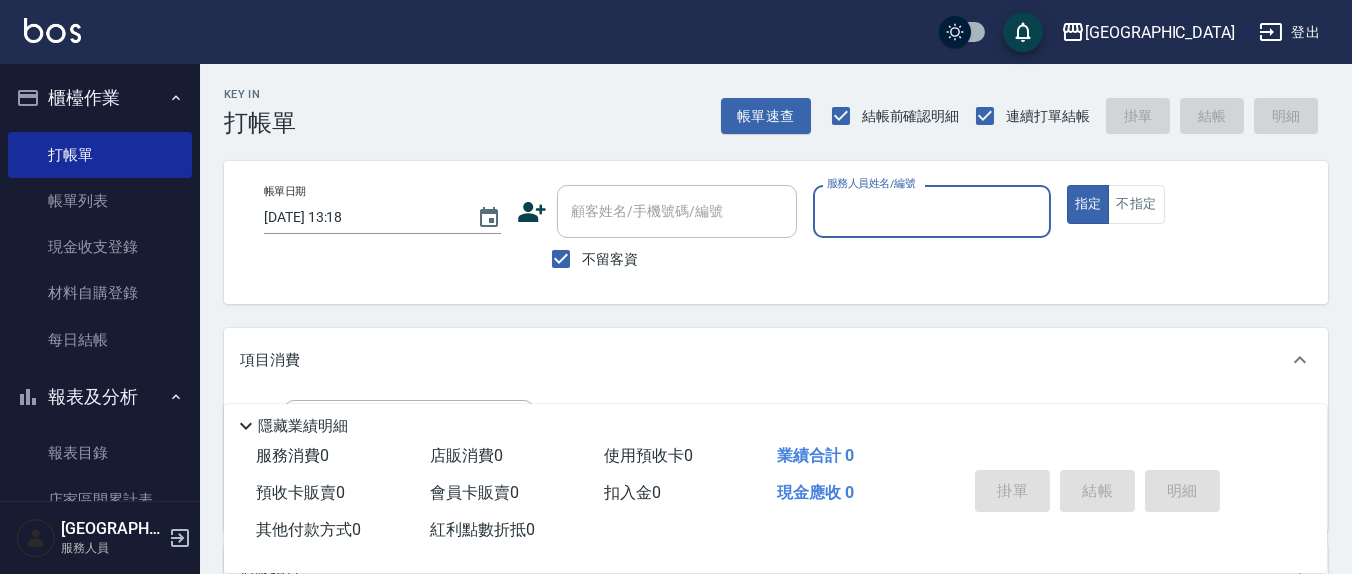 click on "服務人員姓名/編號 服務人員姓名/編號" at bounding box center (931, 211) 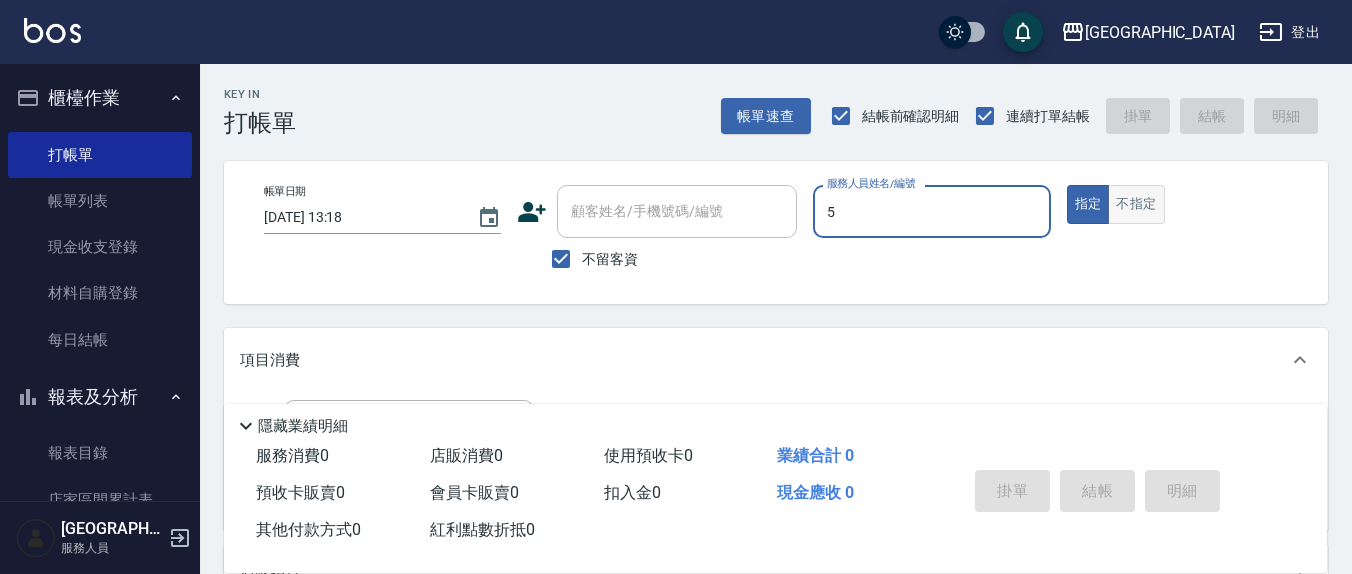type on "5" 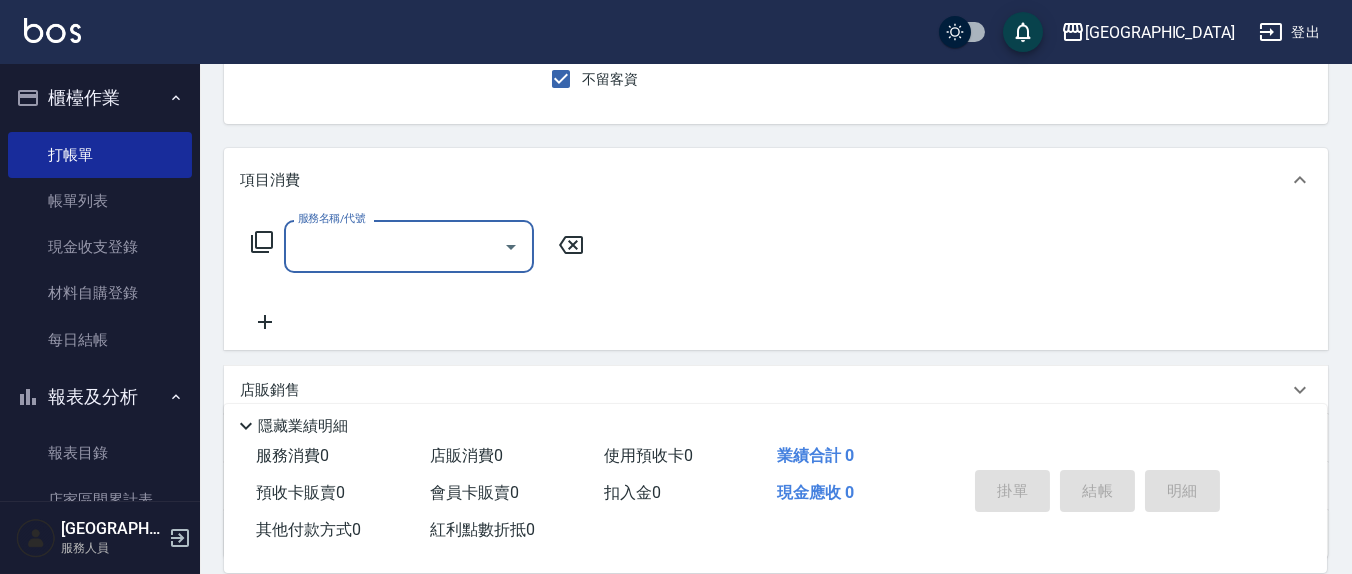 scroll, scrollTop: 208, scrollLeft: 0, axis: vertical 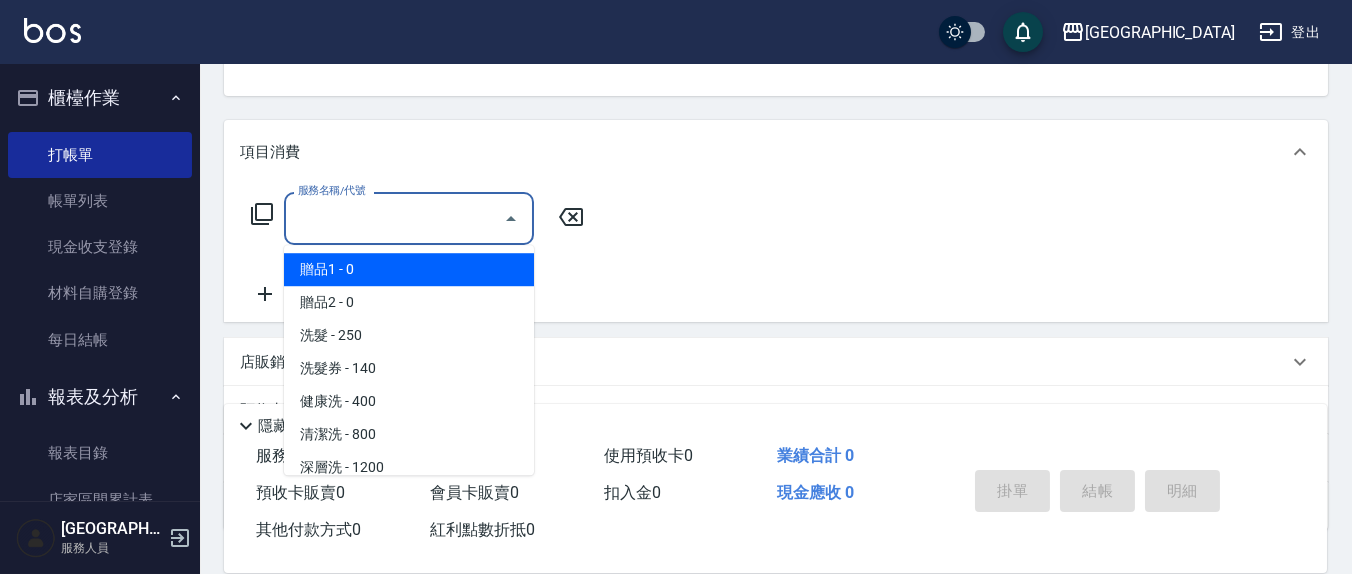 click on "服務名稱/代號" at bounding box center [394, 218] 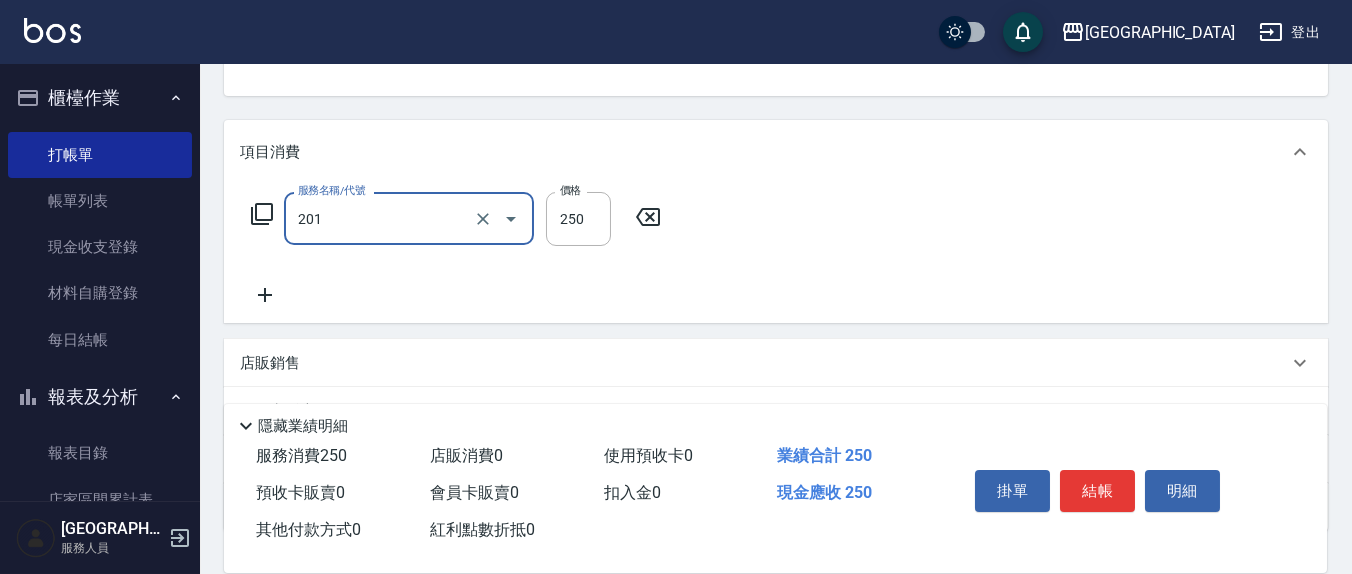 type on "洗髮(201)" 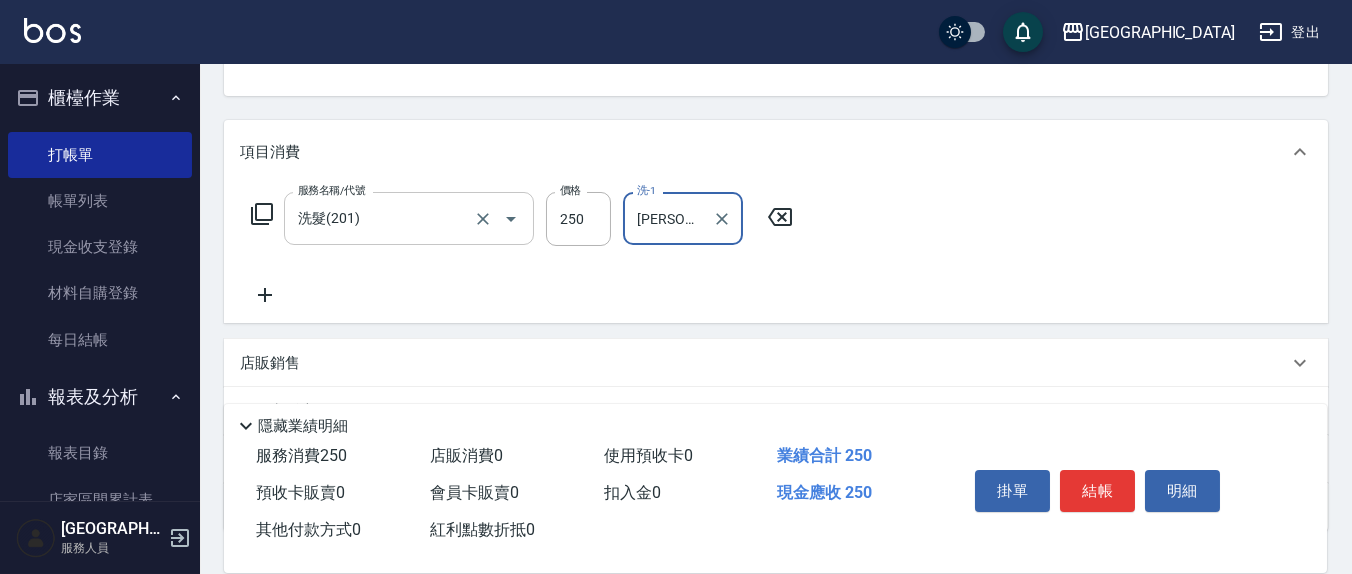 type on "[PERSON_NAME]-3" 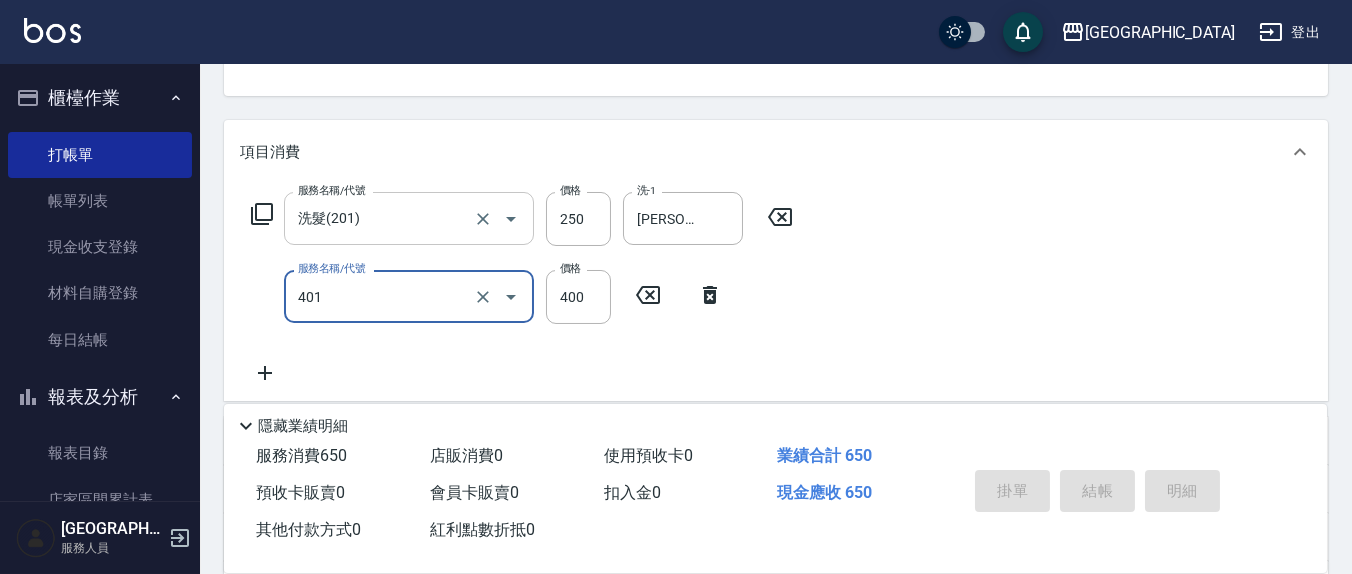 type on "剪髮(401)" 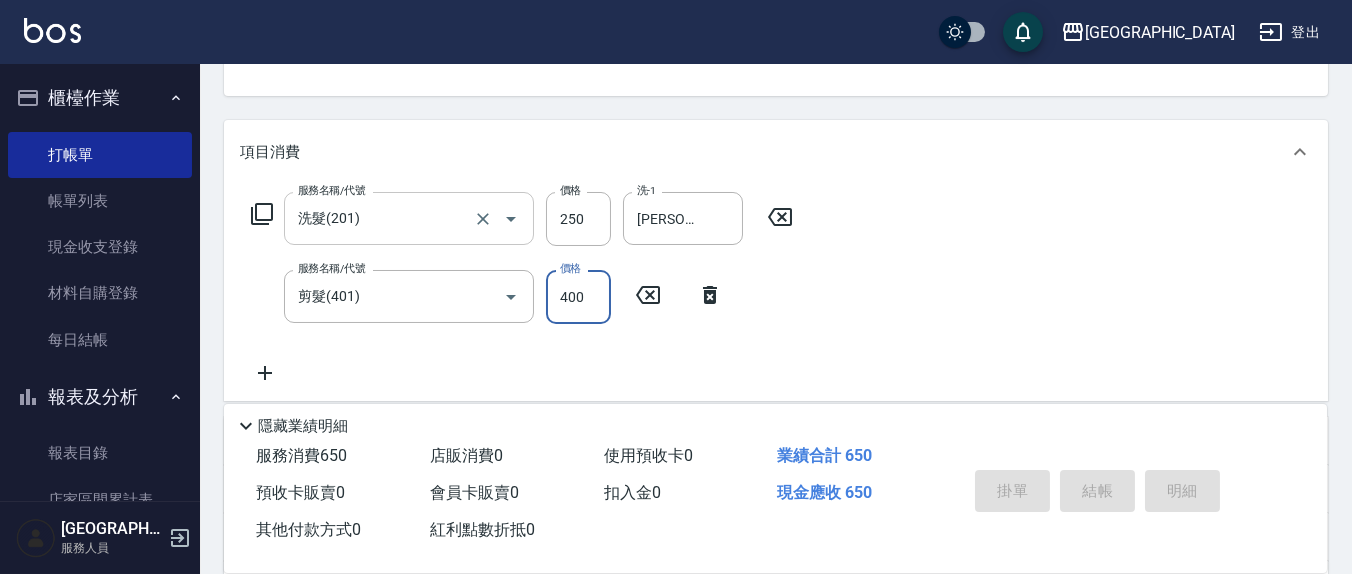 type on "[DATE] 16:00" 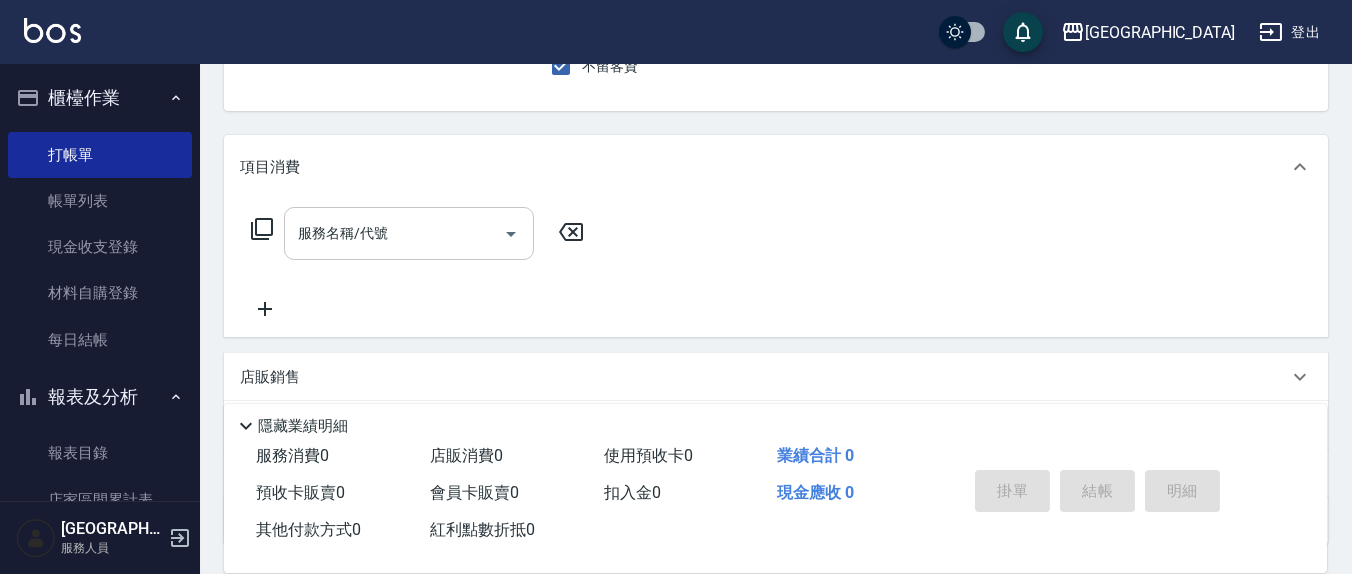 scroll, scrollTop: 0, scrollLeft: 0, axis: both 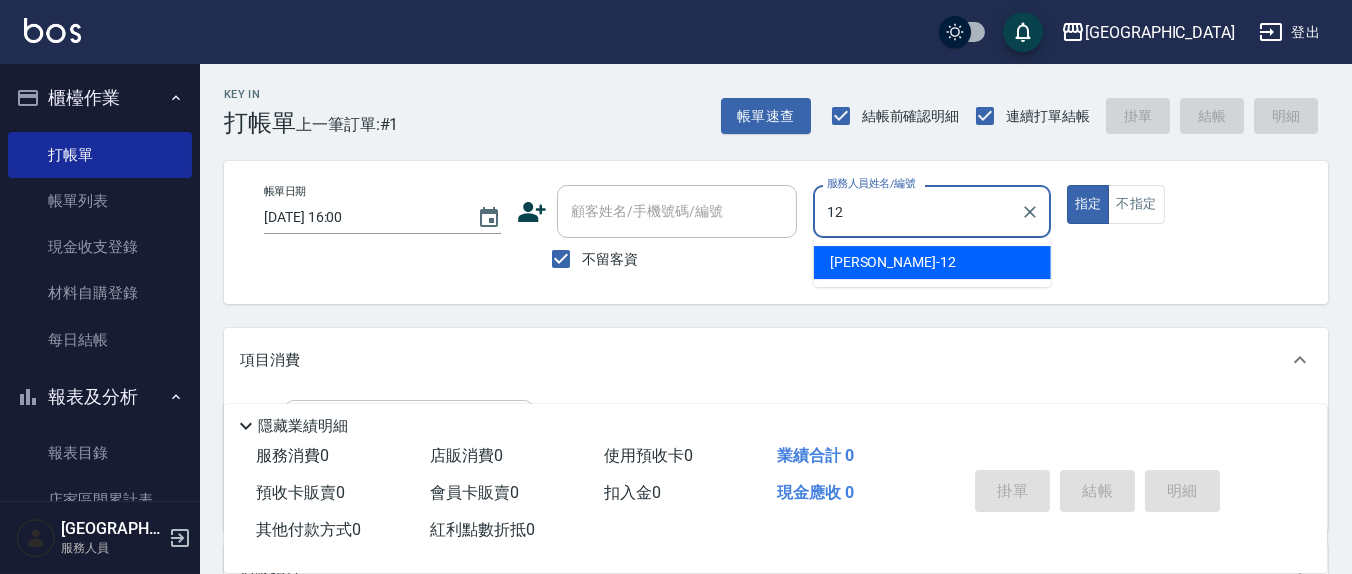 type on "[PERSON_NAME]-12" 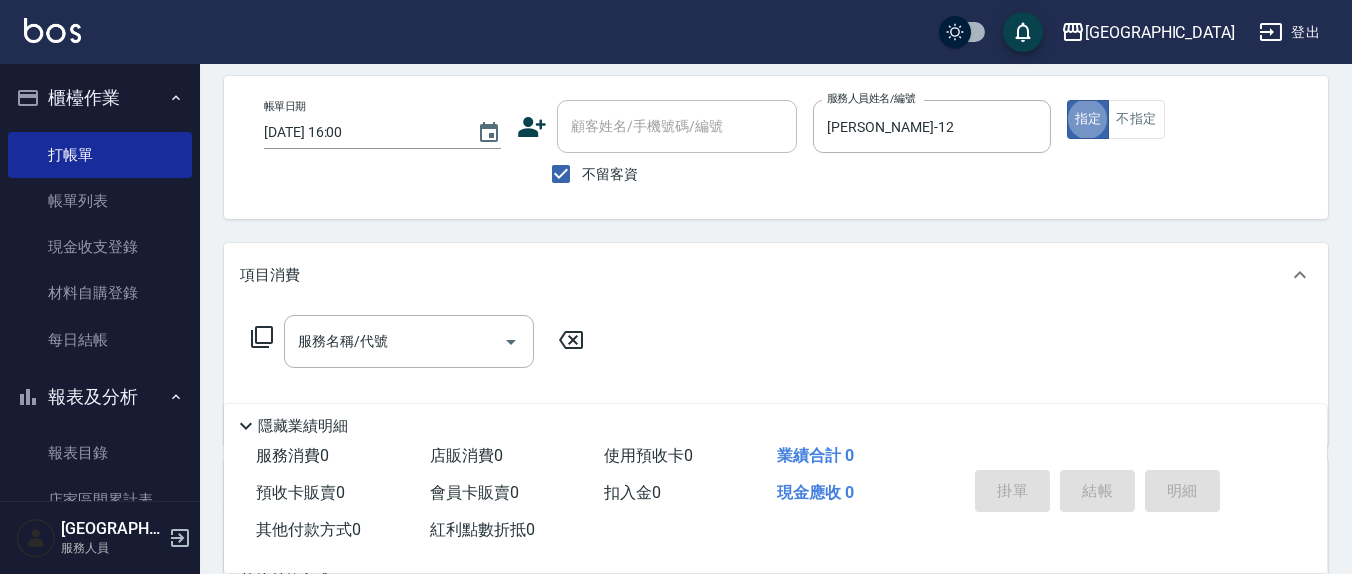 scroll, scrollTop: 94, scrollLeft: 0, axis: vertical 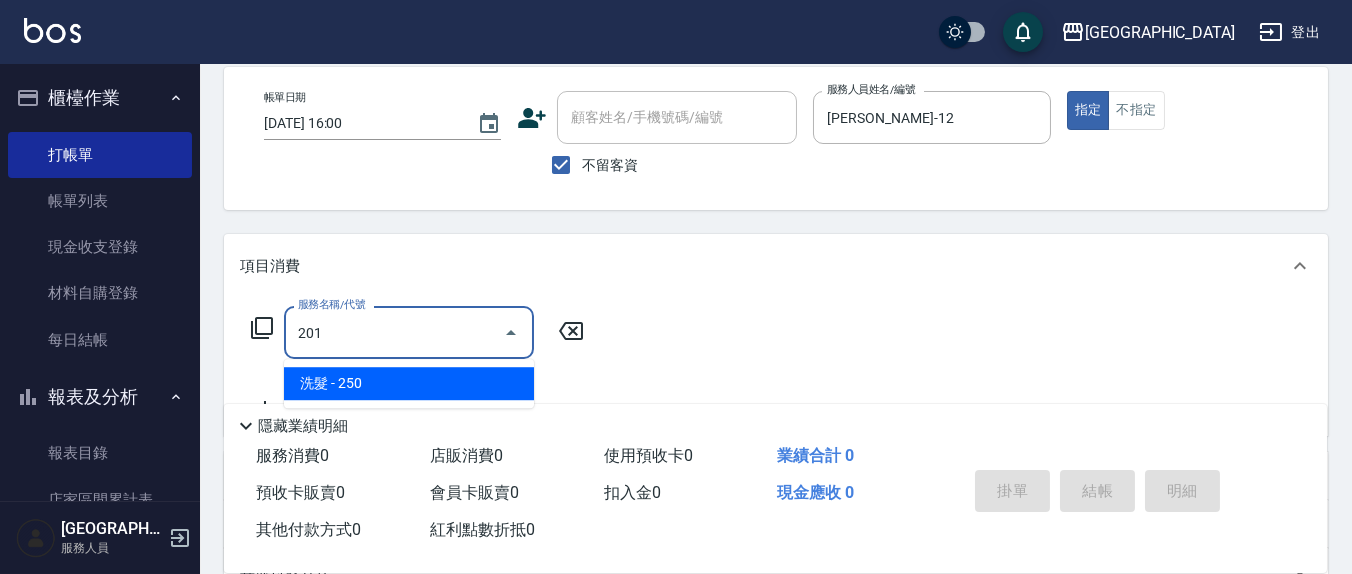 type on "洗髮(201)" 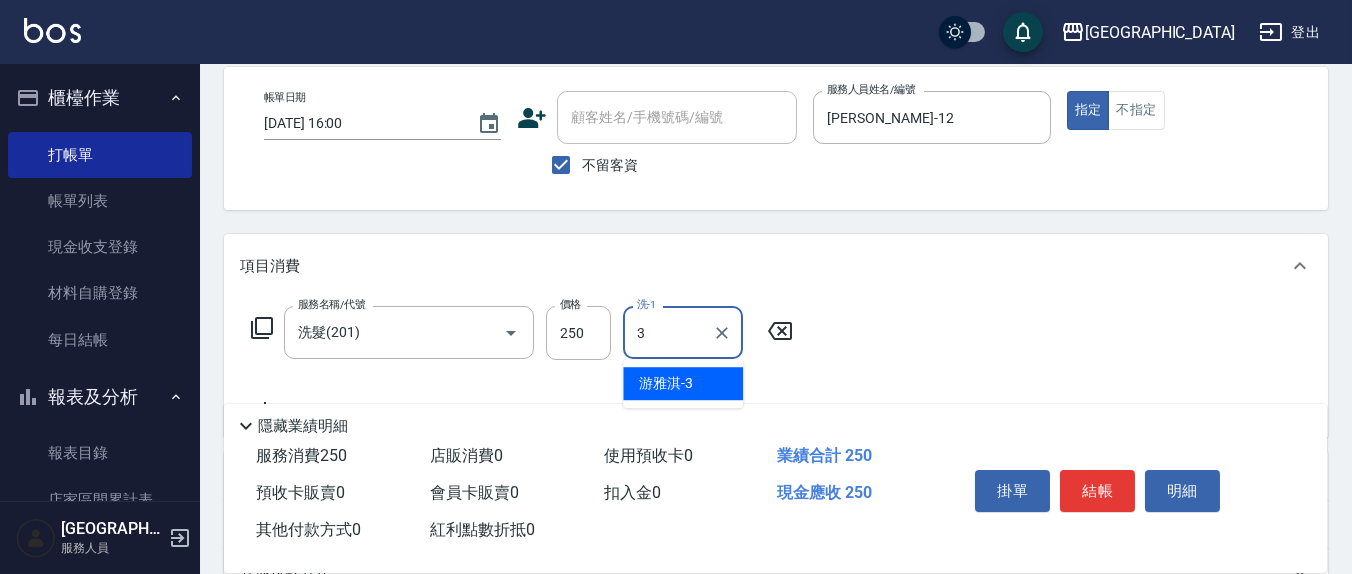 type on "[PERSON_NAME]-3" 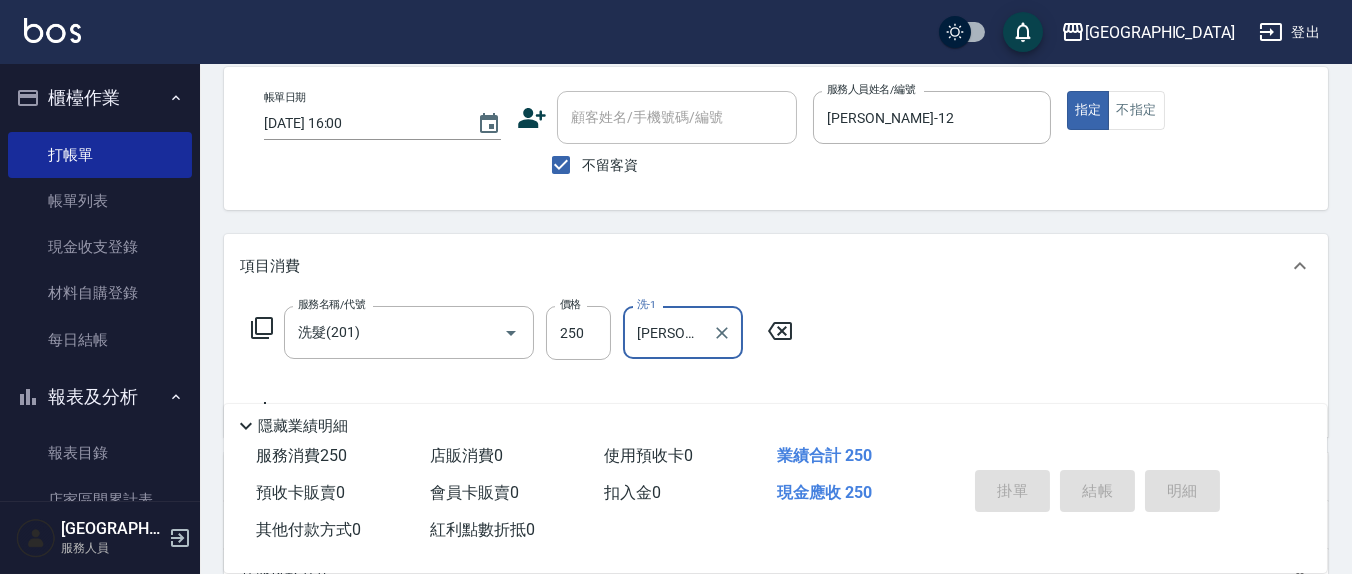 type on "[DATE] 16:01" 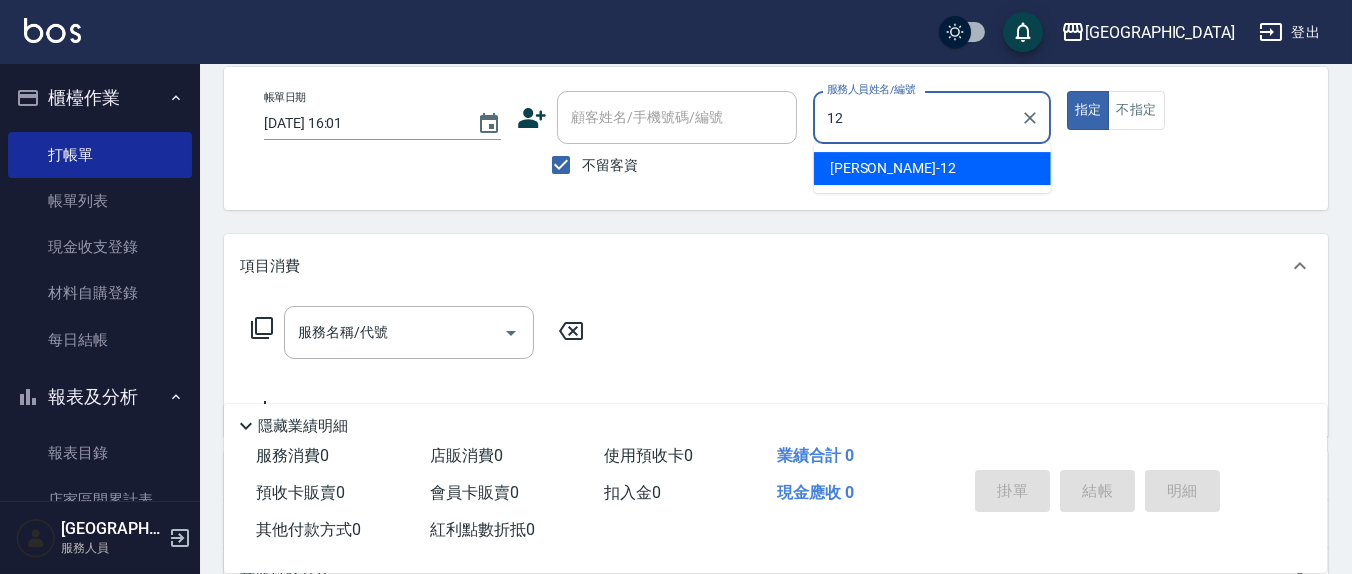 type on "[PERSON_NAME]-12" 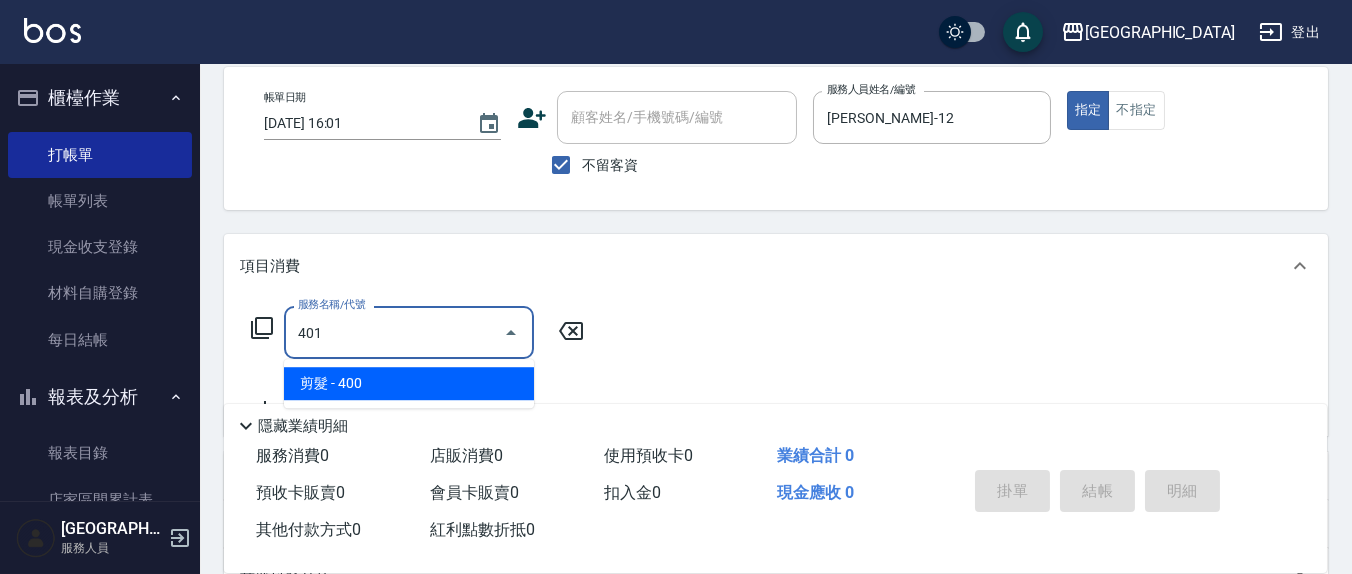 type on "剪髮(401)" 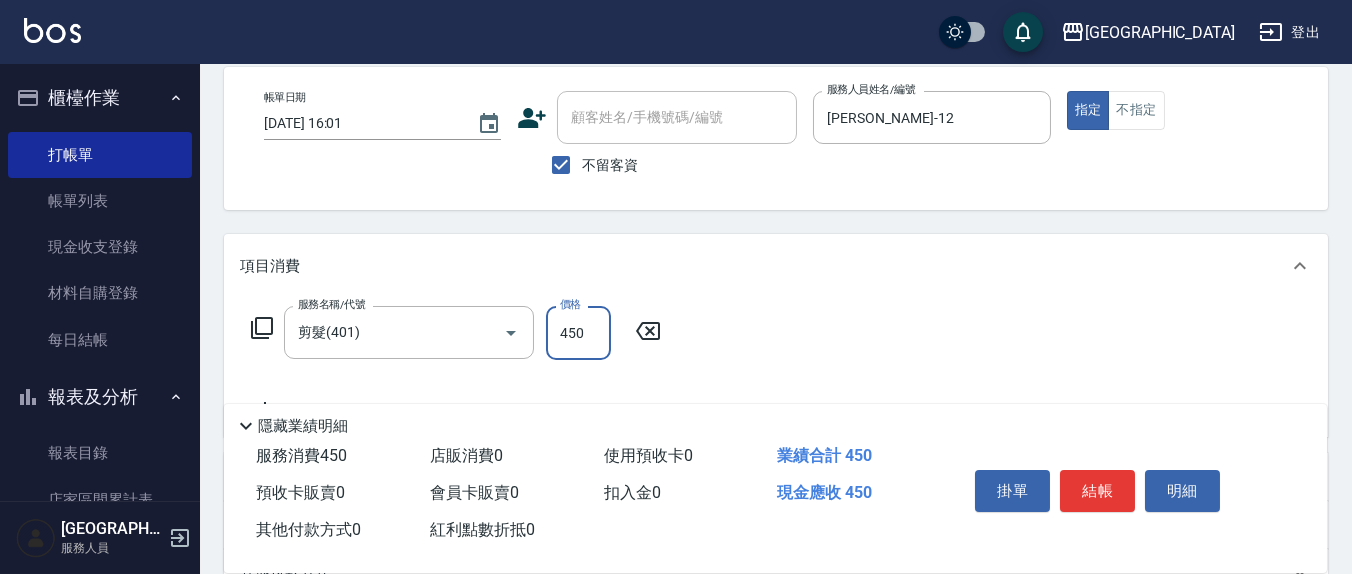 type on "450" 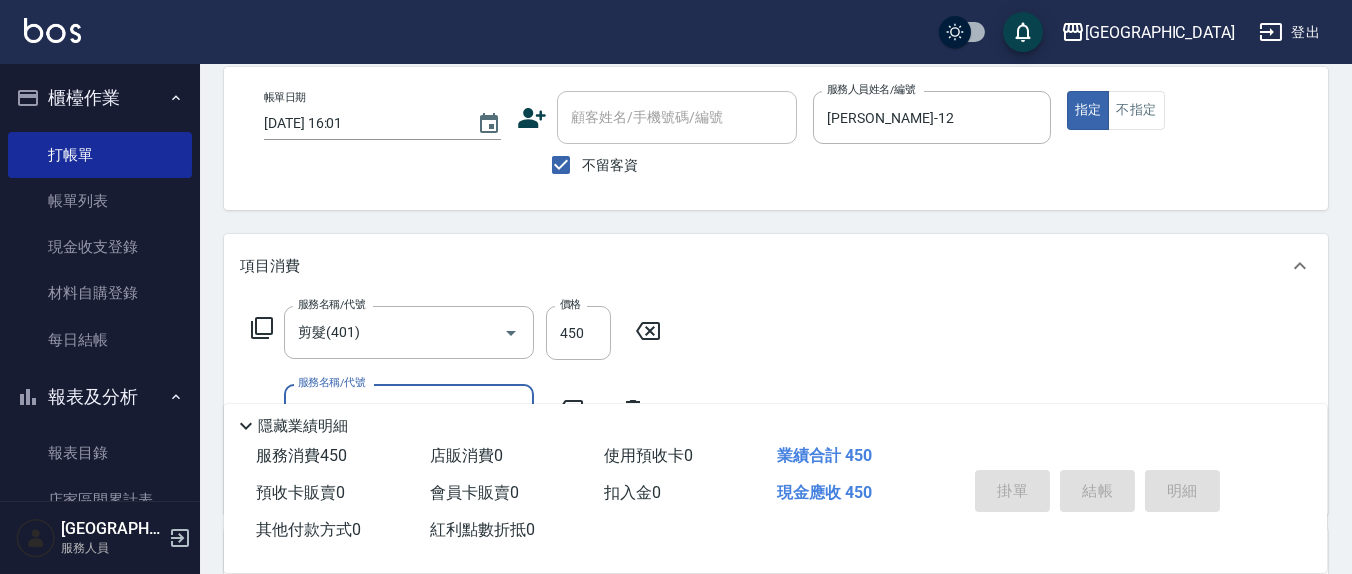type 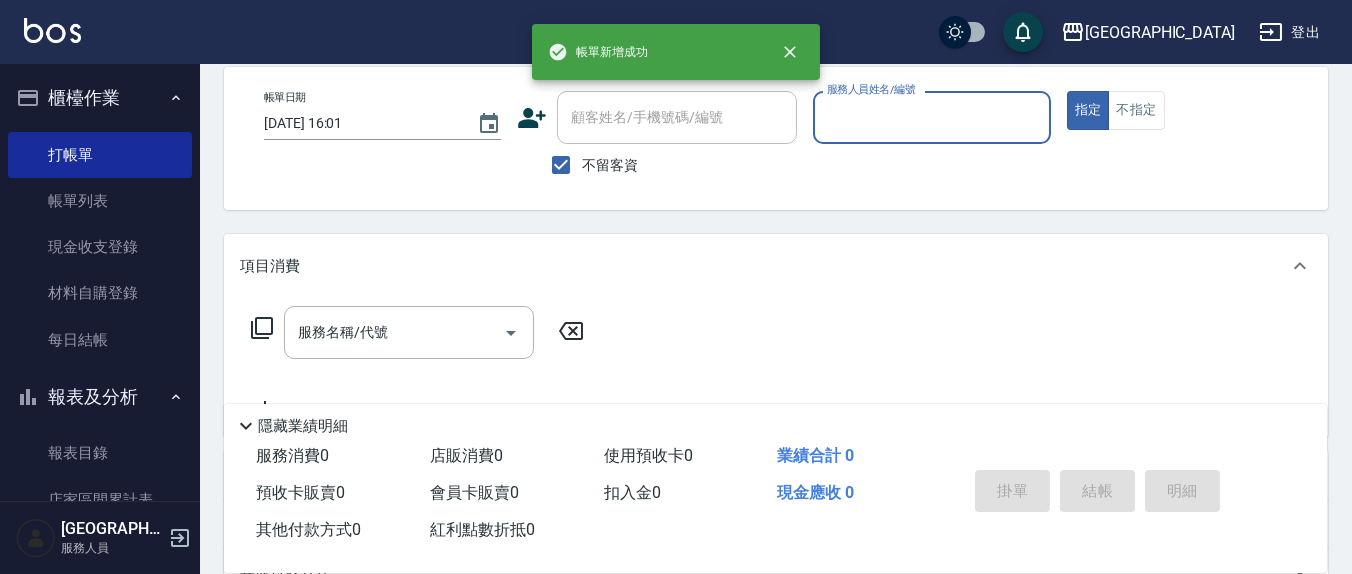 click on "指定" at bounding box center (1088, 110) 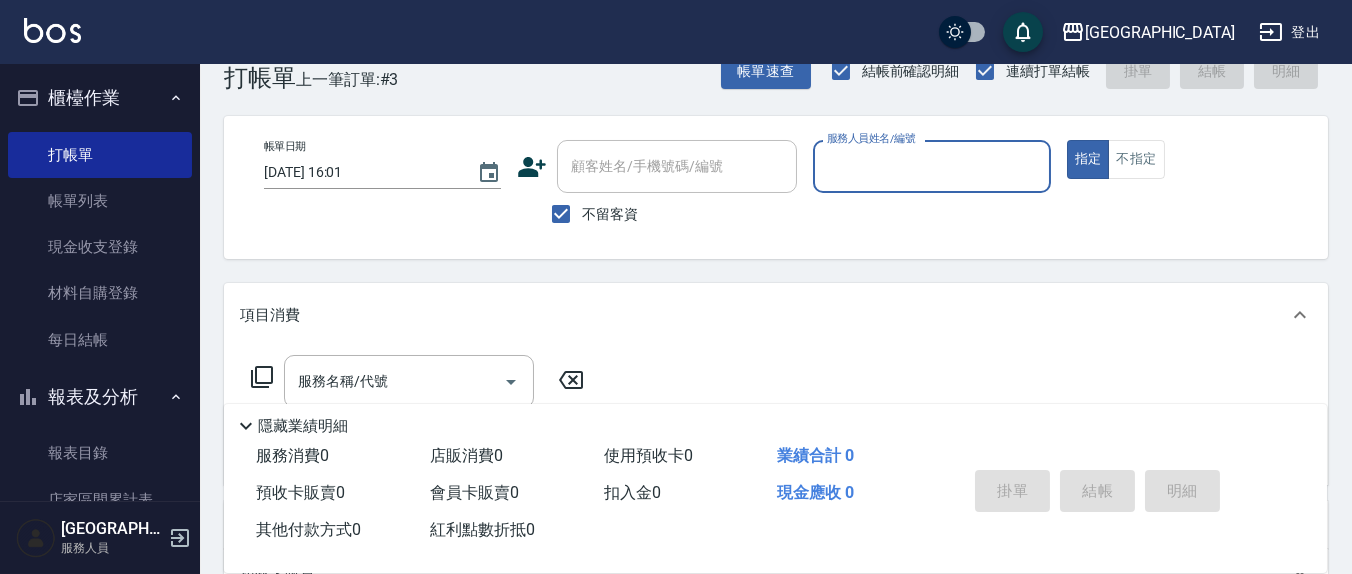 scroll, scrollTop: 51, scrollLeft: 0, axis: vertical 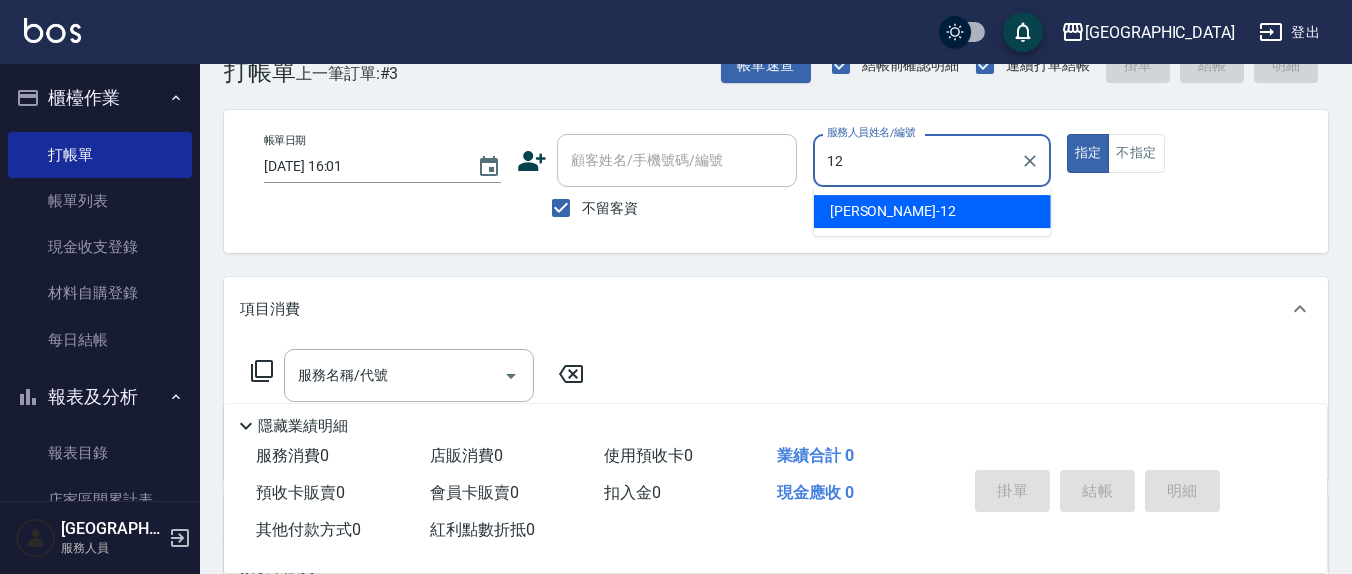type on "[PERSON_NAME]-12" 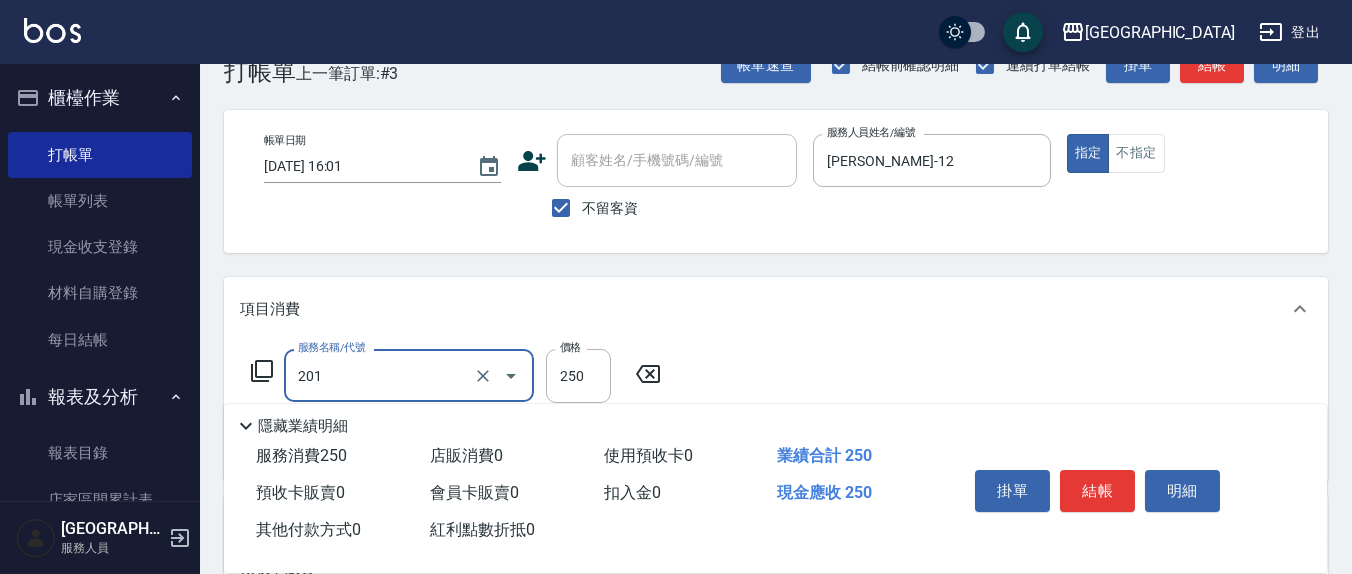 type on "洗髮(201)" 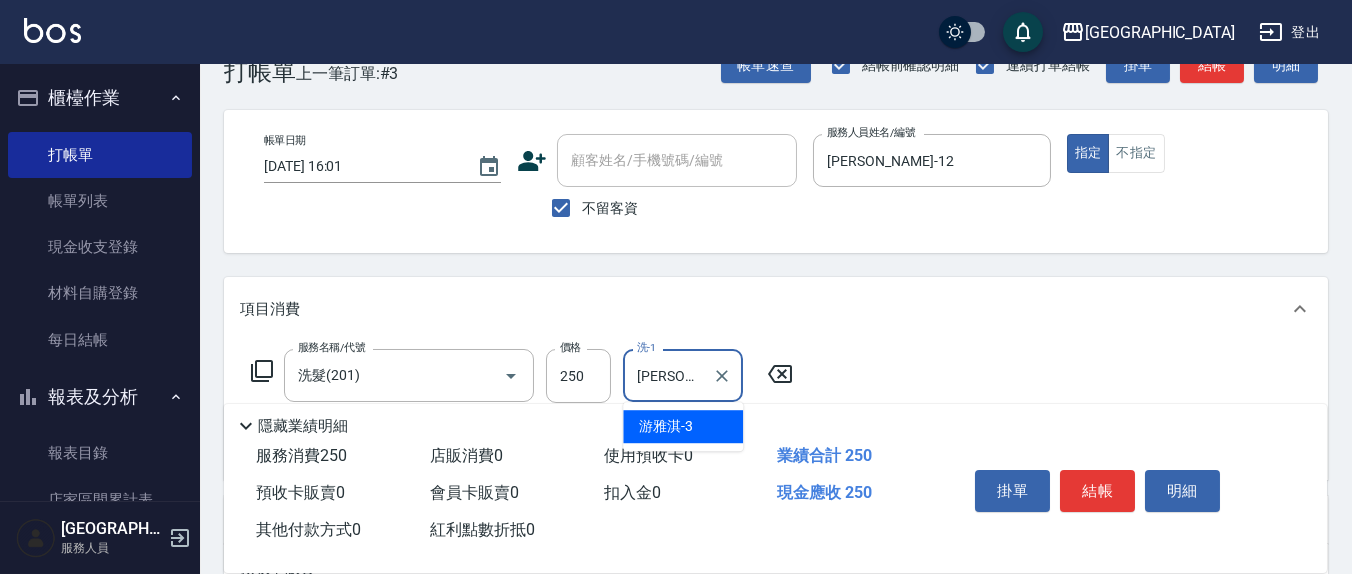 type on "[PERSON_NAME]-3" 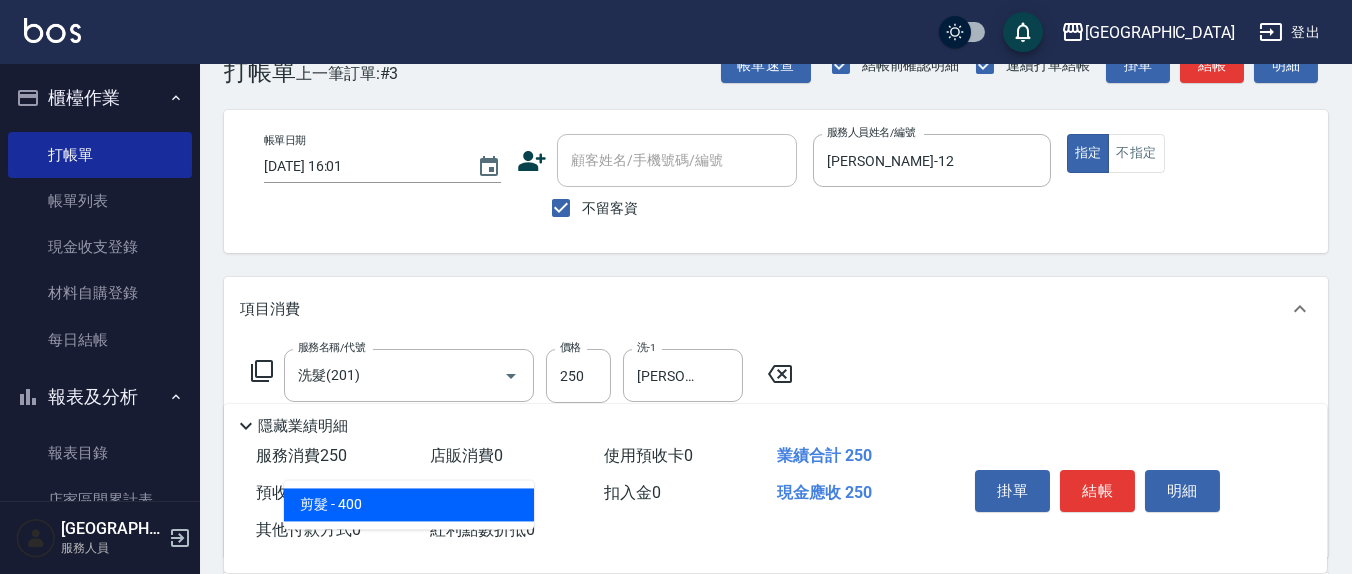 type on "剪髮(401)" 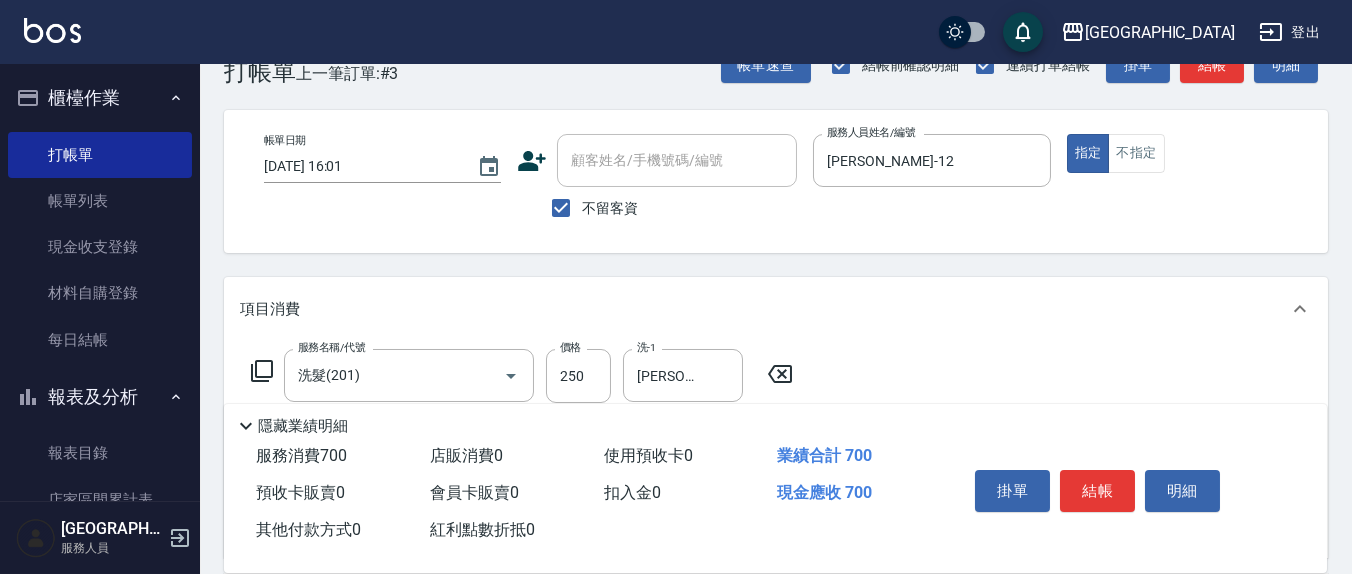 type on "450" 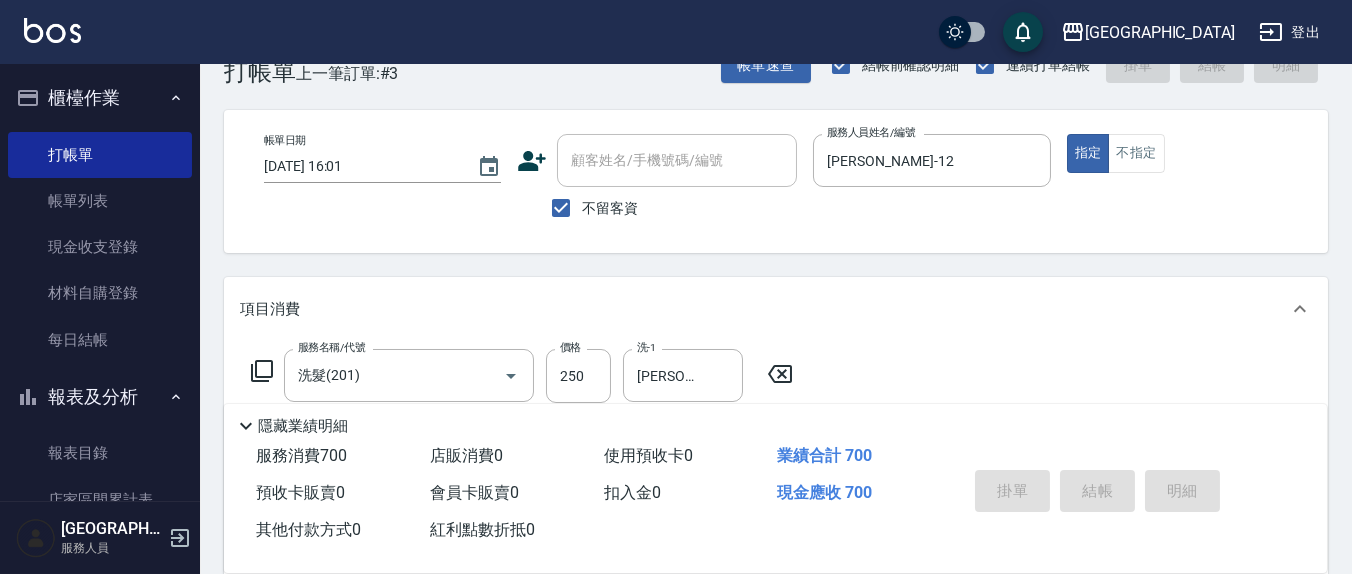 type 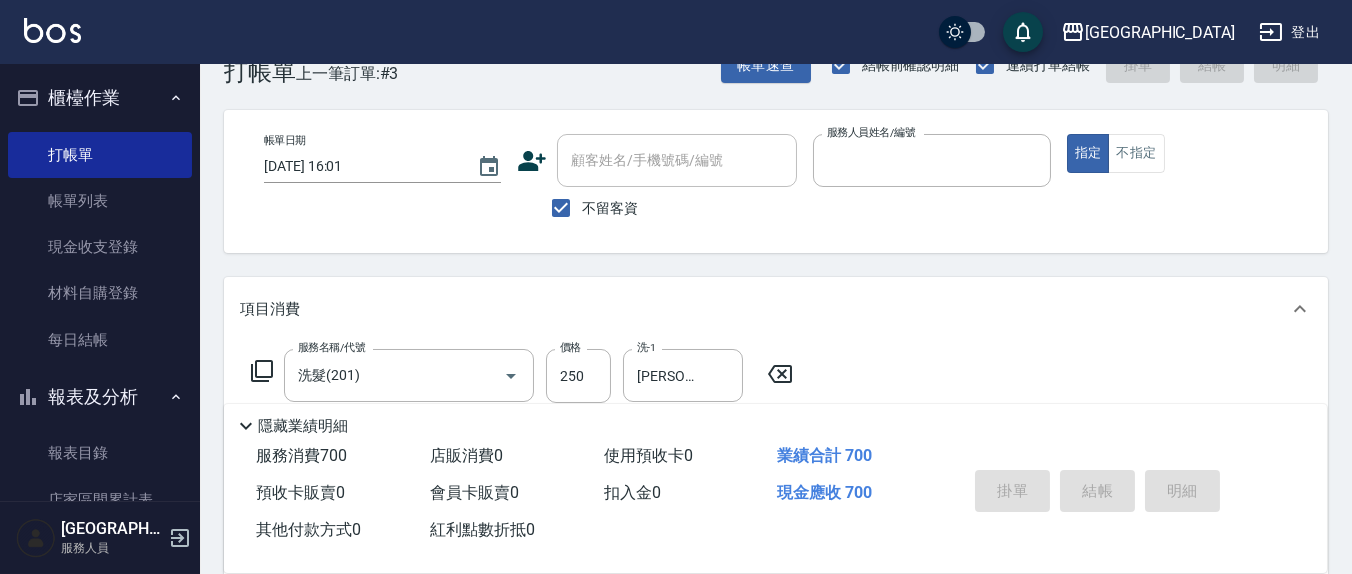 click on "指定" at bounding box center [1088, 153] 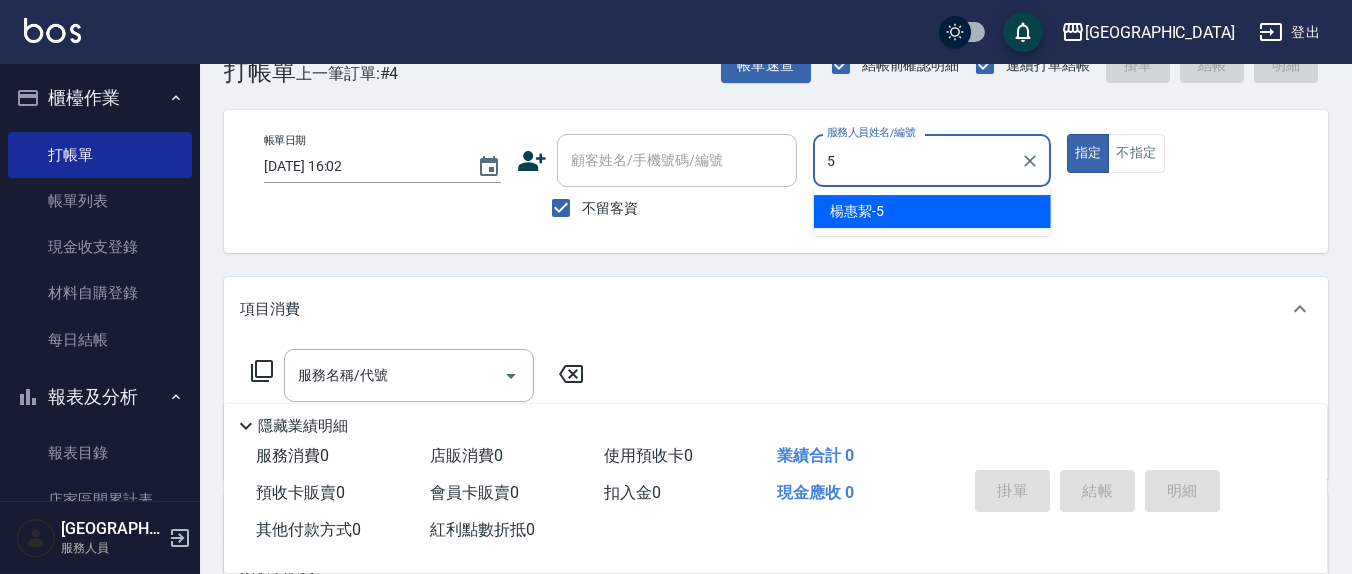type on "[PERSON_NAME]5" 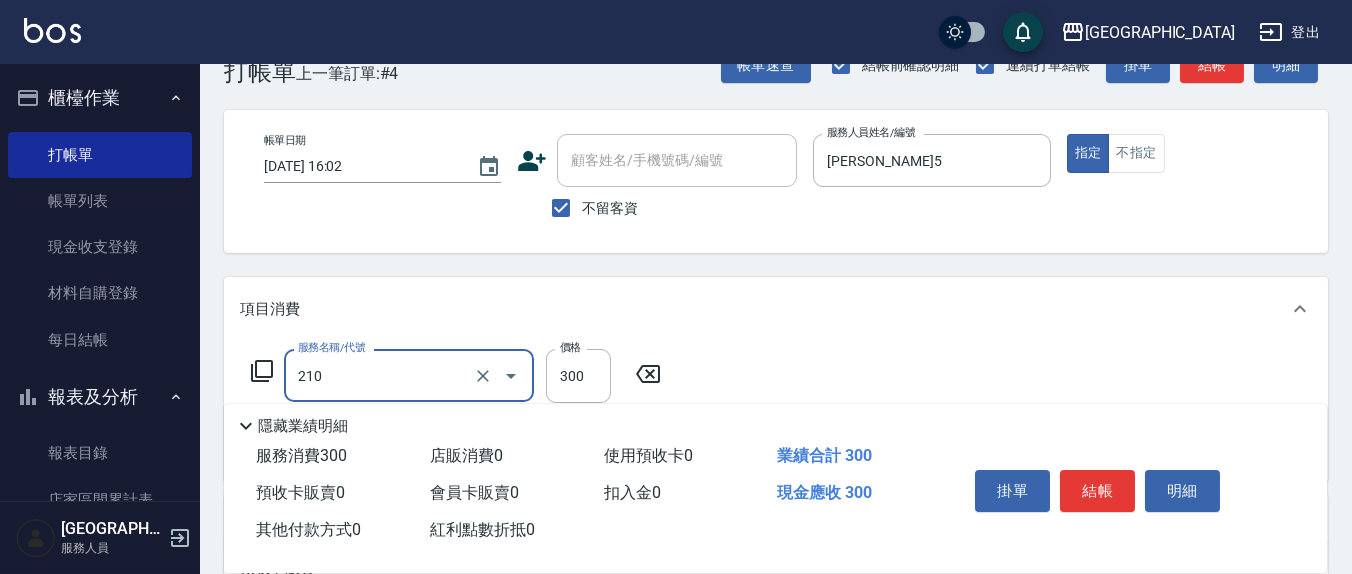 type on "[PERSON_NAME]洗髮精(210)" 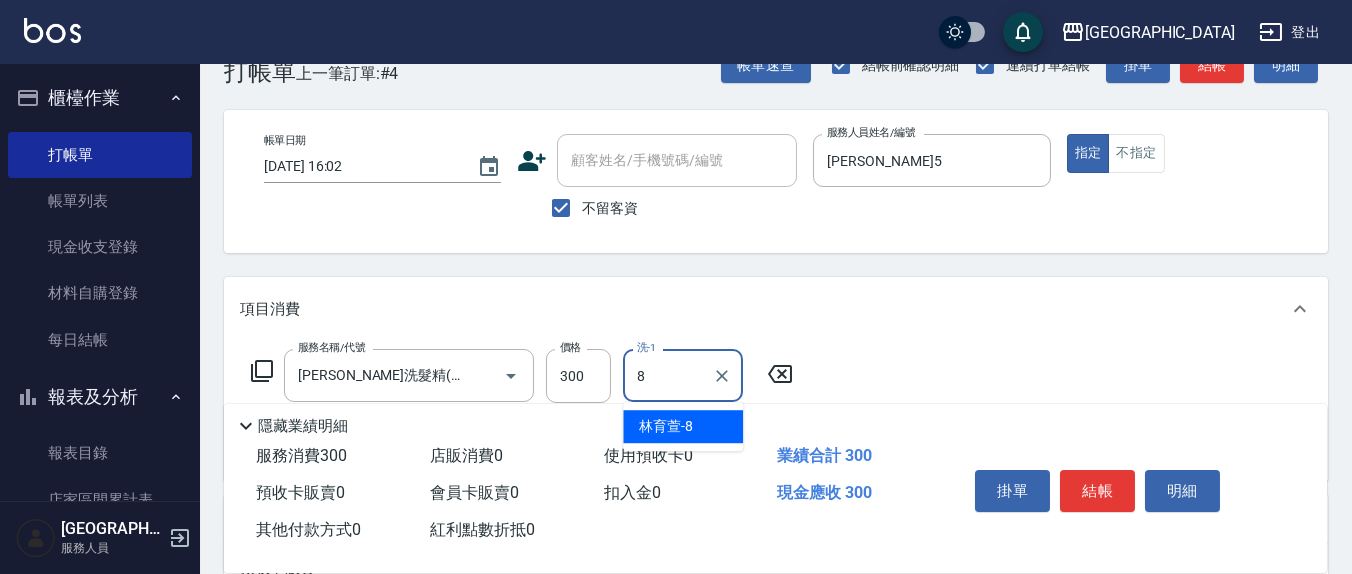 type on "[PERSON_NAME]-8" 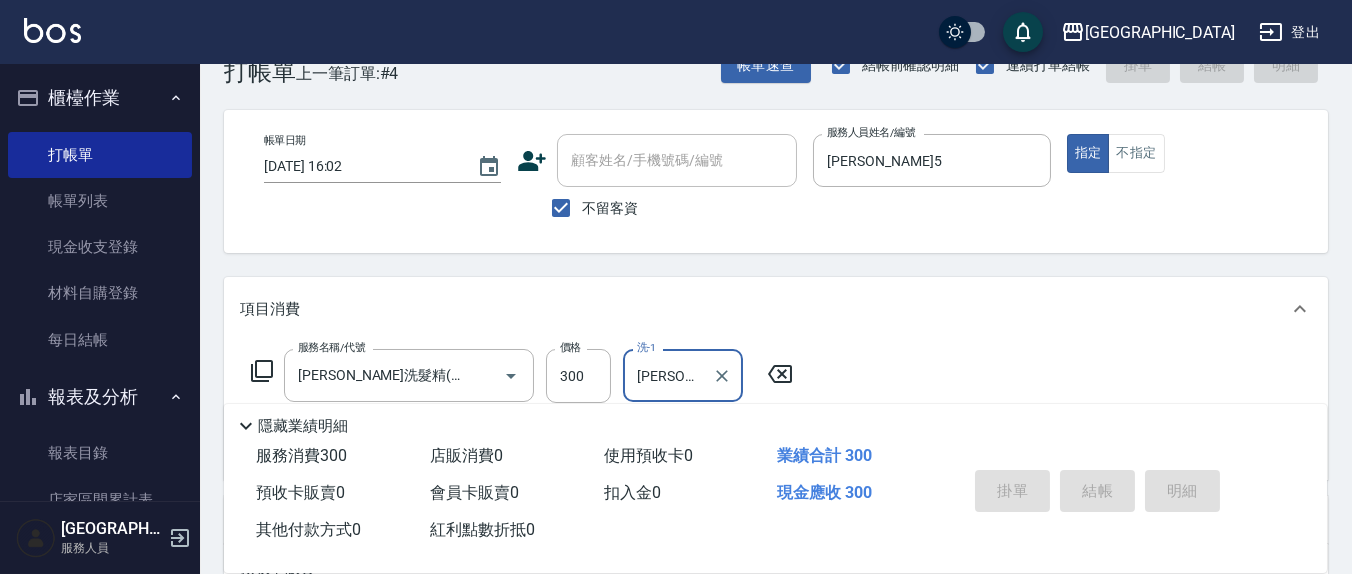 type 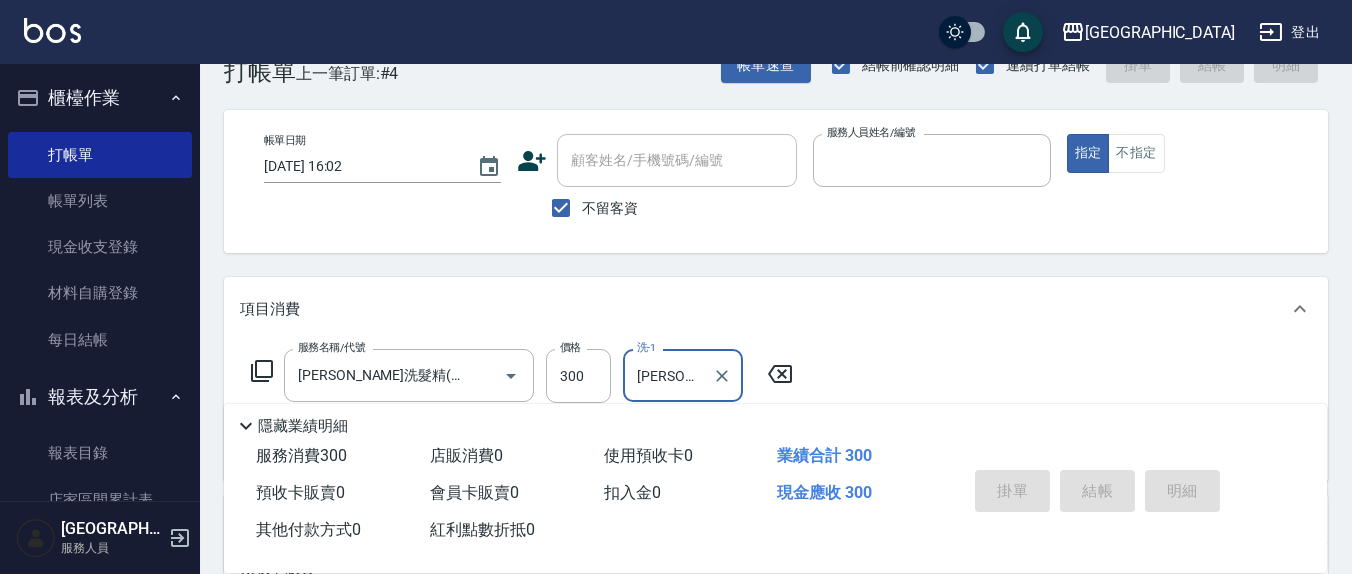 click on "指定" at bounding box center (1088, 153) 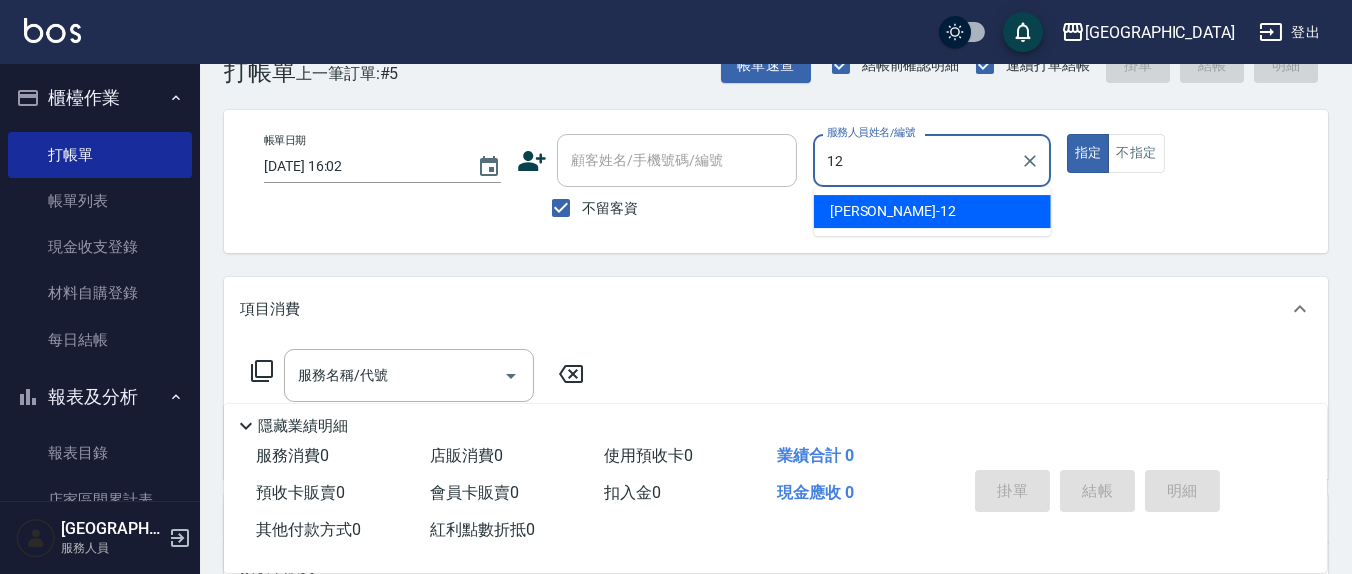 type on "[PERSON_NAME]-12" 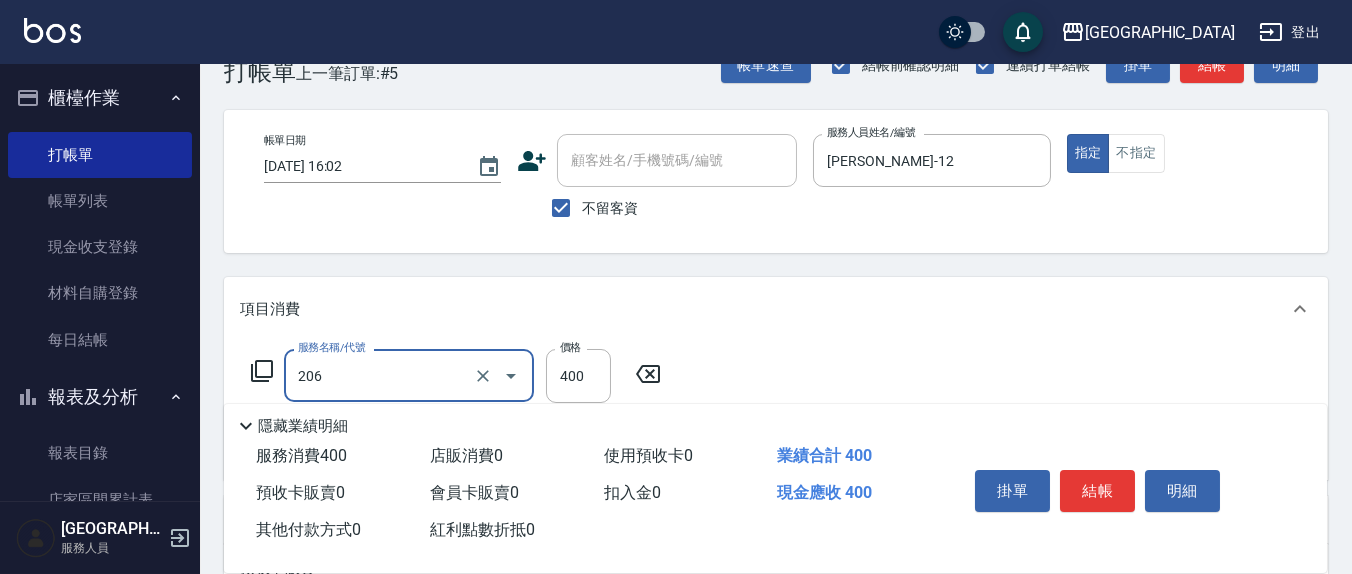 type on "健康洗(206)" 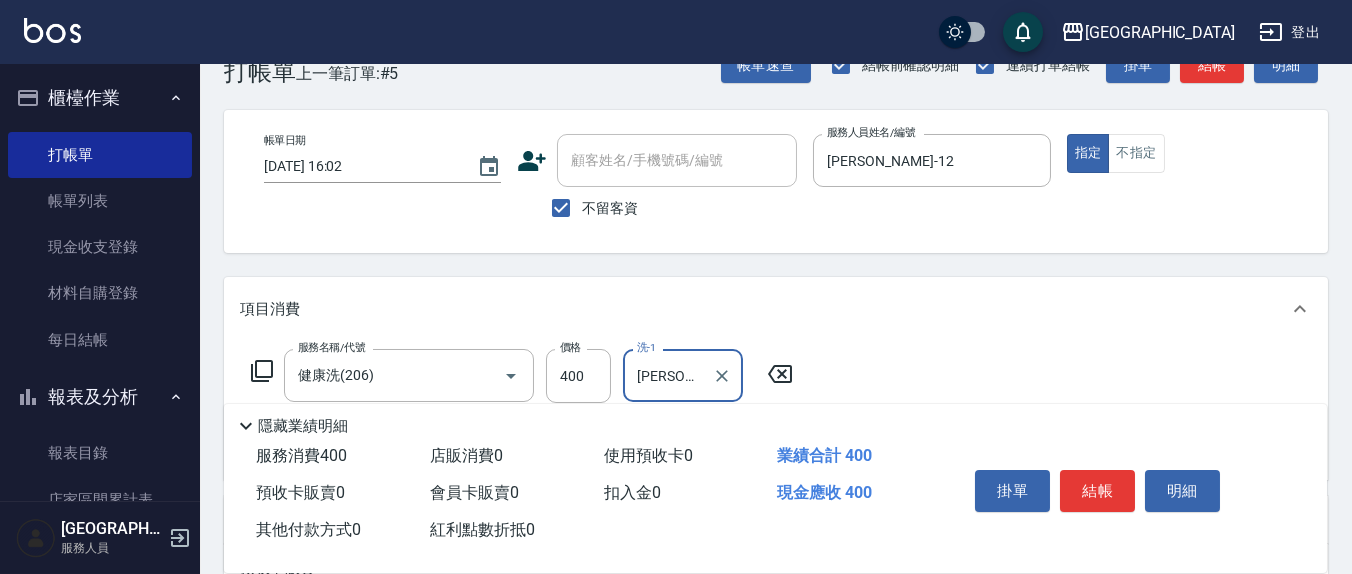 type on "[PERSON_NAME]-21" 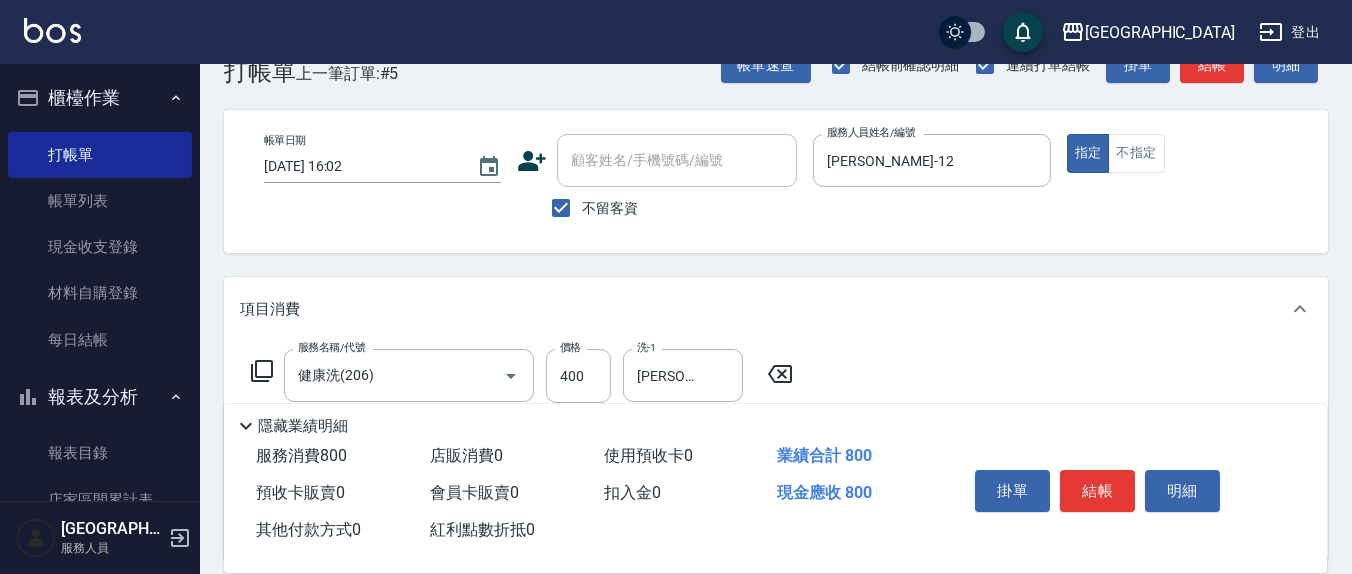 type on "剪髮(401)" 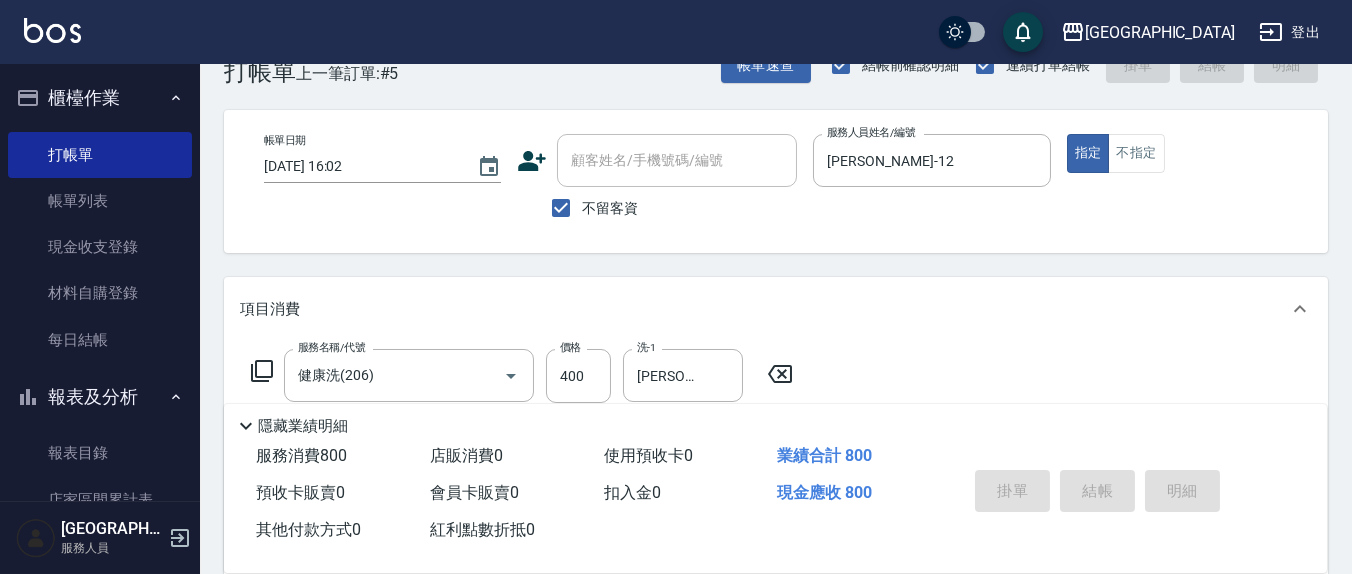 type 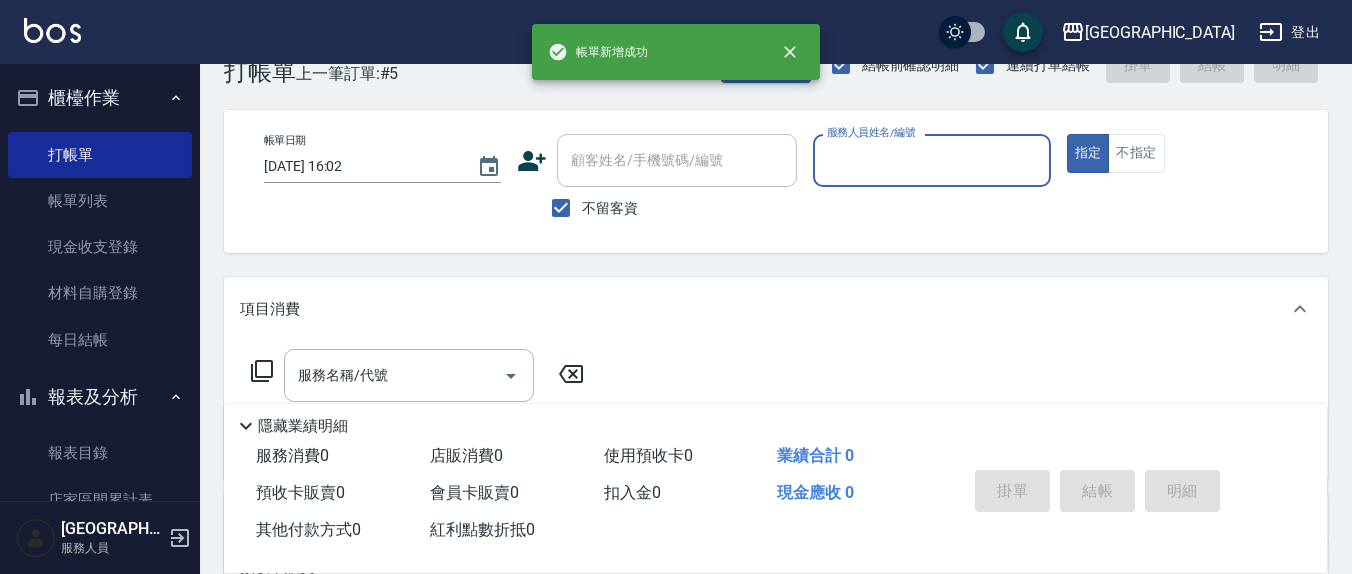 click on "指定" at bounding box center (1088, 153) 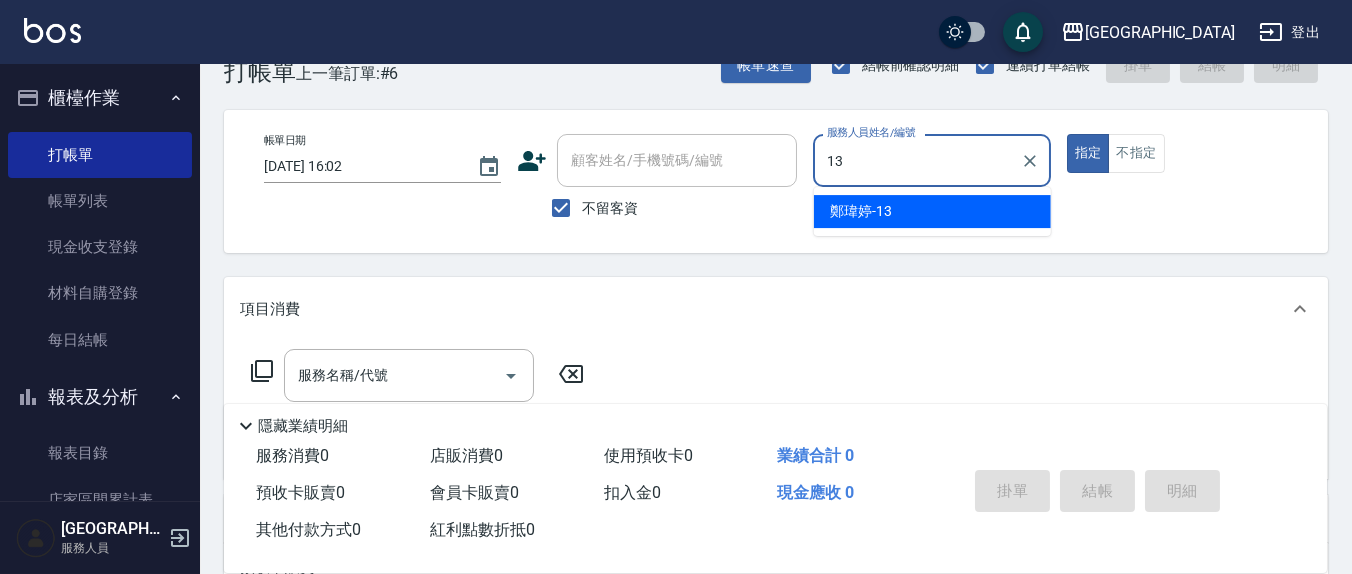 type on "[PERSON_NAME]-13" 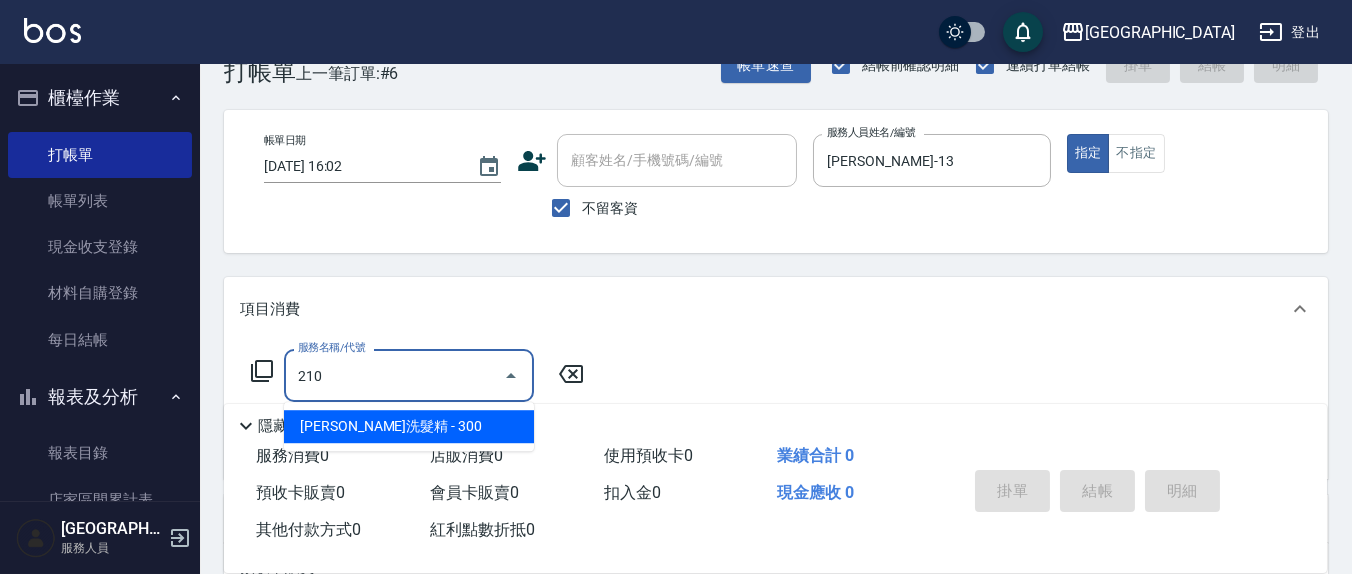 type on "[PERSON_NAME]洗髮精(210)" 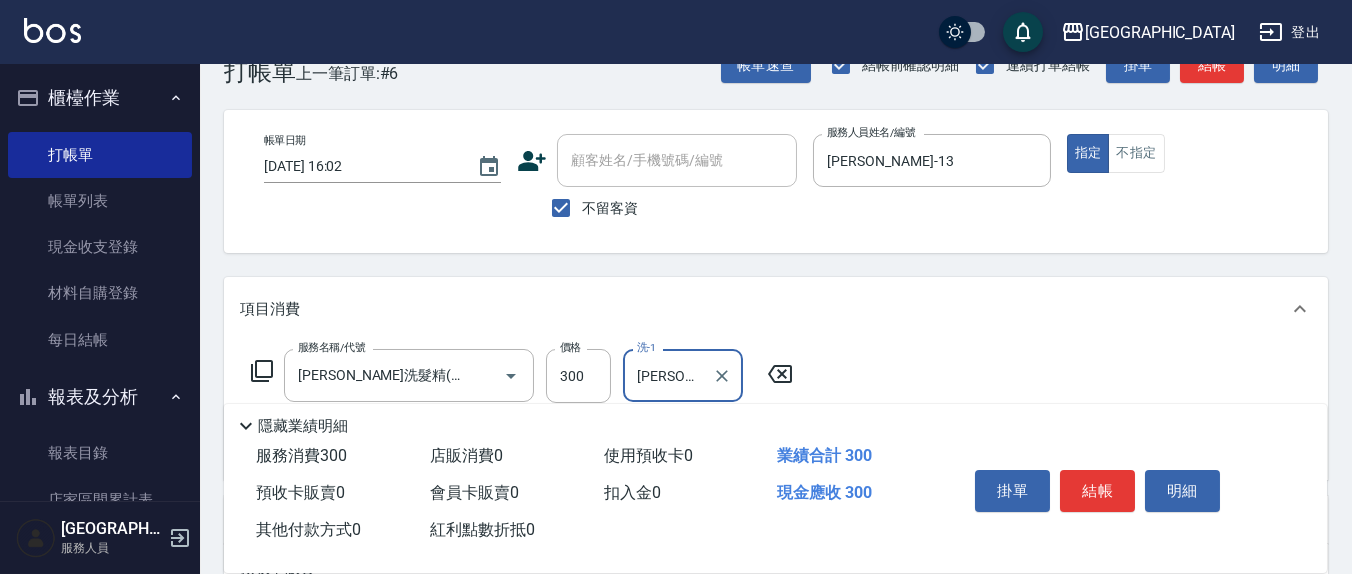 type on "[PERSON_NAME]-8" 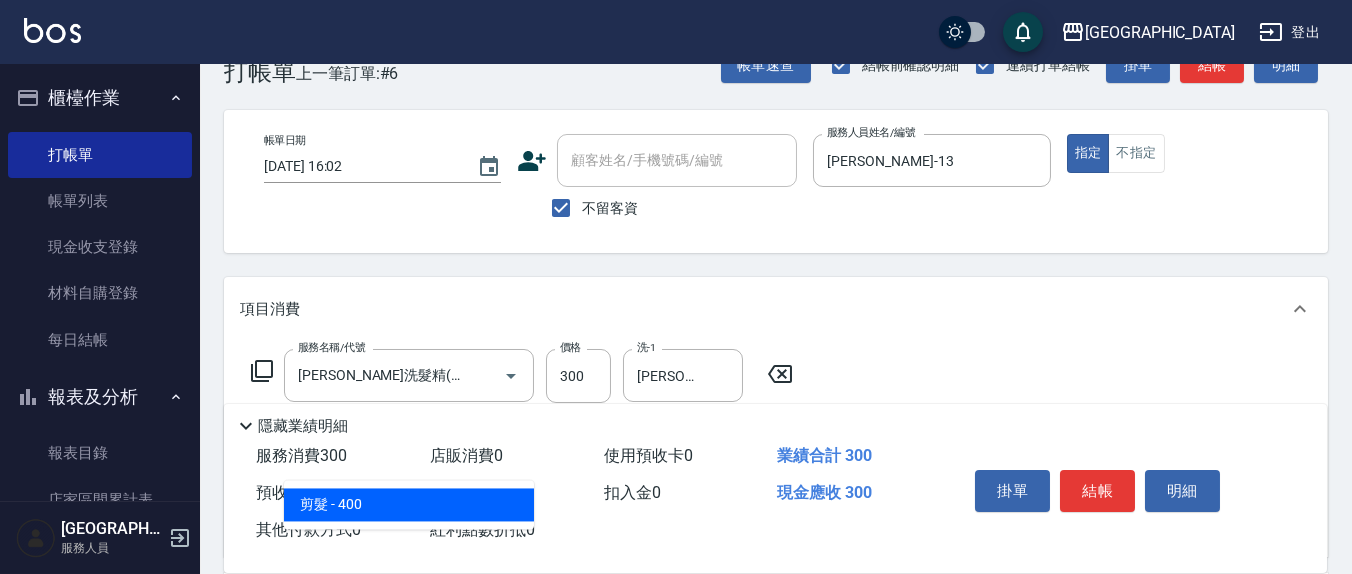 type on "剪髮(401)" 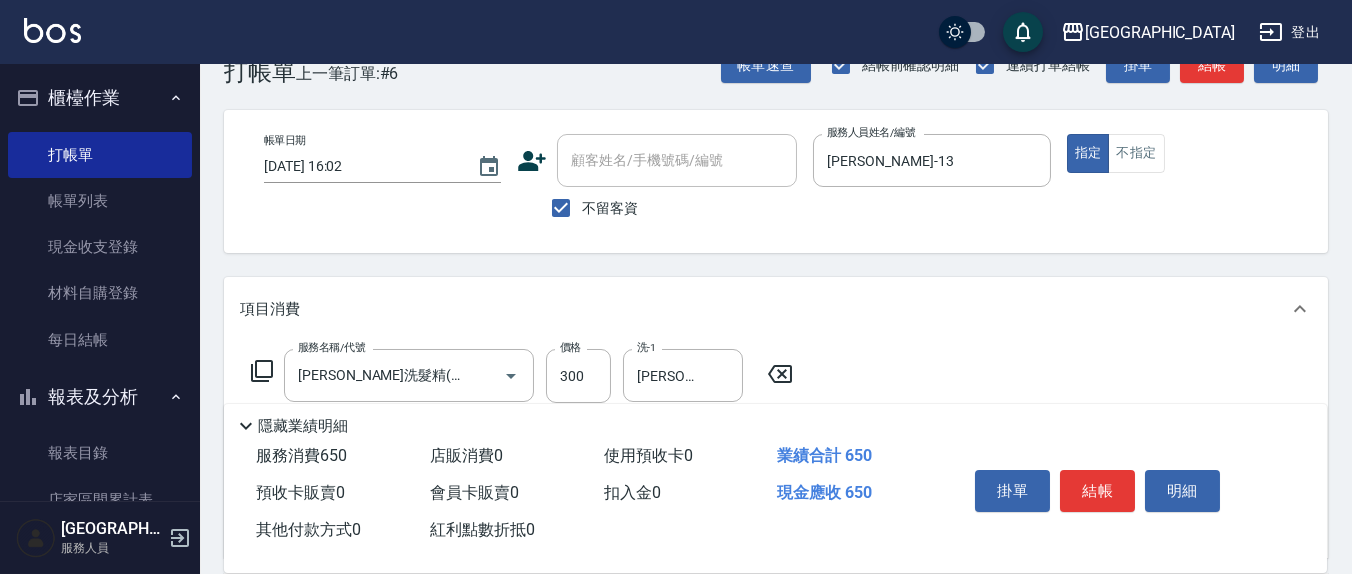 type on "350" 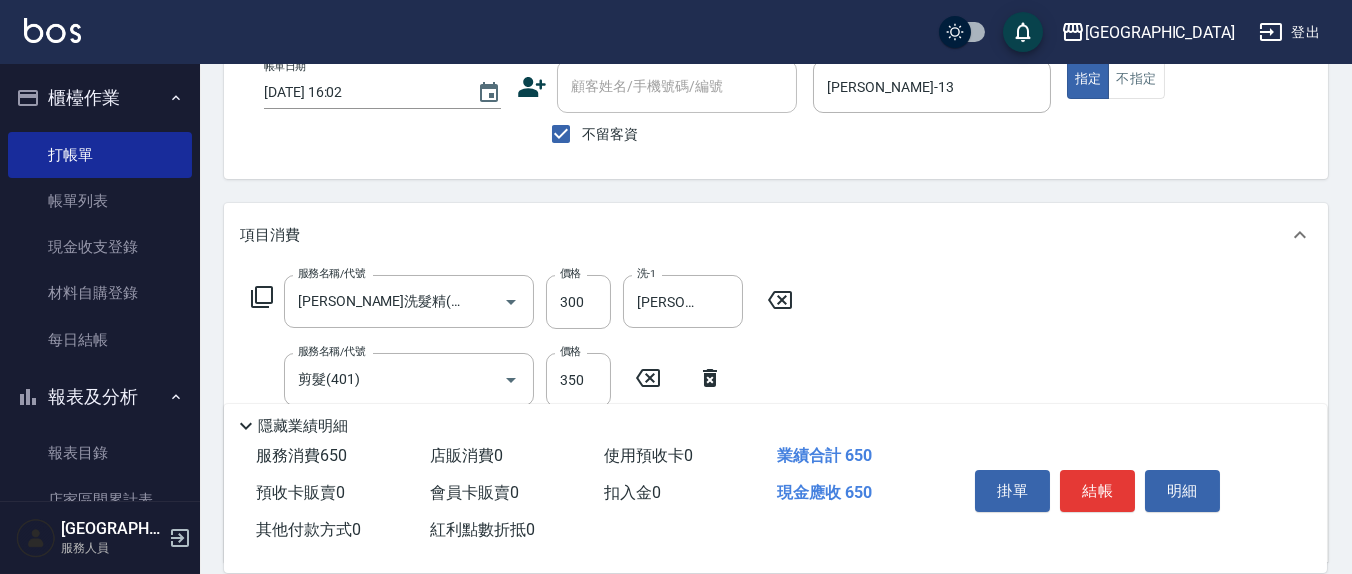 scroll, scrollTop: 259, scrollLeft: 0, axis: vertical 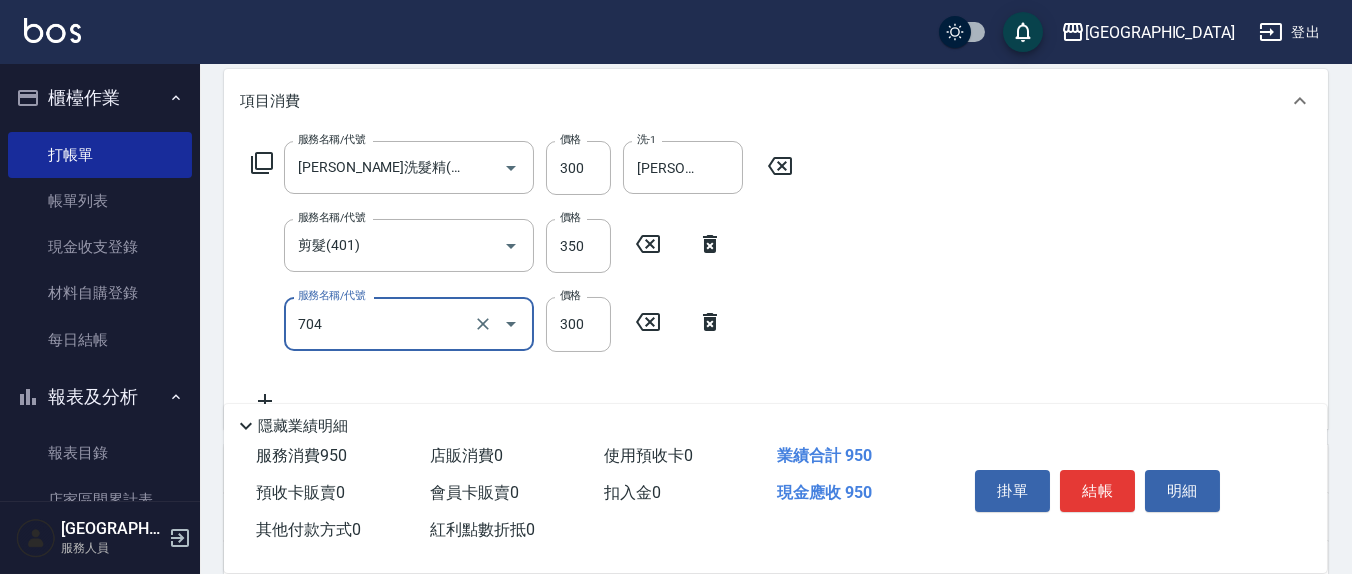type on "深層生化大掃除(704)" 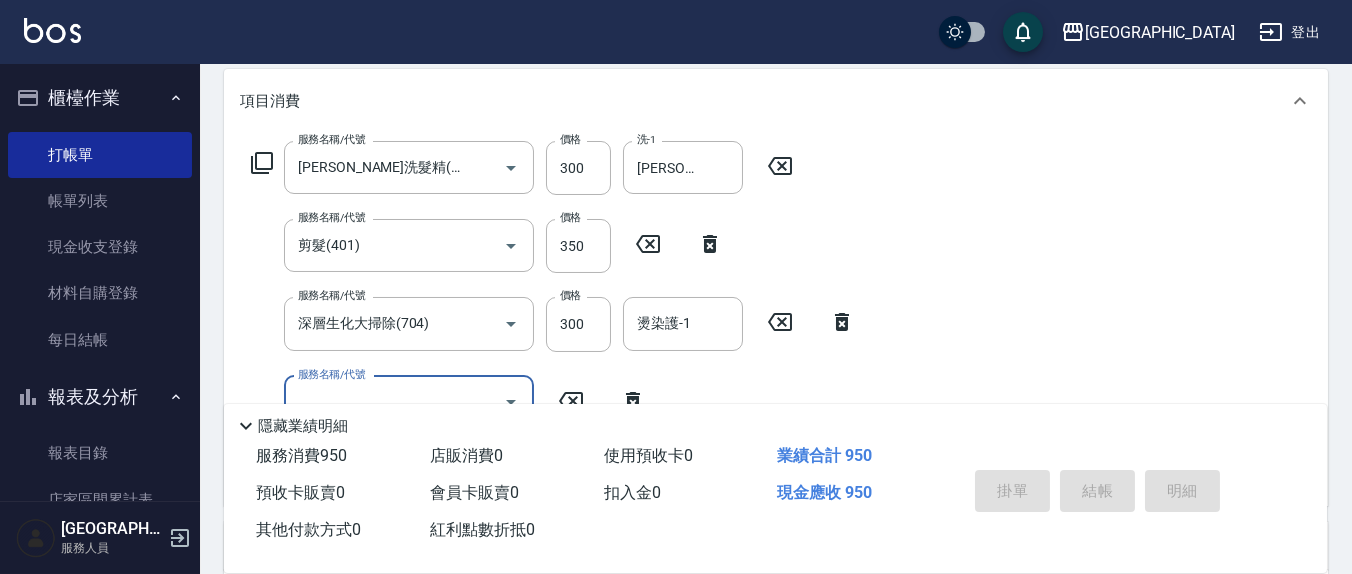 type 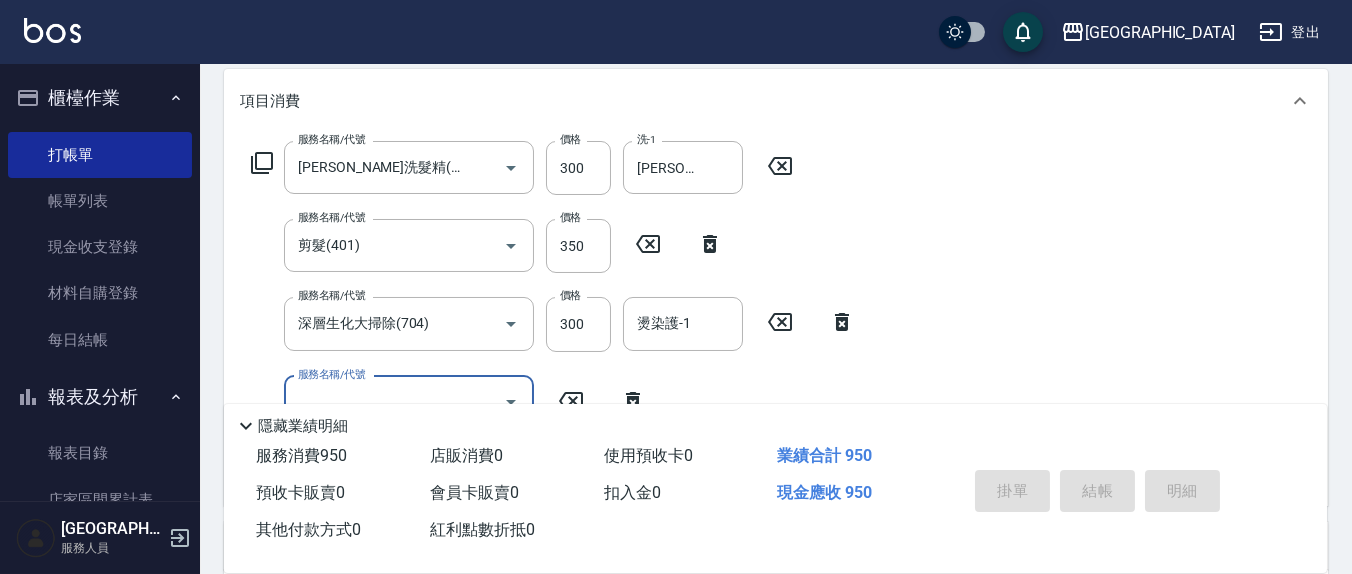 click on "指定" at bounding box center (1088, -55) 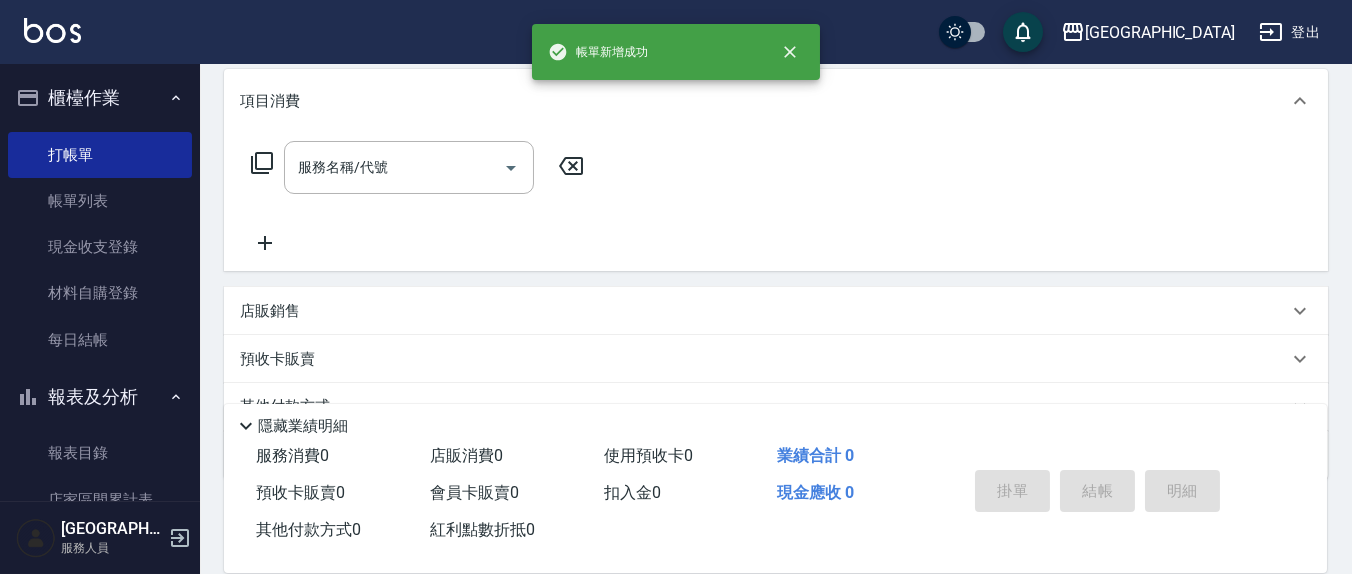 scroll, scrollTop: 0, scrollLeft: 0, axis: both 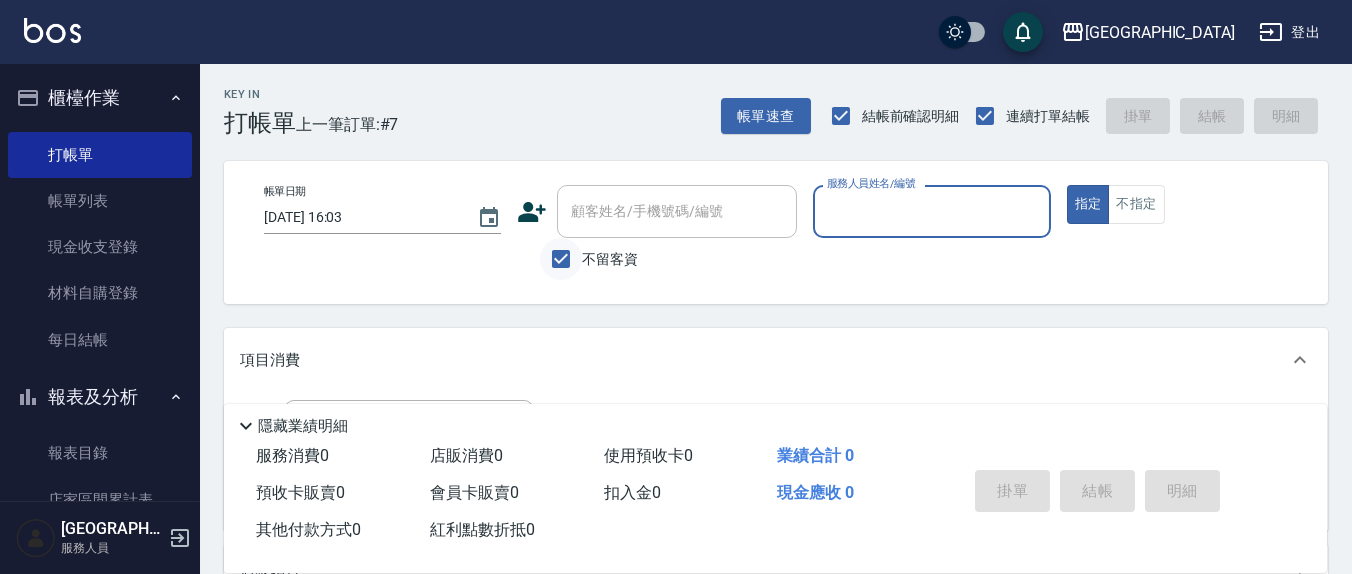 click on "不留客資" at bounding box center (561, 259) 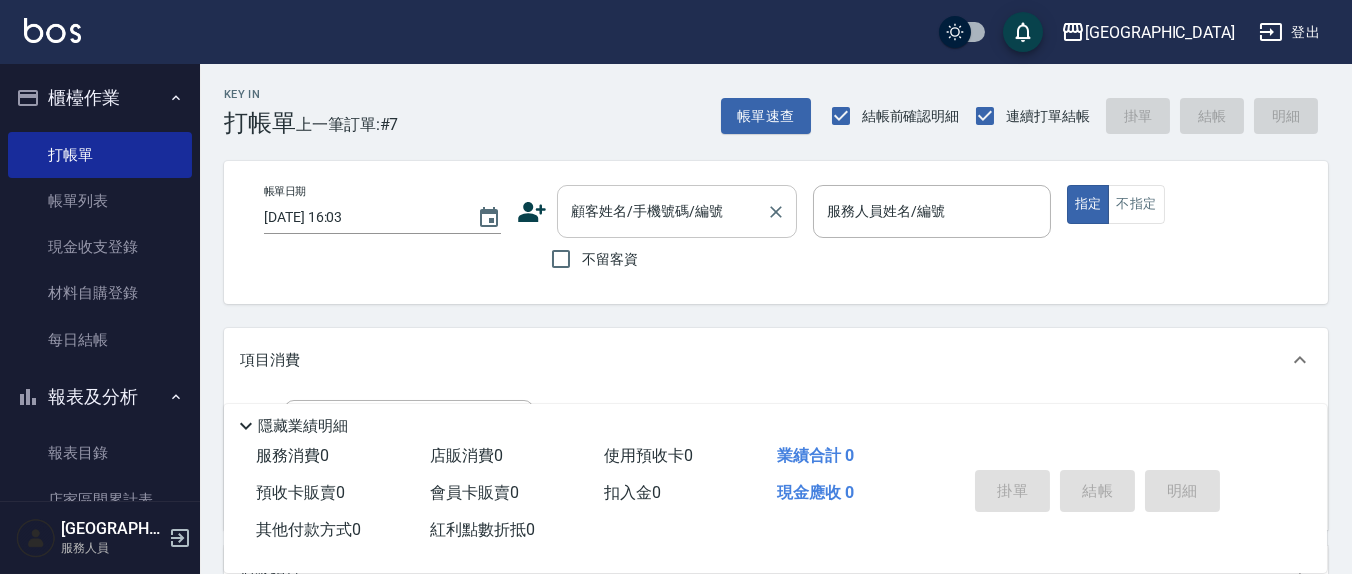 click on "顧客姓名/手機號碼/編號 顧客姓名/手機號碼/編號" at bounding box center [677, 211] 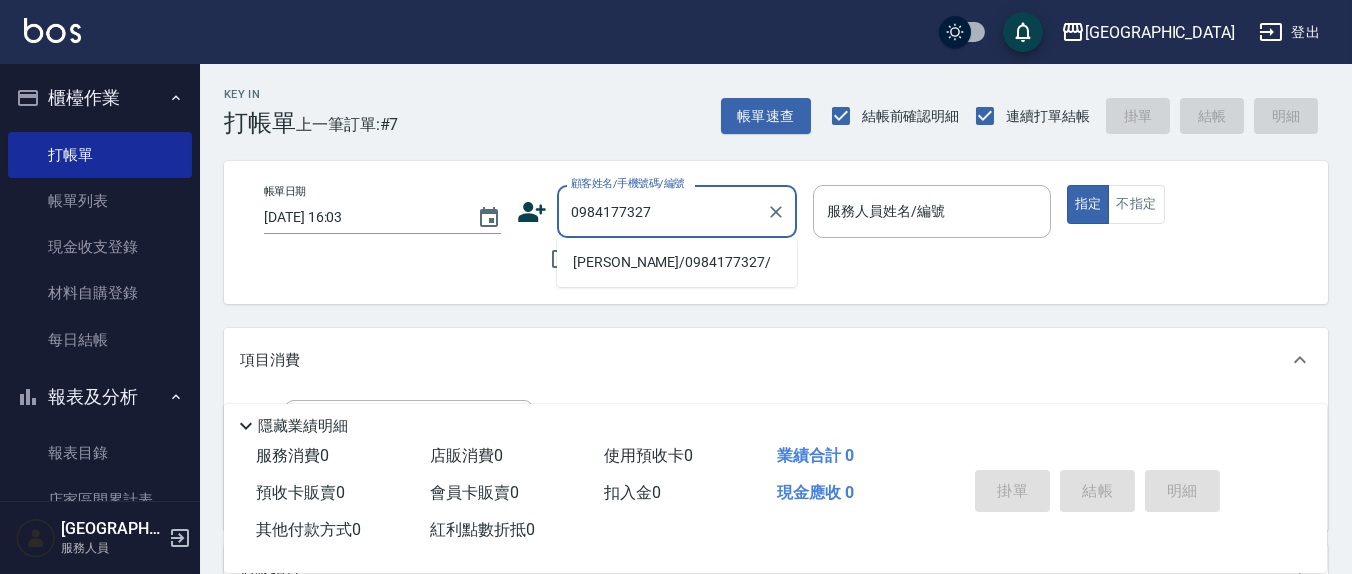 click on "[PERSON_NAME]/0984177327/" at bounding box center [677, 262] 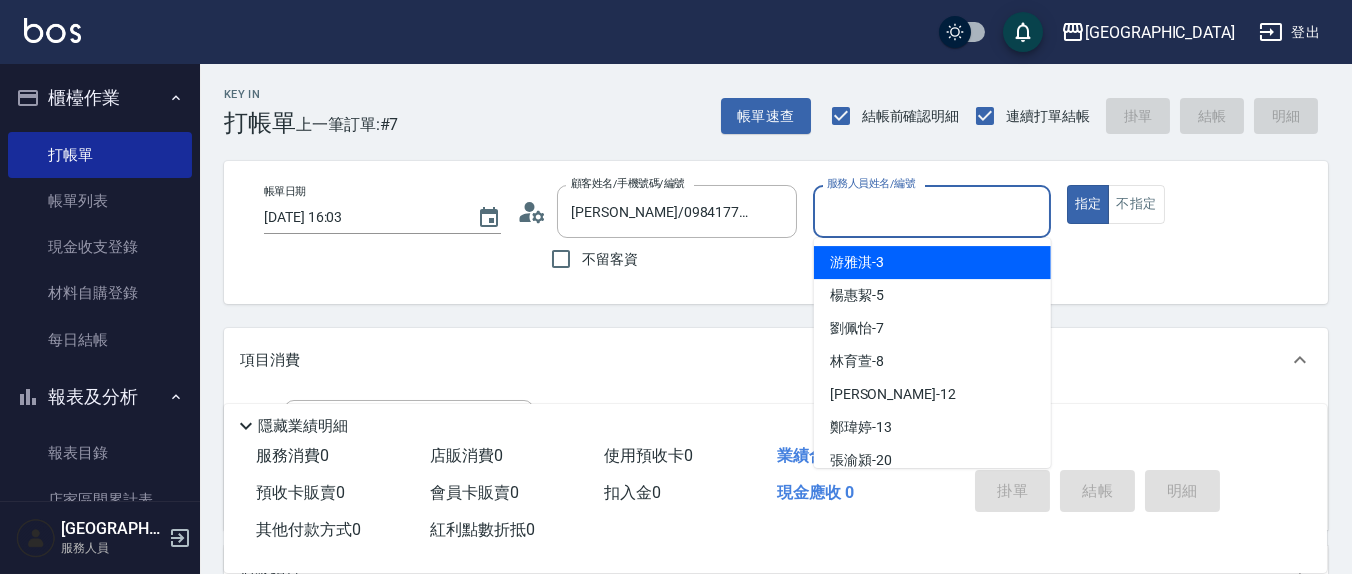 click on "服務人員姓名/編號" at bounding box center (931, 211) 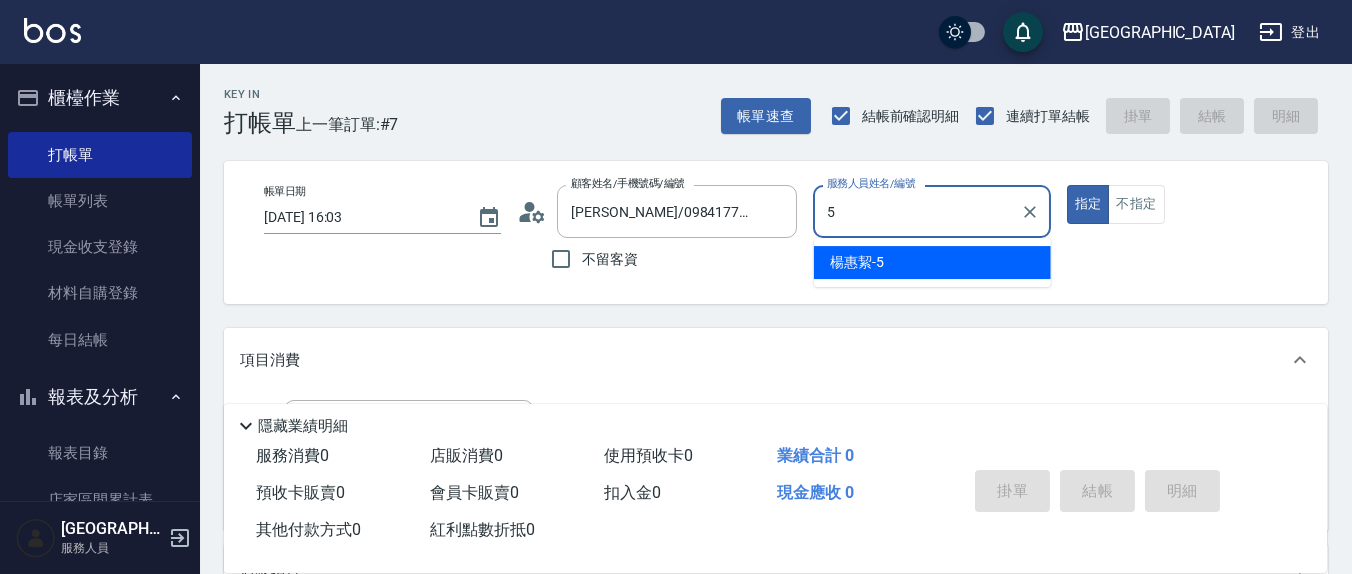 type on "[PERSON_NAME]5" 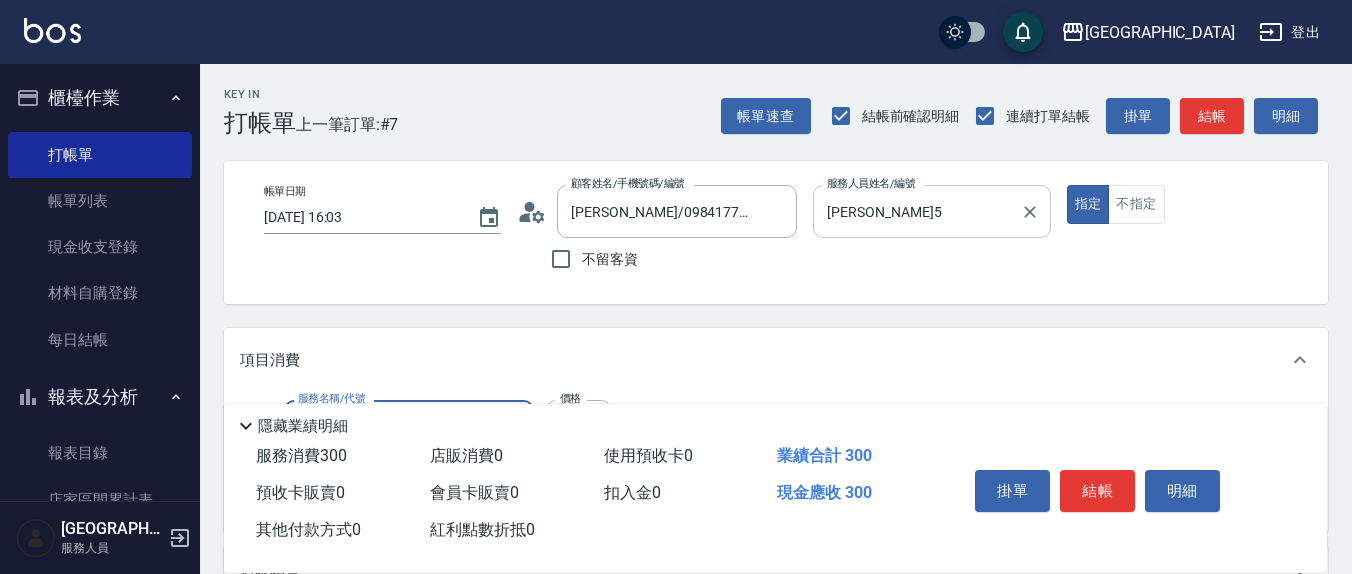 type on "[PERSON_NAME]洗髮精(210)" 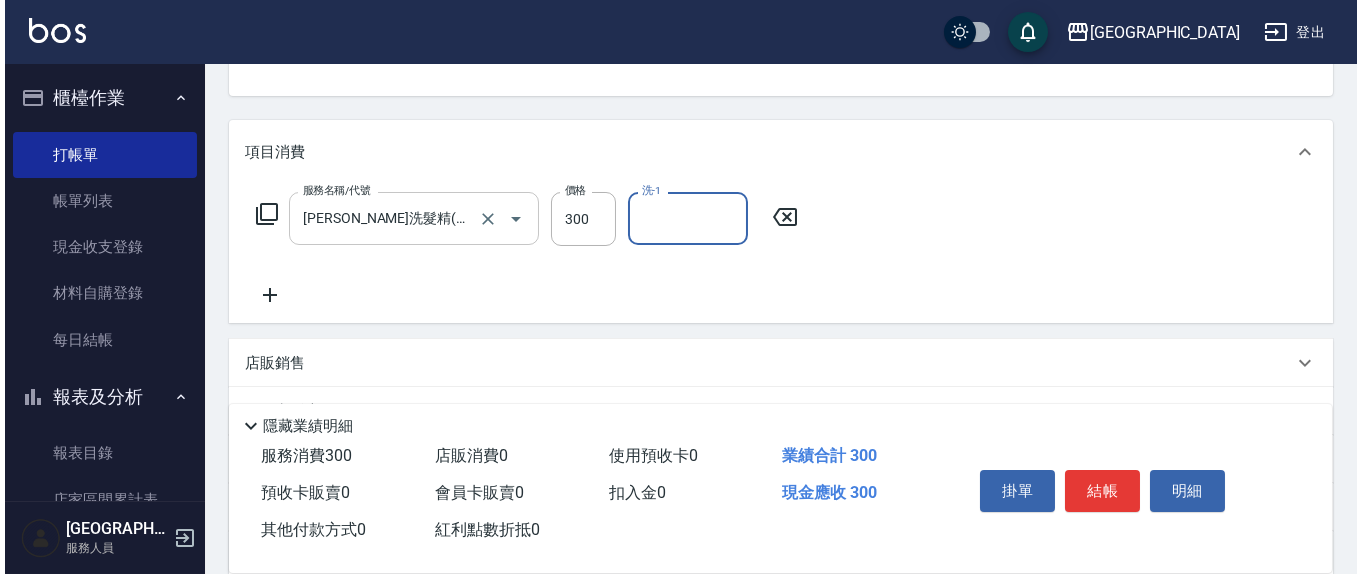 scroll, scrollTop: 0, scrollLeft: 0, axis: both 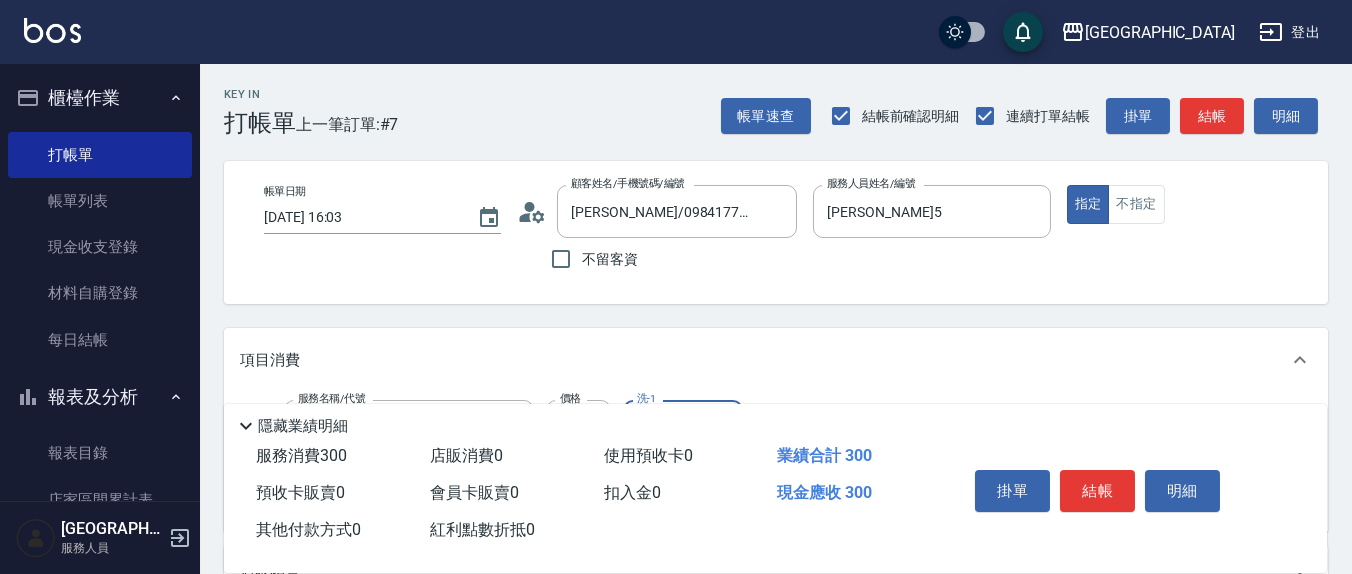 click 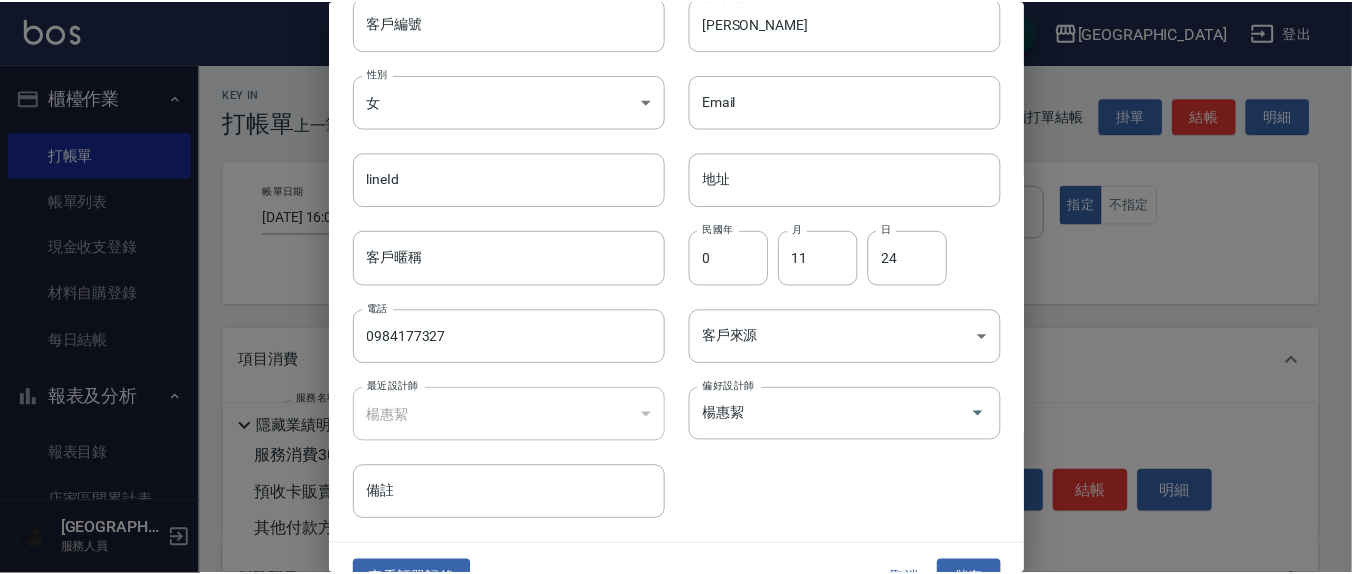 scroll, scrollTop: 118, scrollLeft: 0, axis: vertical 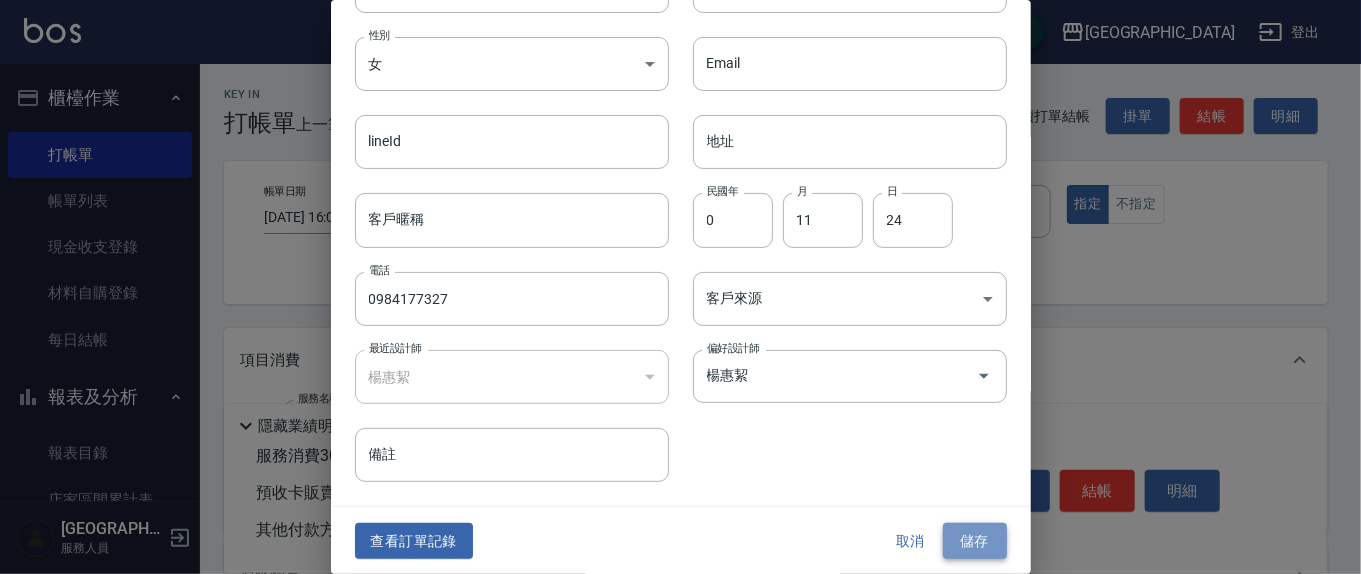 click on "儲存" at bounding box center (975, 541) 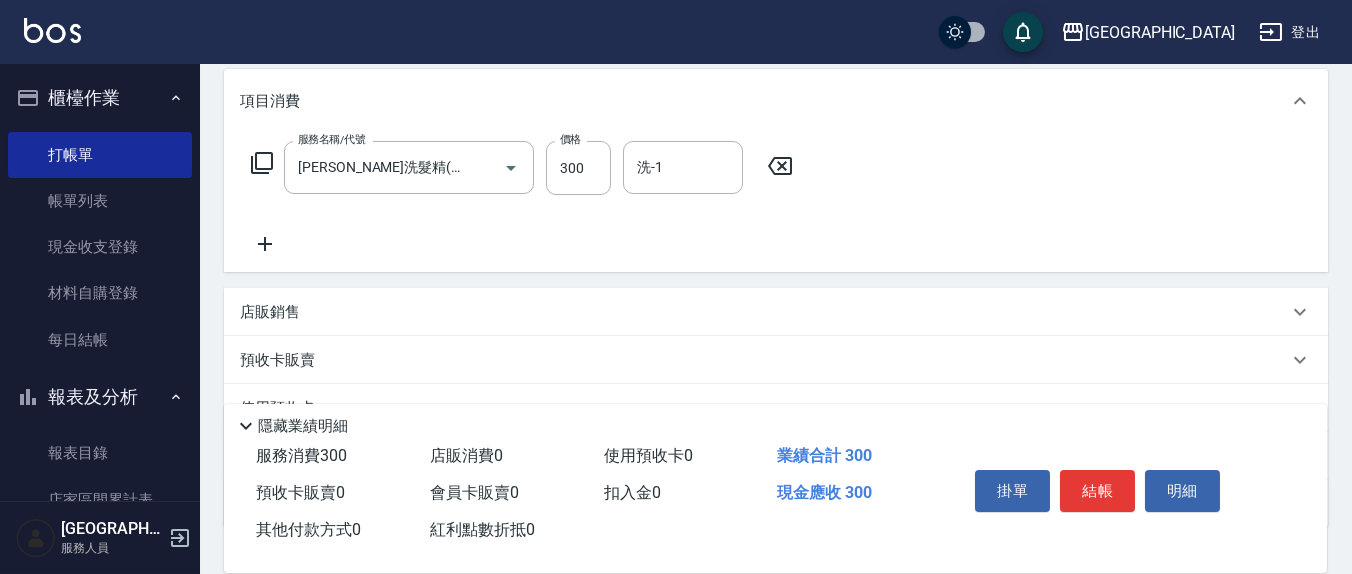 scroll, scrollTop: 193, scrollLeft: 0, axis: vertical 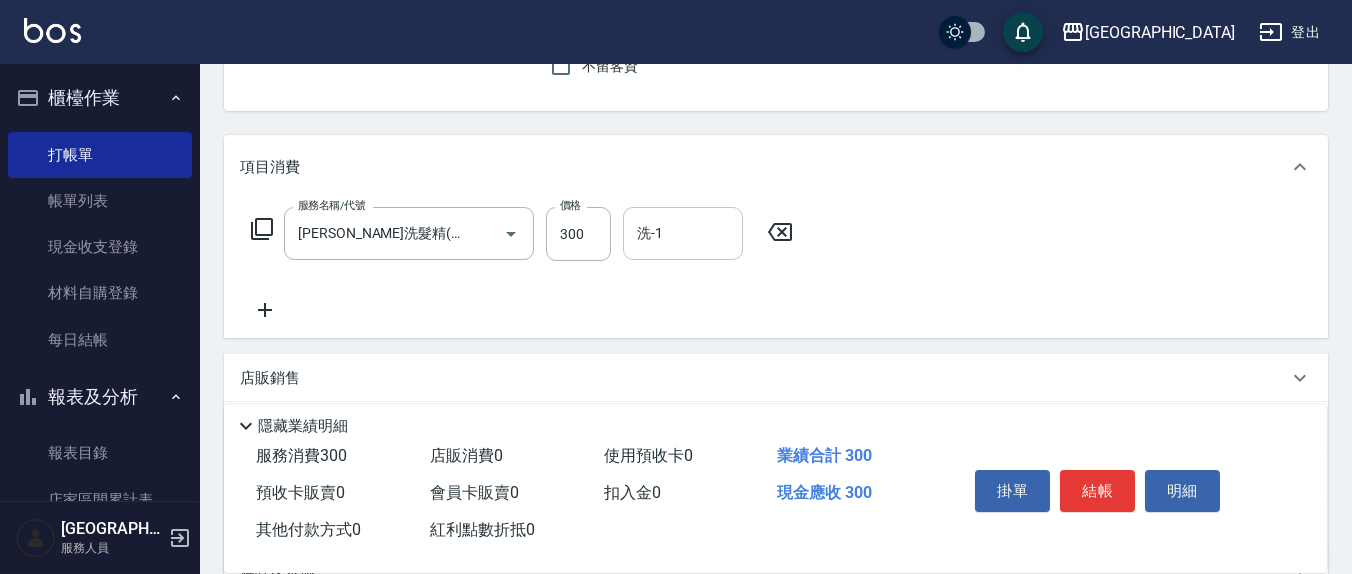drag, startPoint x: 703, startPoint y: 228, endPoint x: 692, endPoint y: 238, distance: 14.866069 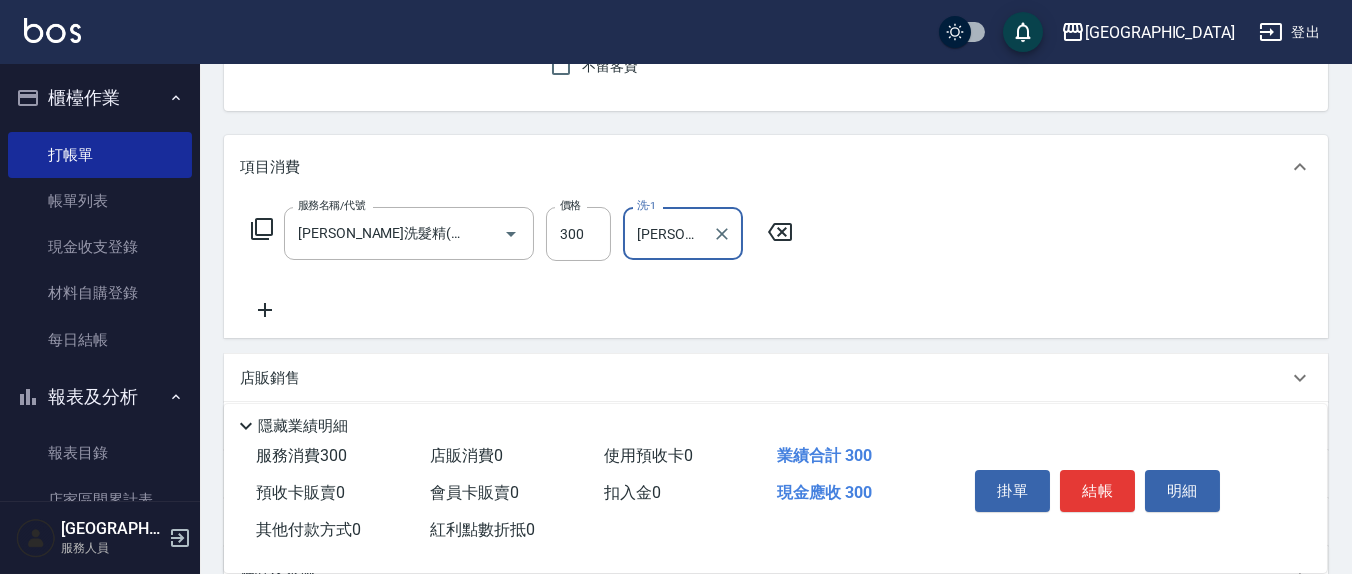 type on "[PERSON_NAME]-21" 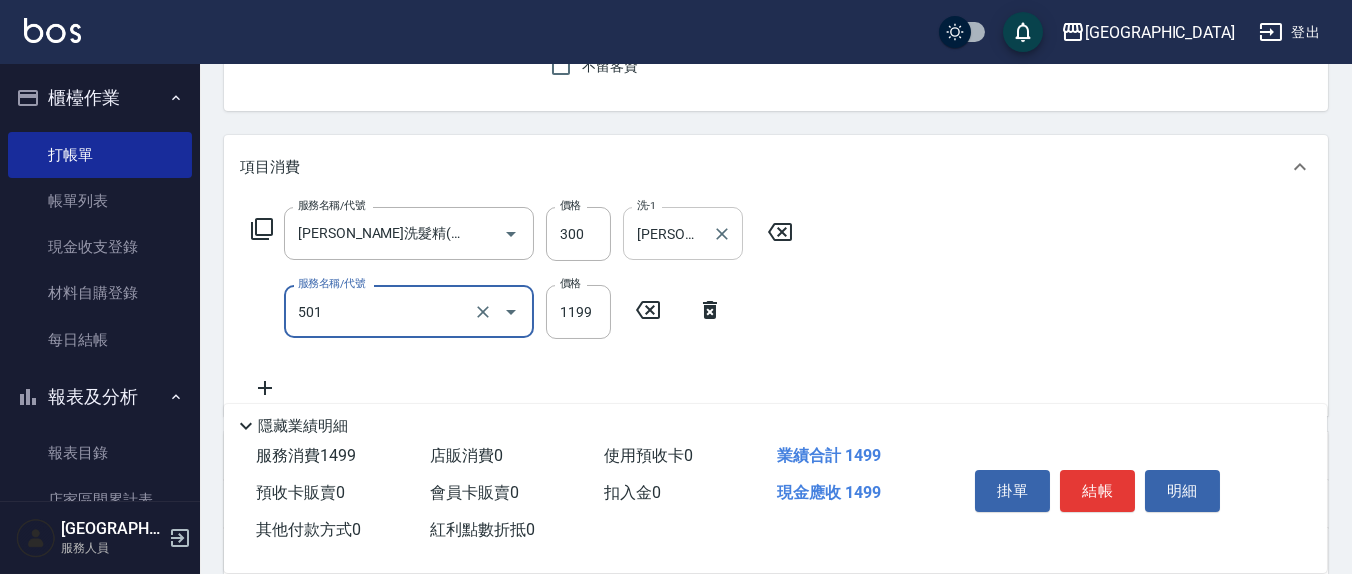 type on "染髮(501)" 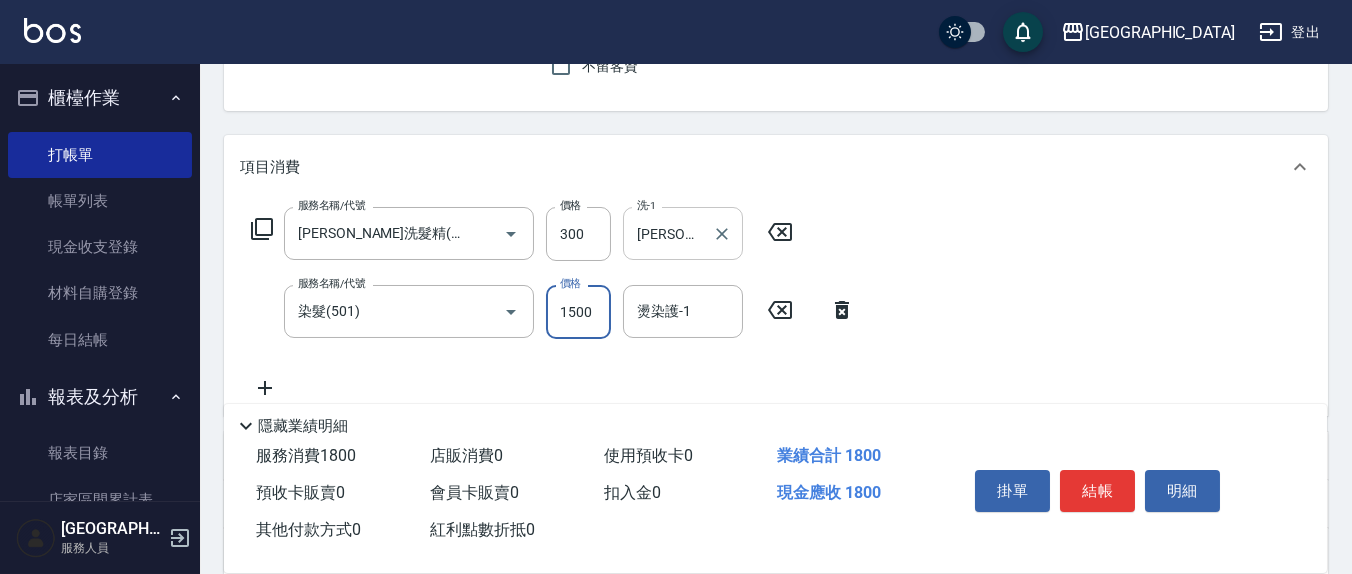 type on "1500" 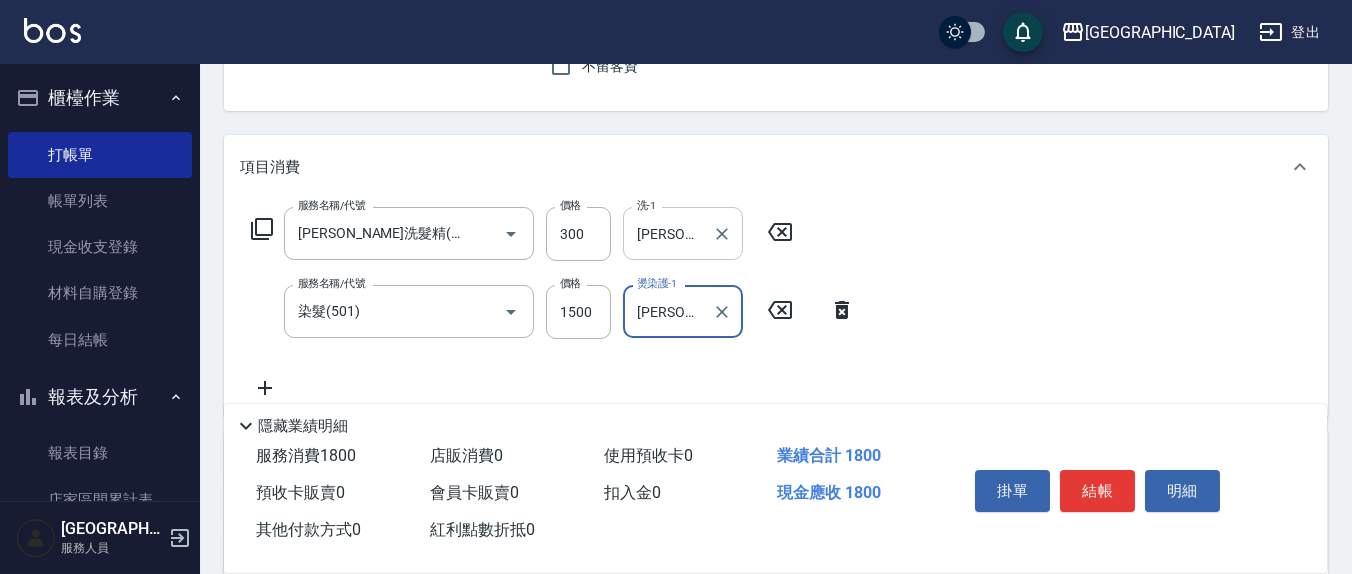 type on "[PERSON_NAME]-21" 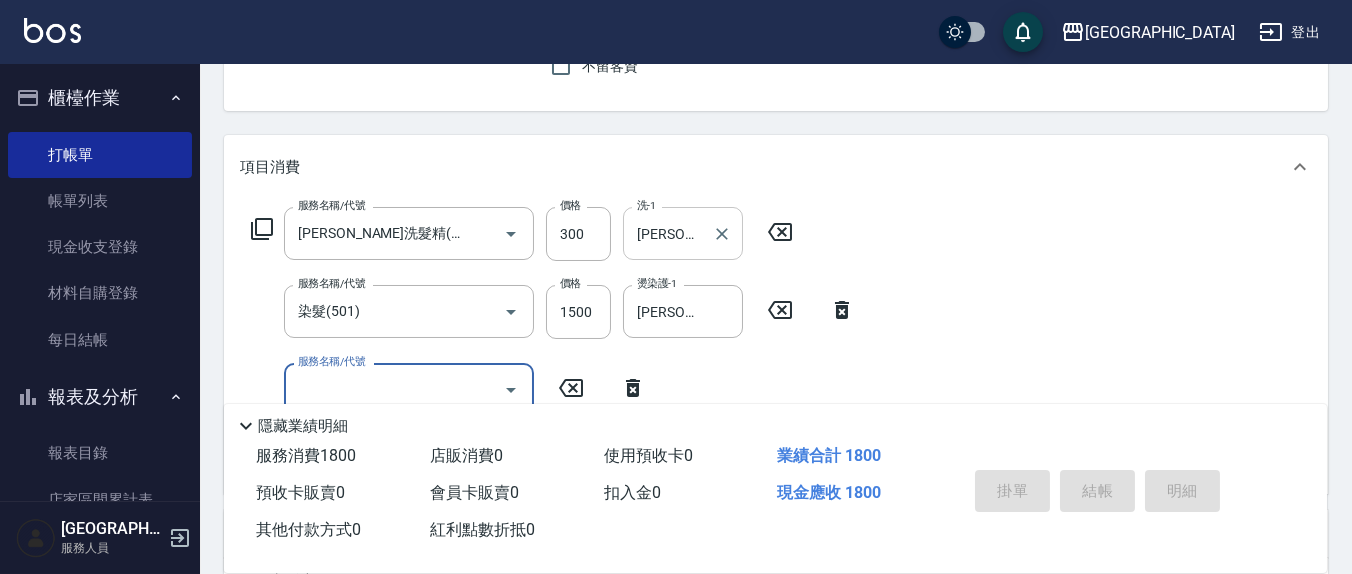 type 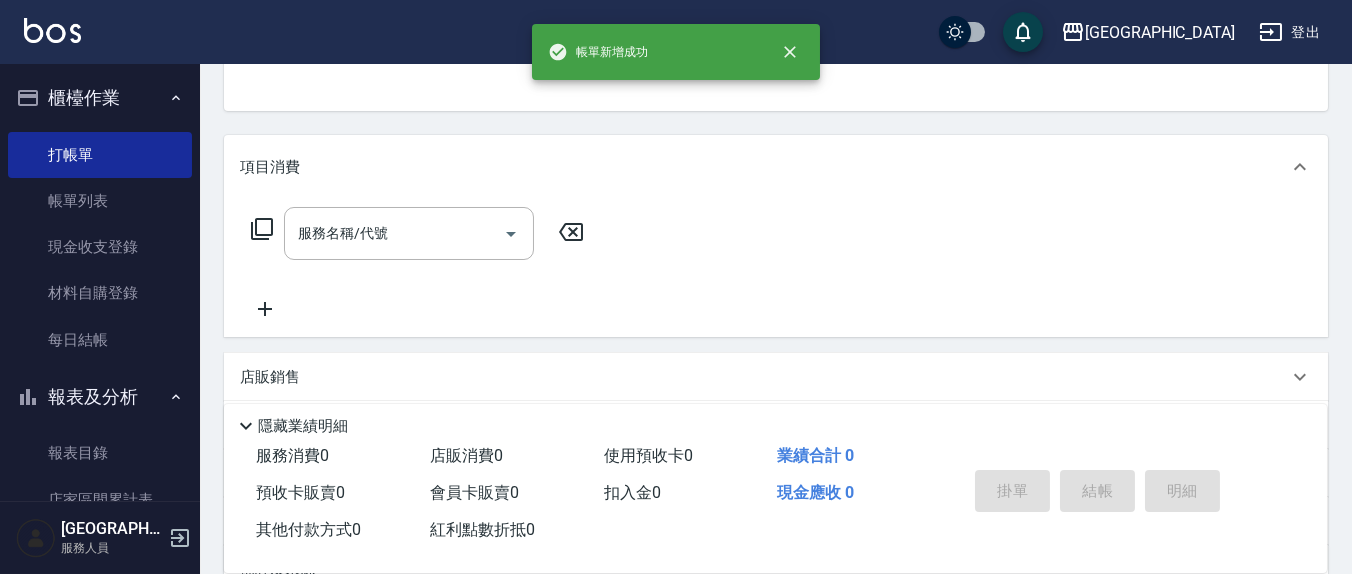 scroll, scrollTop: 0, scrollLeft: 0, axis: both 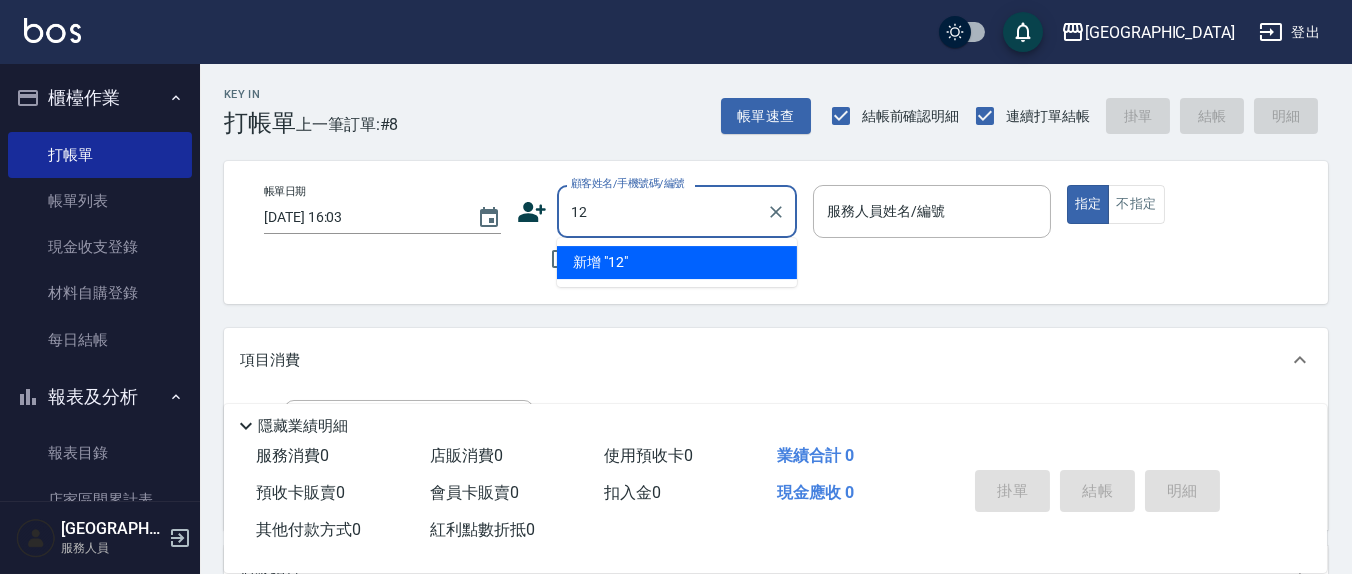 type on "12" 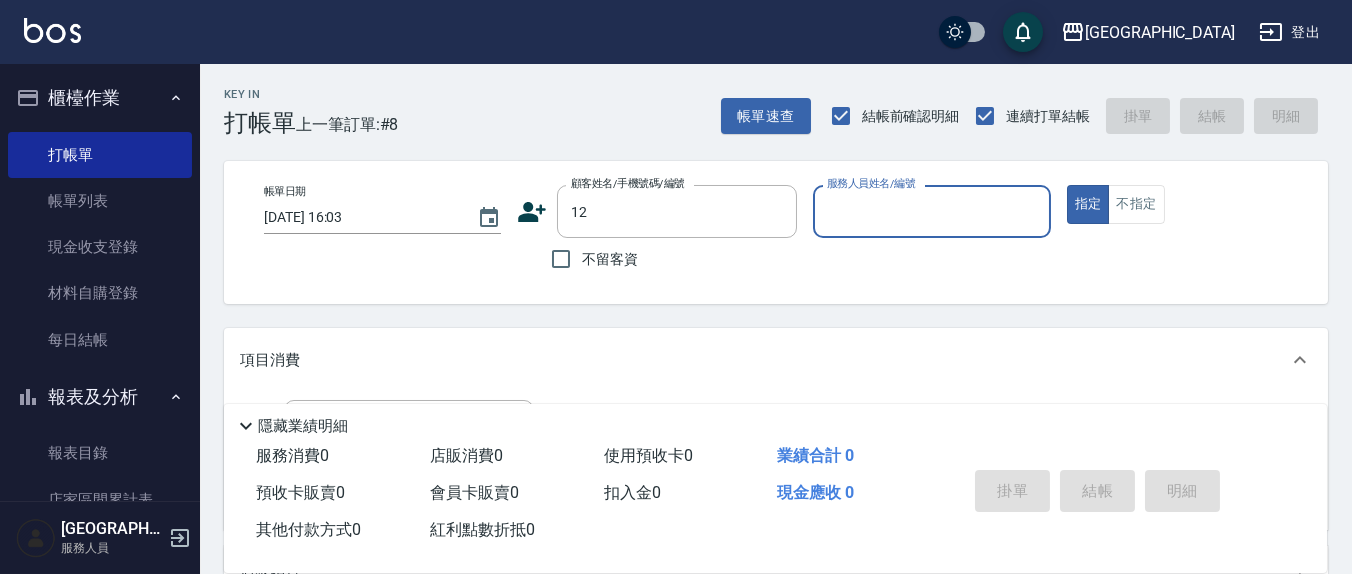 click on "指定" at bounding box center (1088, 204) 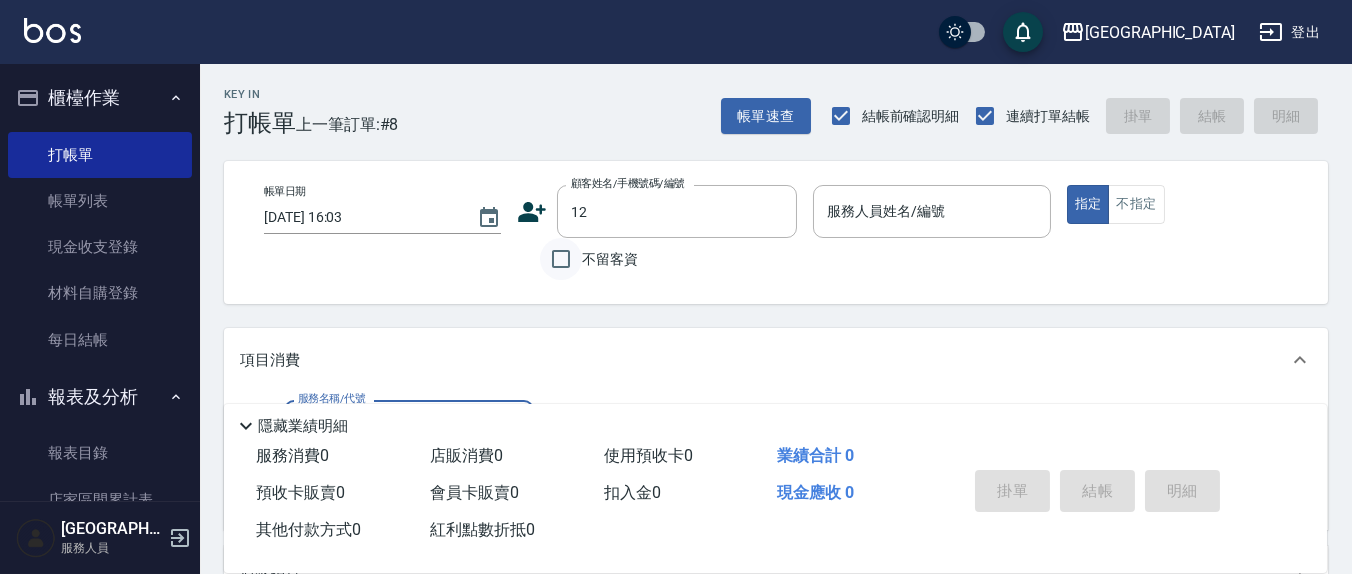 click on "不留客資" at bounding box center (561, 259) 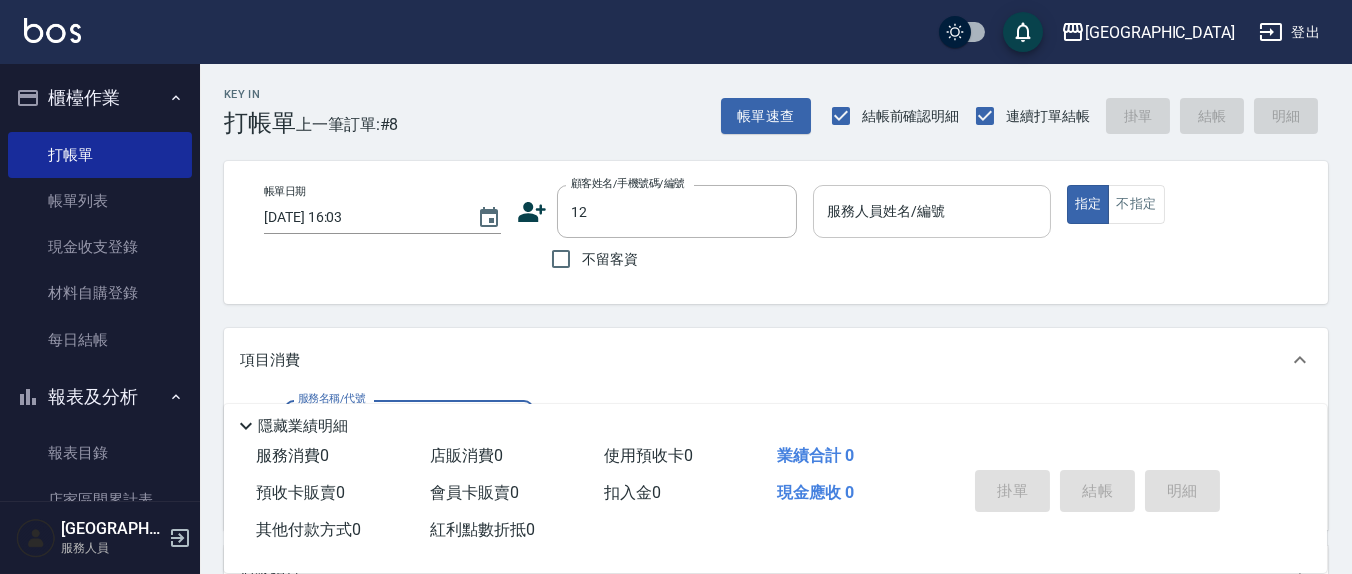 type on "顧客姓名未設定/097212893/" 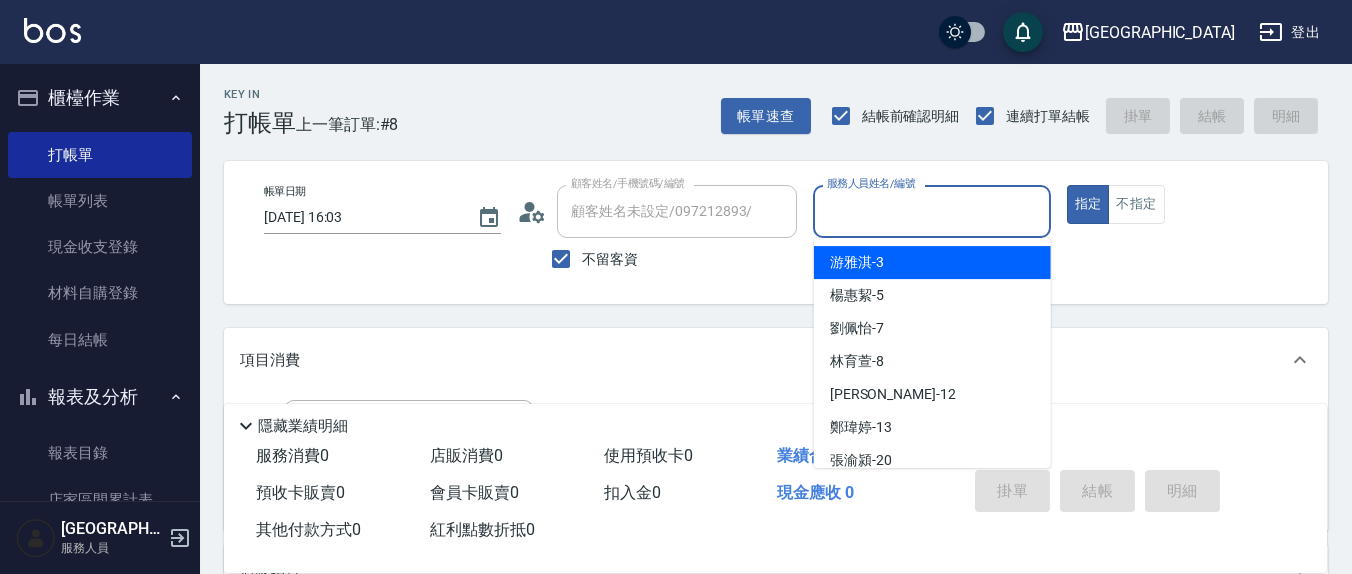 click on "服務人員姓名/編號" at bounding box center [931, 211] 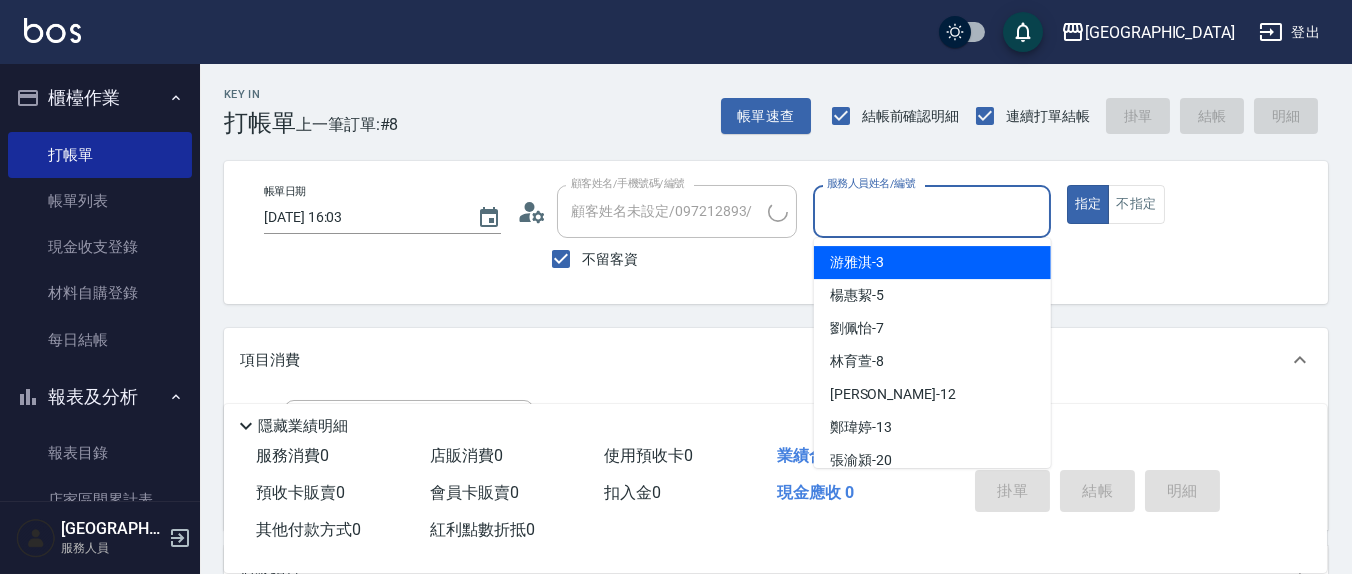 type on "1" 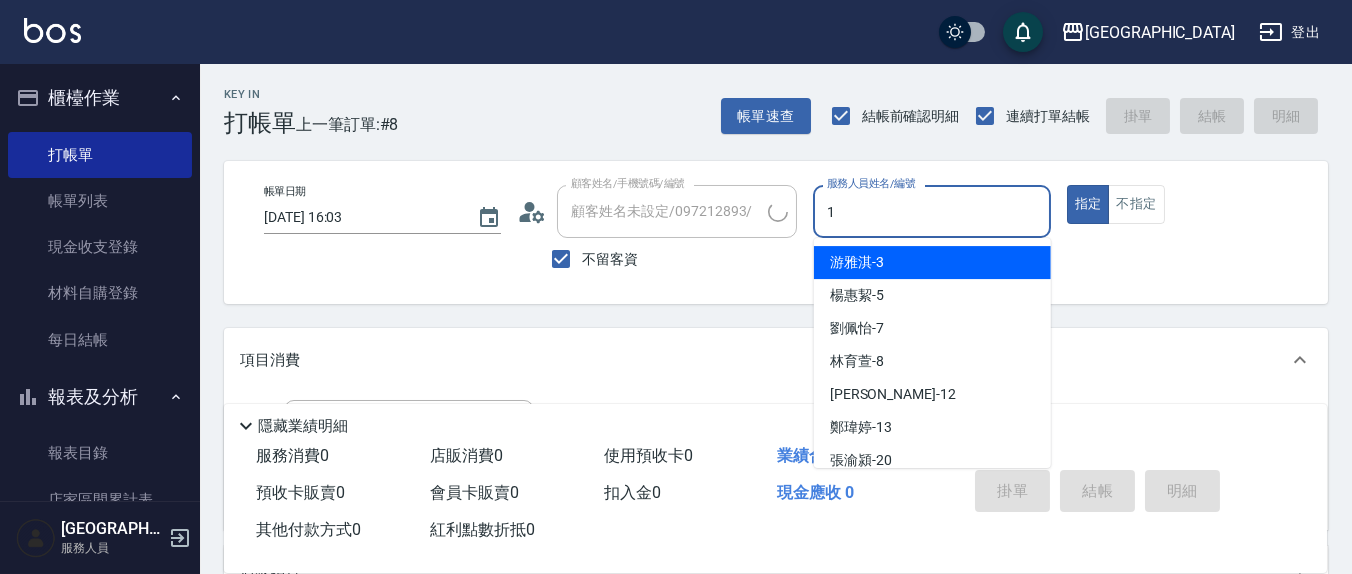 type on "[PERSON_NAME]/0932339547/" 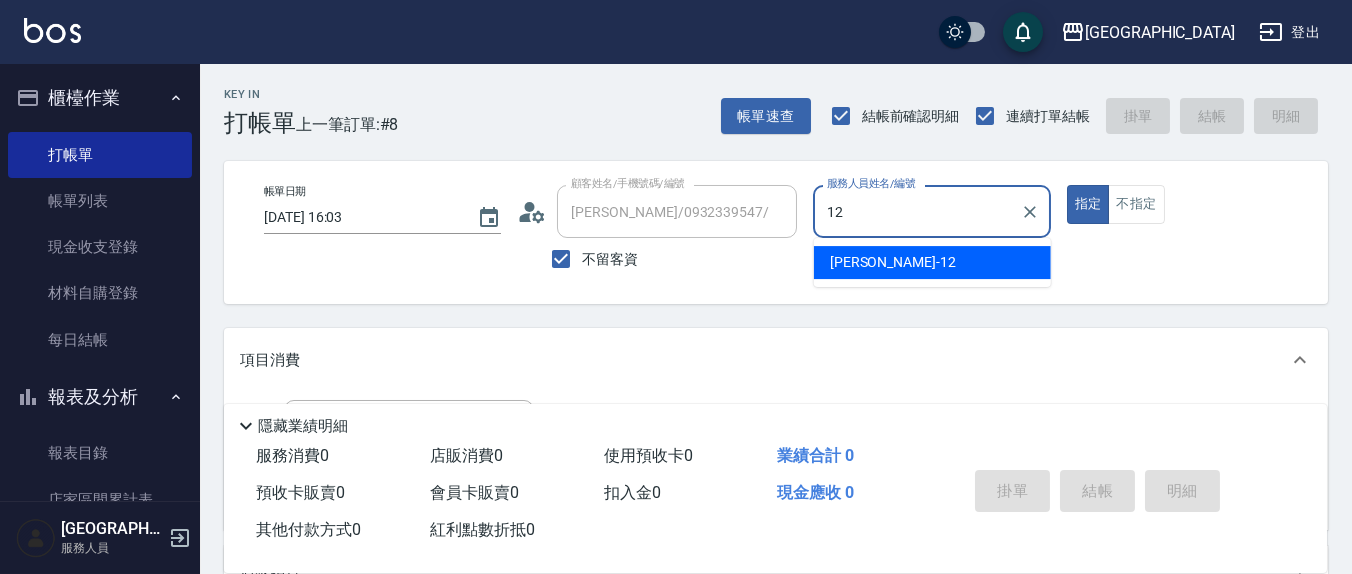 type on "[PERSON_NAME]-12" 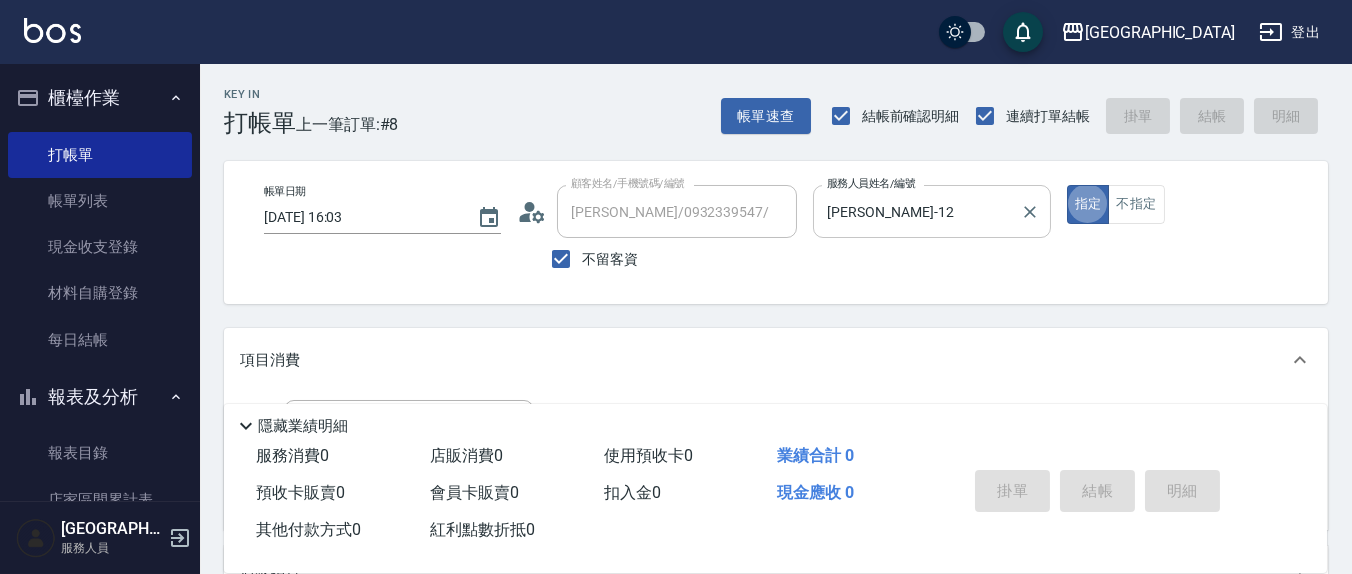 scroll, scrollTop: 208, scrollLeft: 0, axis: vertical 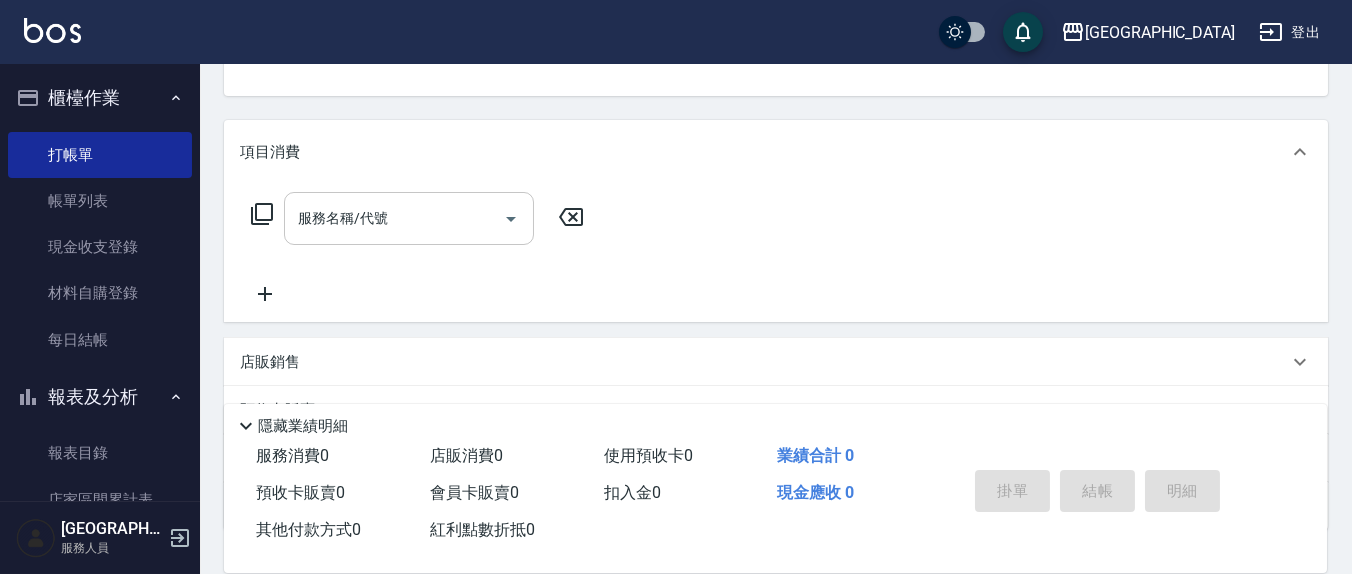 click on "服務名稱/代號" at bounding box center [394, 218] 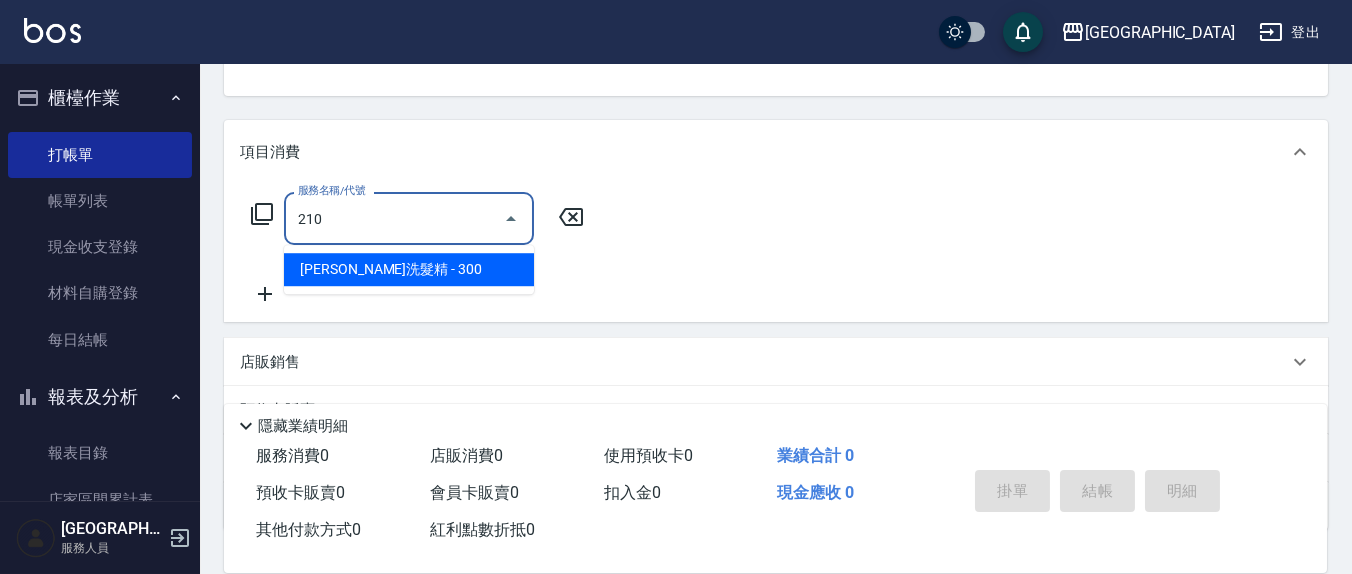 type on "[PERSON_NAME]洗髮精(210)" 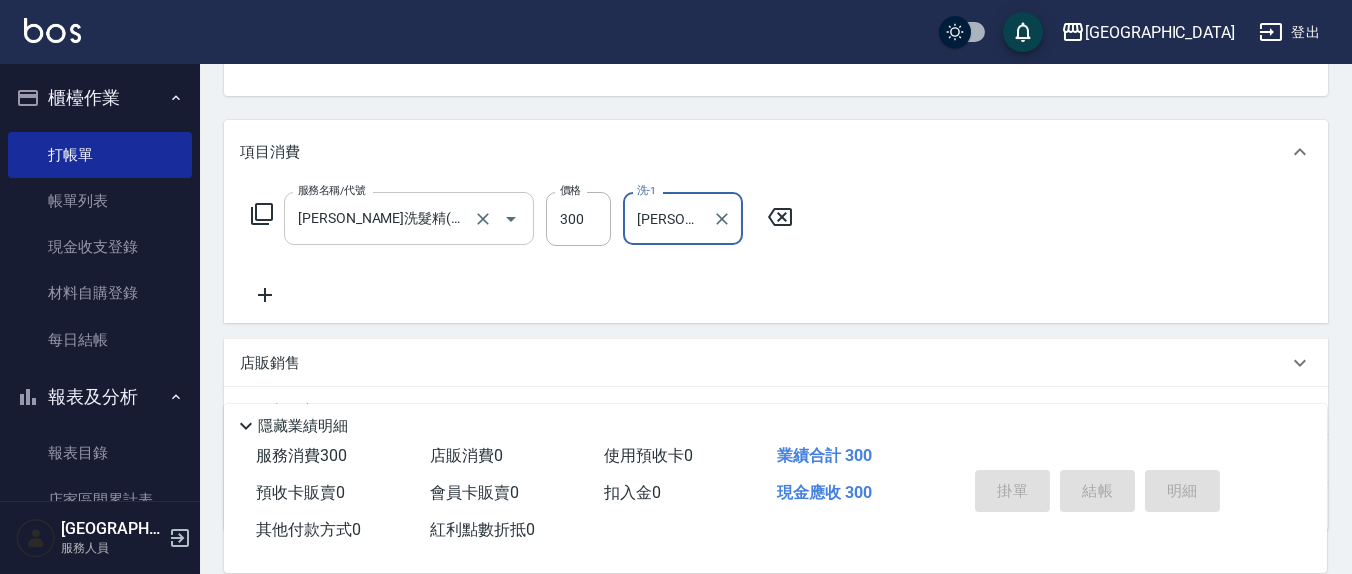 type on "[PERSON_NAME]-8" 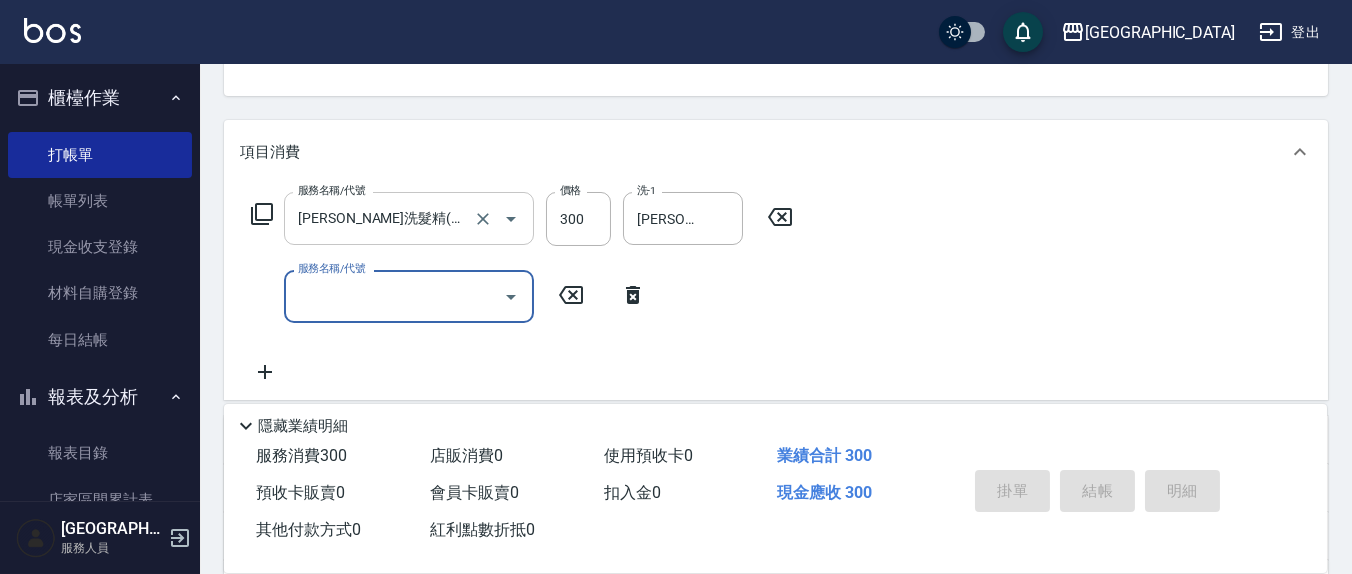 type on "[DATE] 16:04" 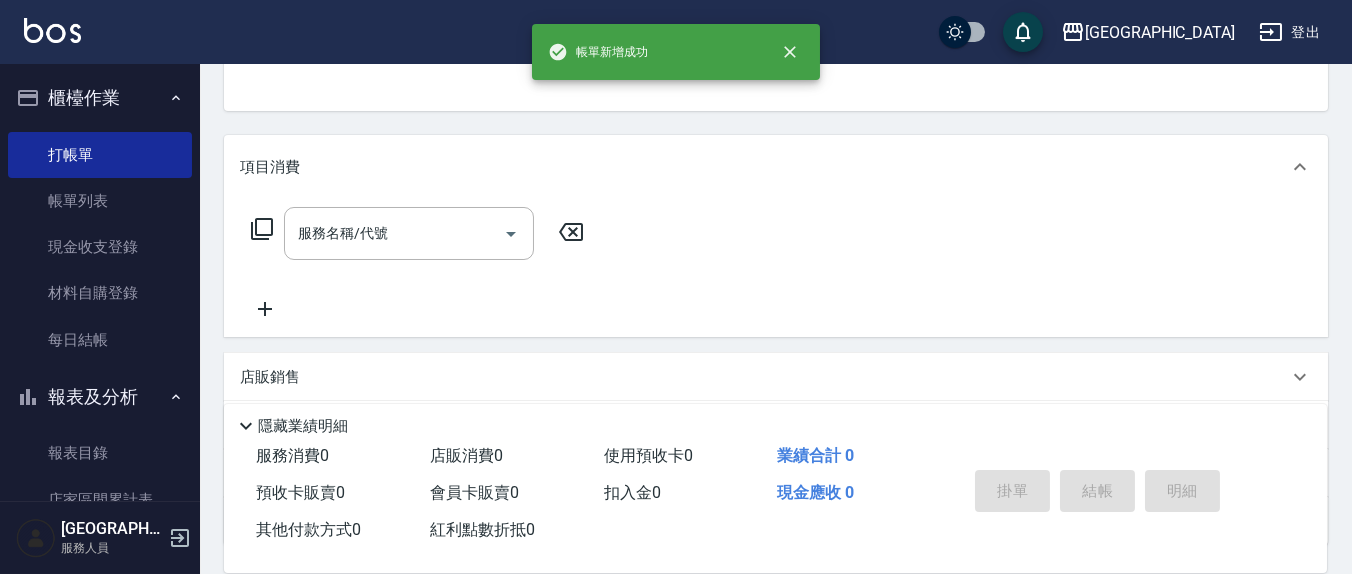 scroll, scrollTop: 0, scrollLeft: 0, axis: both 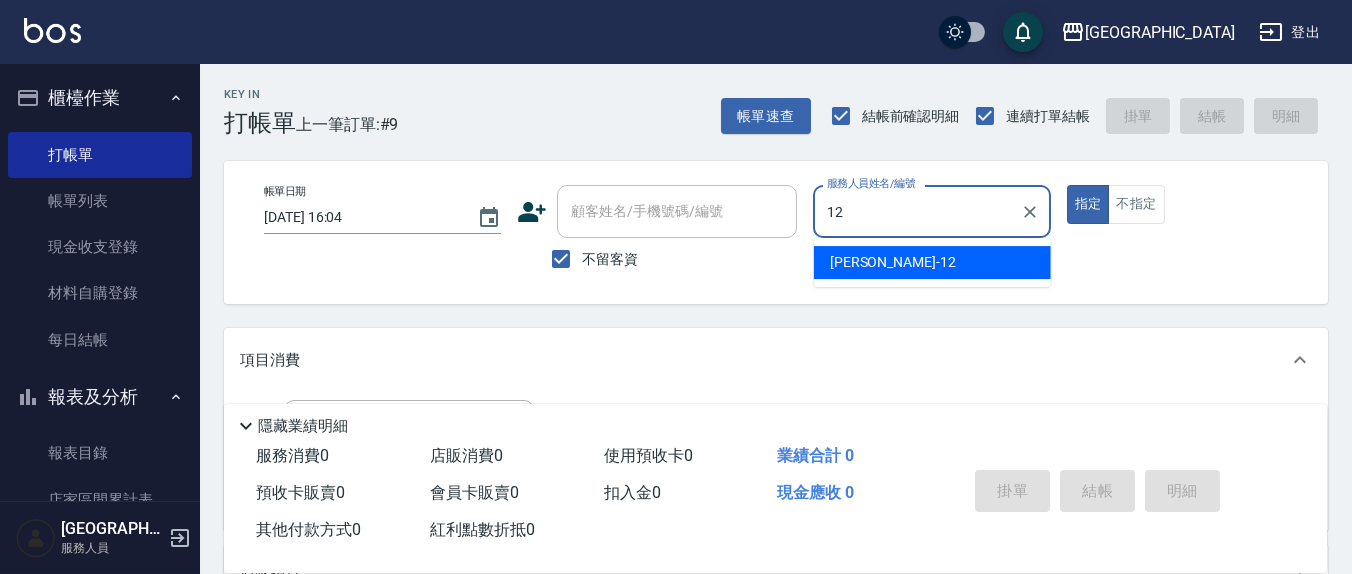 type on "[PERSON_NAME]-12" 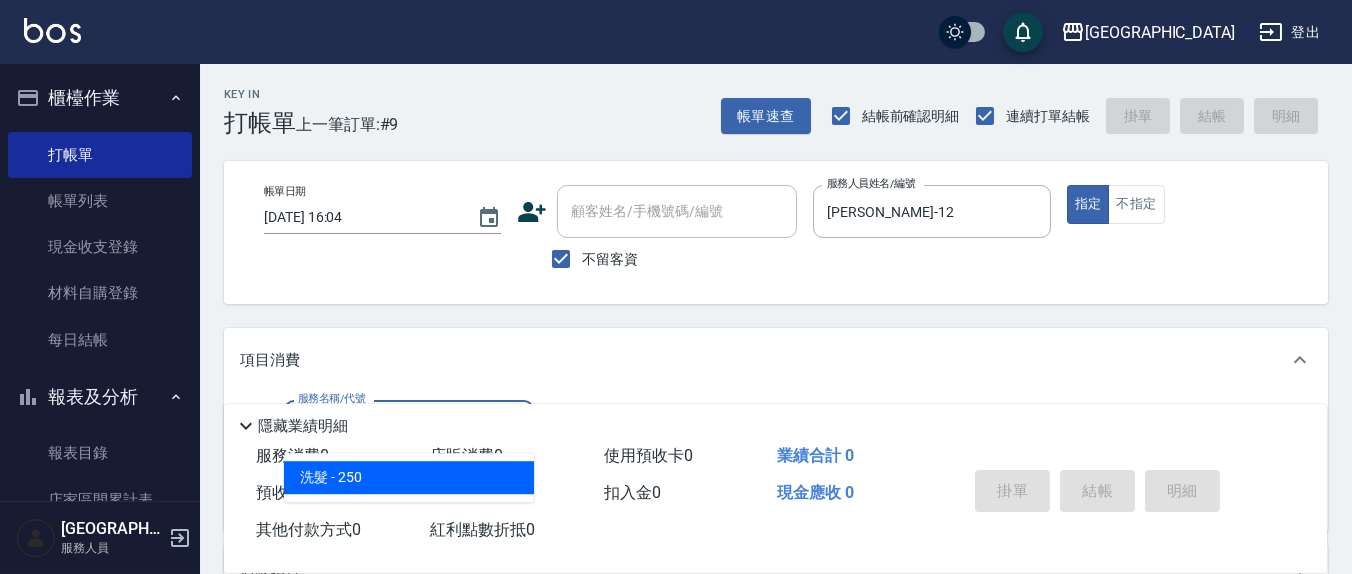 type on "洗髮(201)" 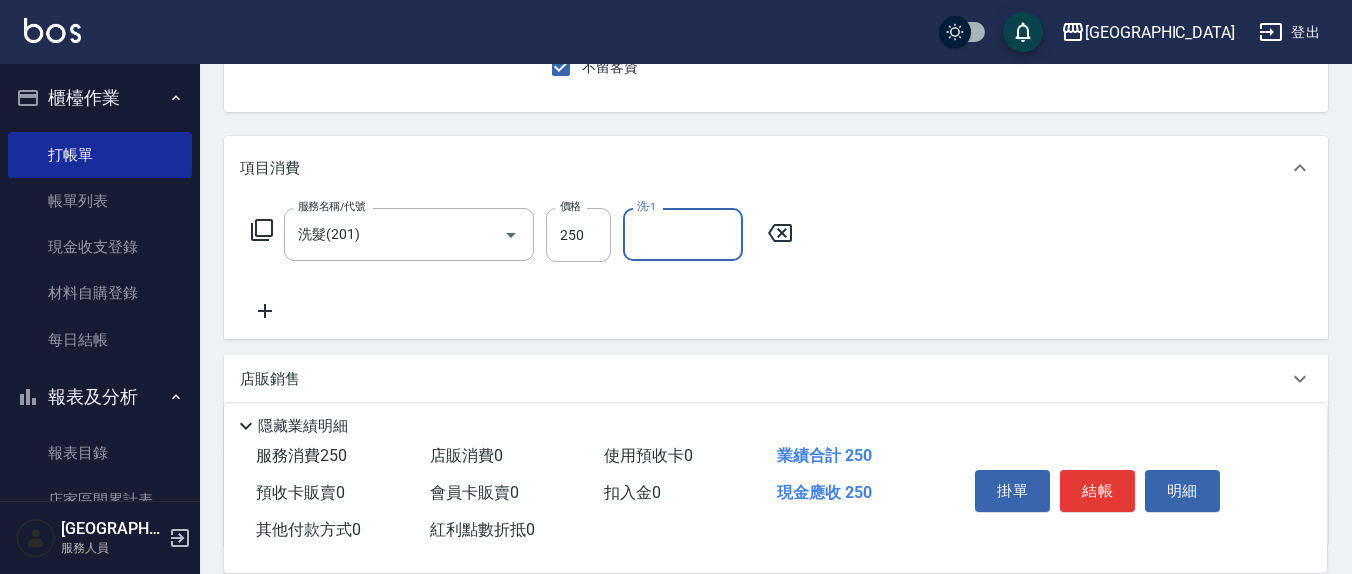 scroll, scrollTop: 208, scrollLeft: 0, axis: vertical 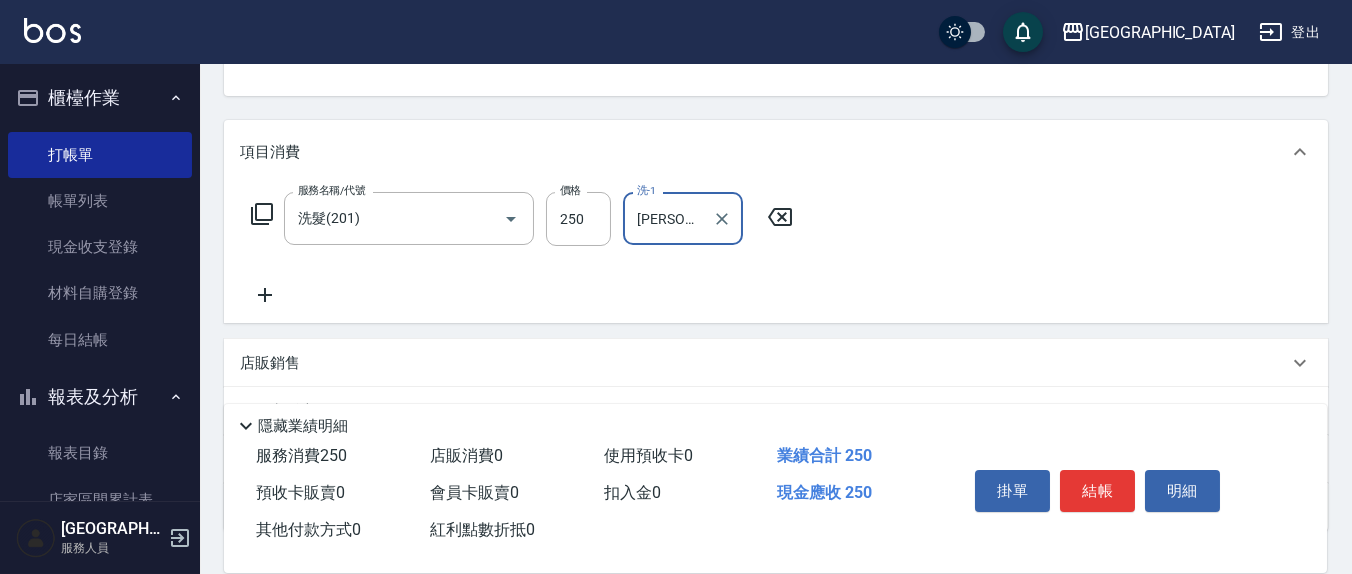 type on "[PERSON_NAME]-21" 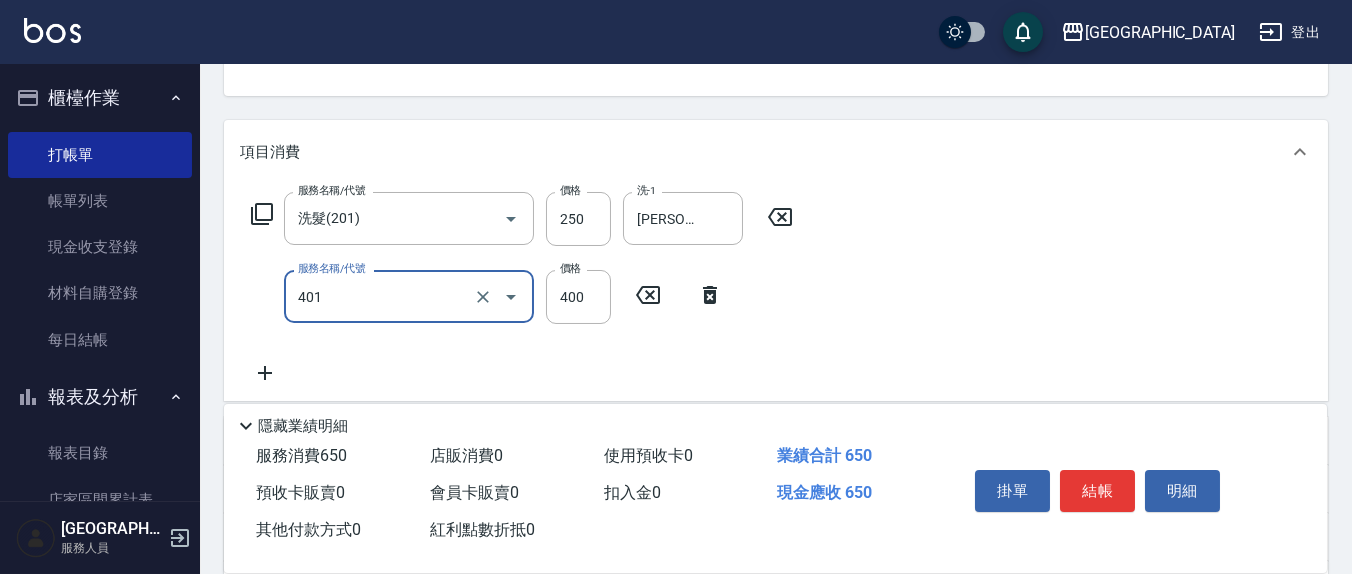 type on "剪髮(401)" 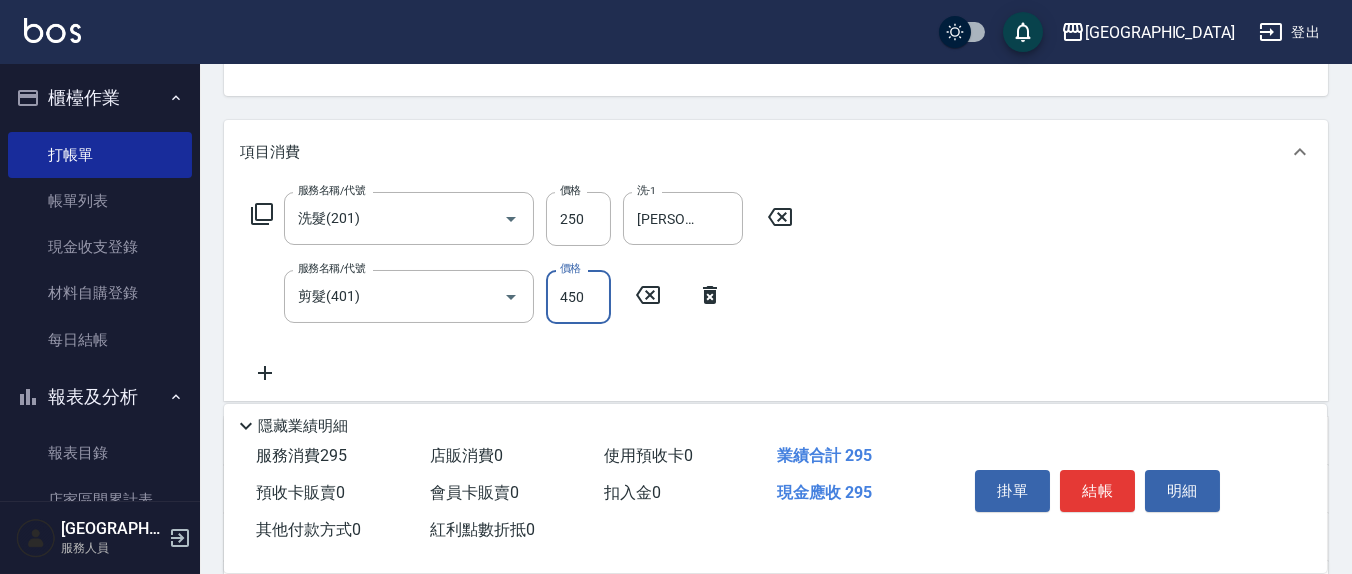 type on "450" 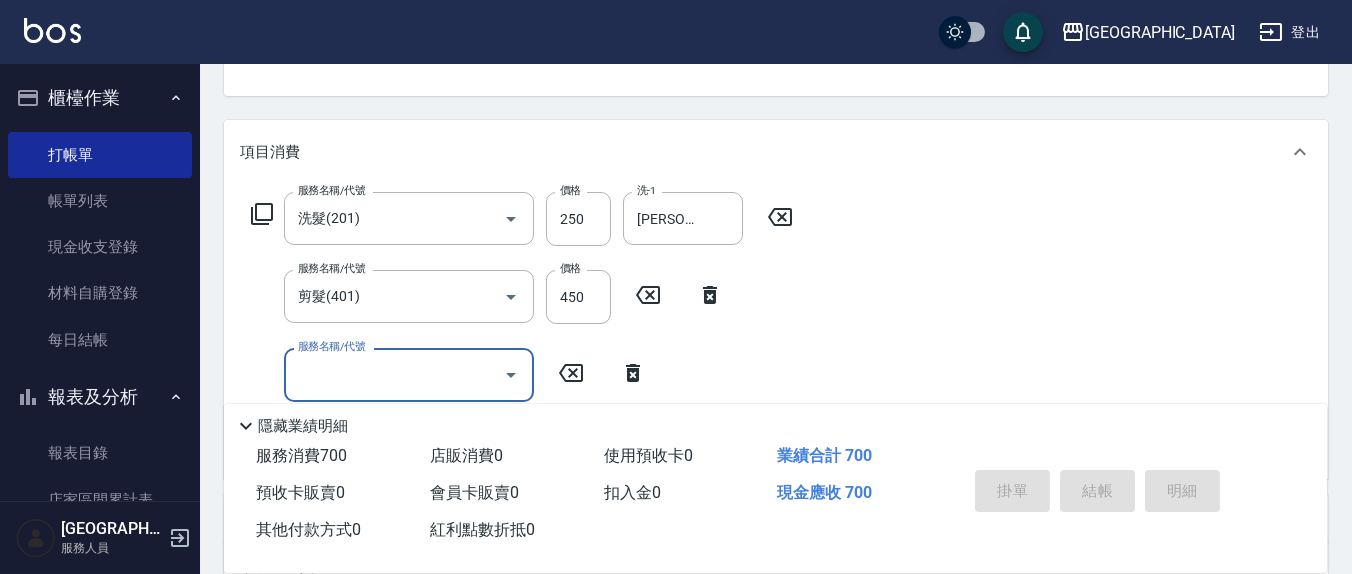 type 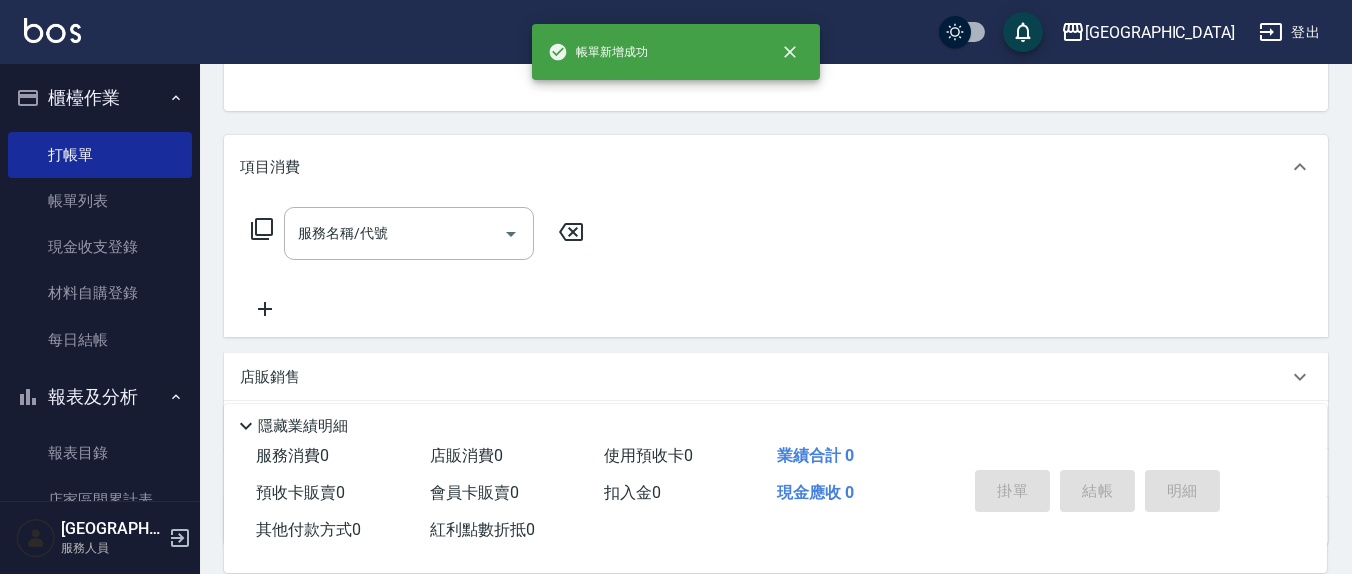 click on "指定" at bounding box center (1088, 11) 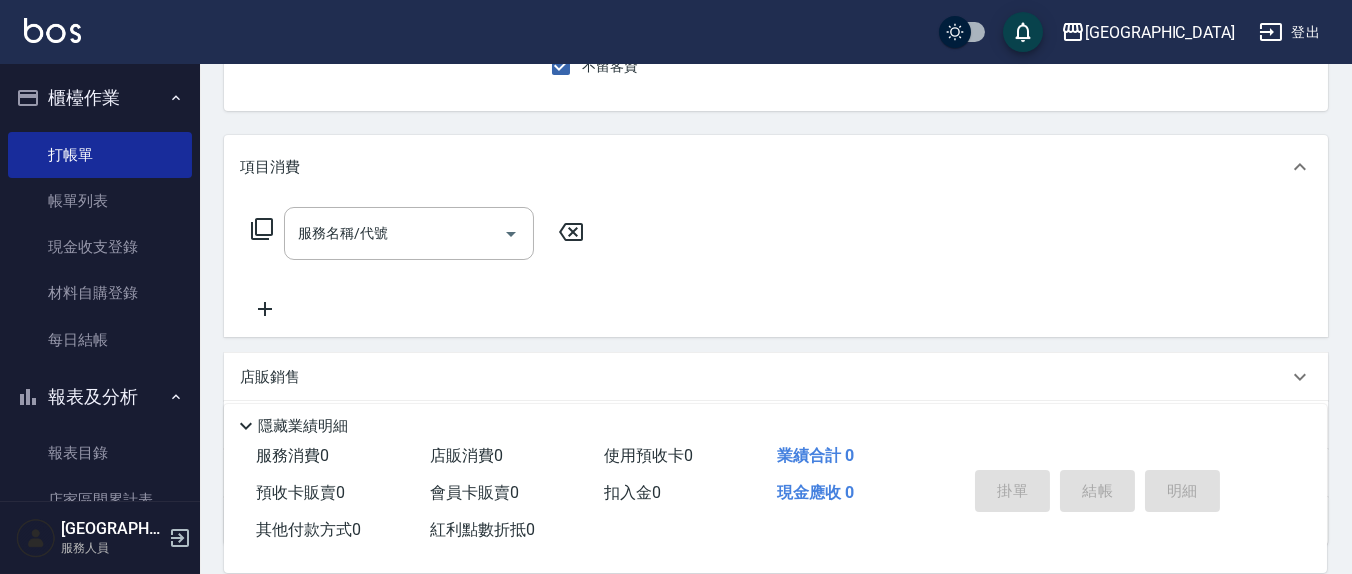 scroll, scrollTop: 185, scrollLeft: 0, axis: vertical 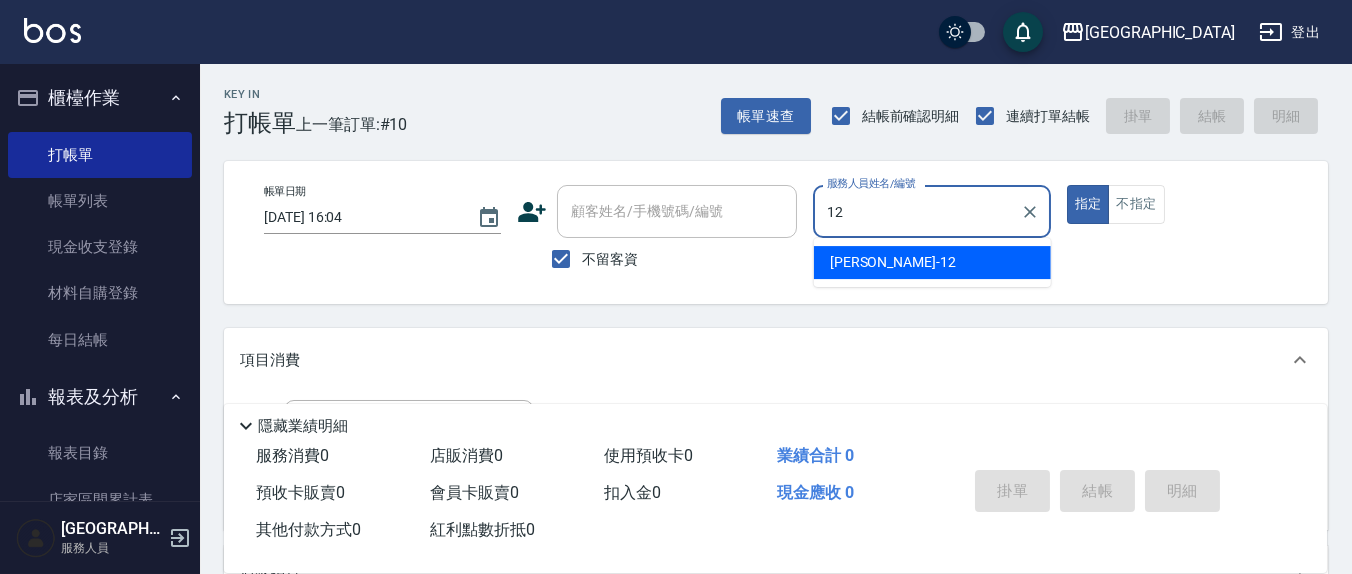 type on "[PERSON_NAME]-12" 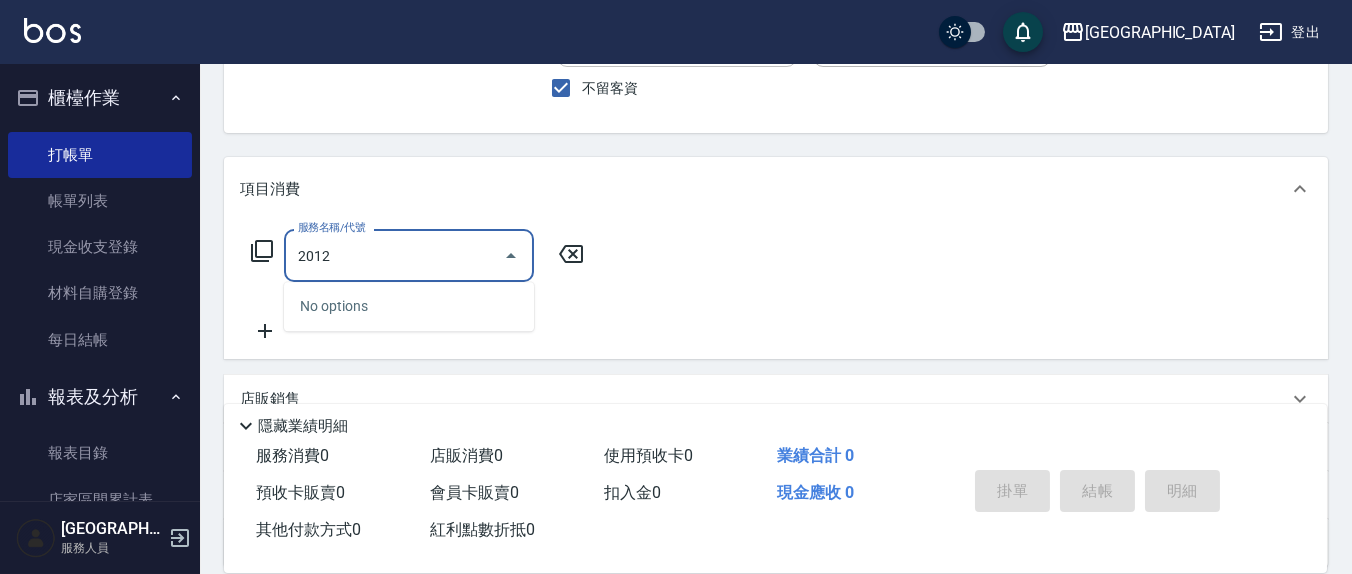 scroll, scrollTop: 208, scrollLeft: 0, axis: vertical 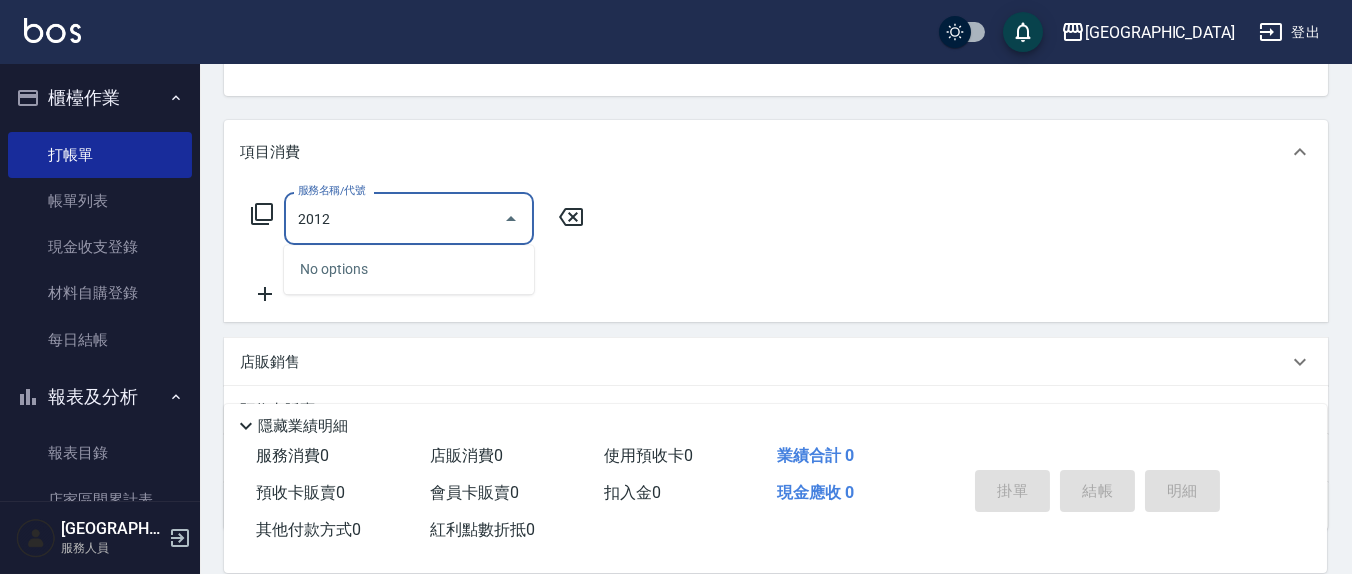click on "2012" at bounding box center (394, 218) 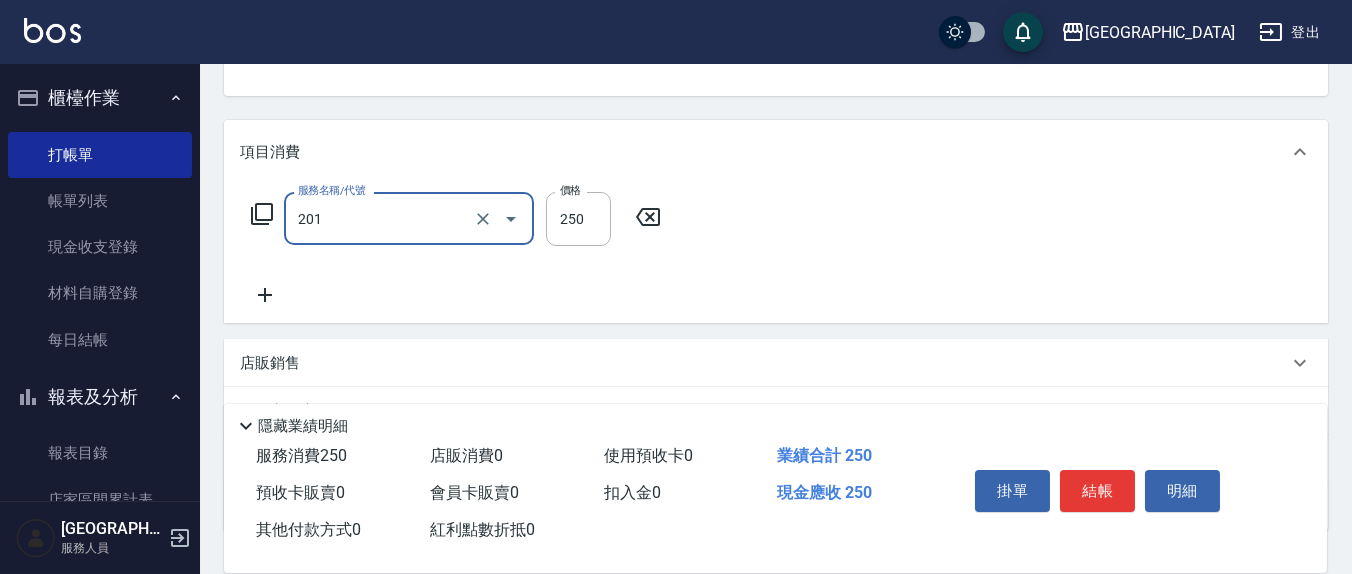 type on "洗髮(201)" 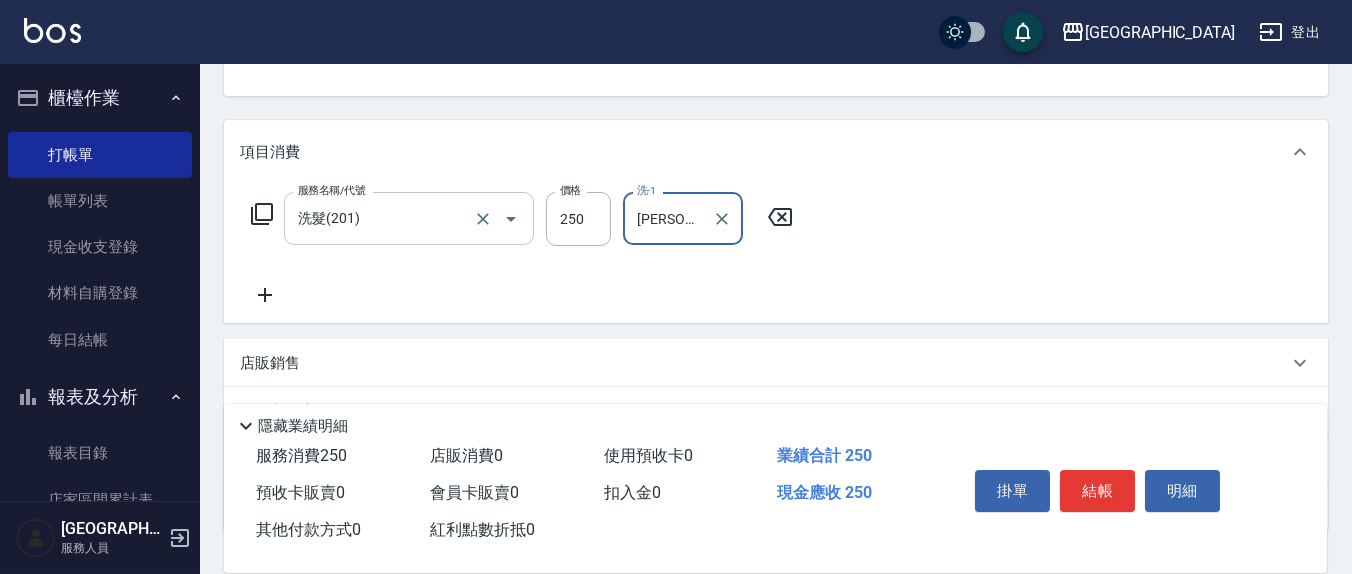 type on "[PERSON_NAME]-21" 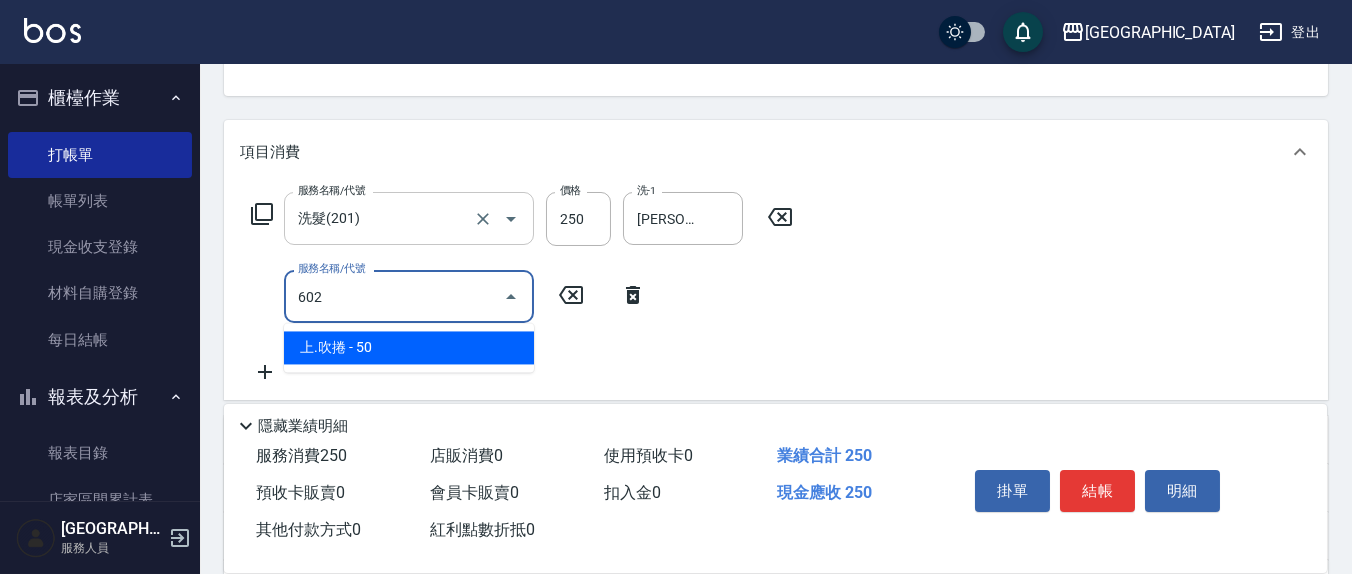 type on "上.吹捲(602)" 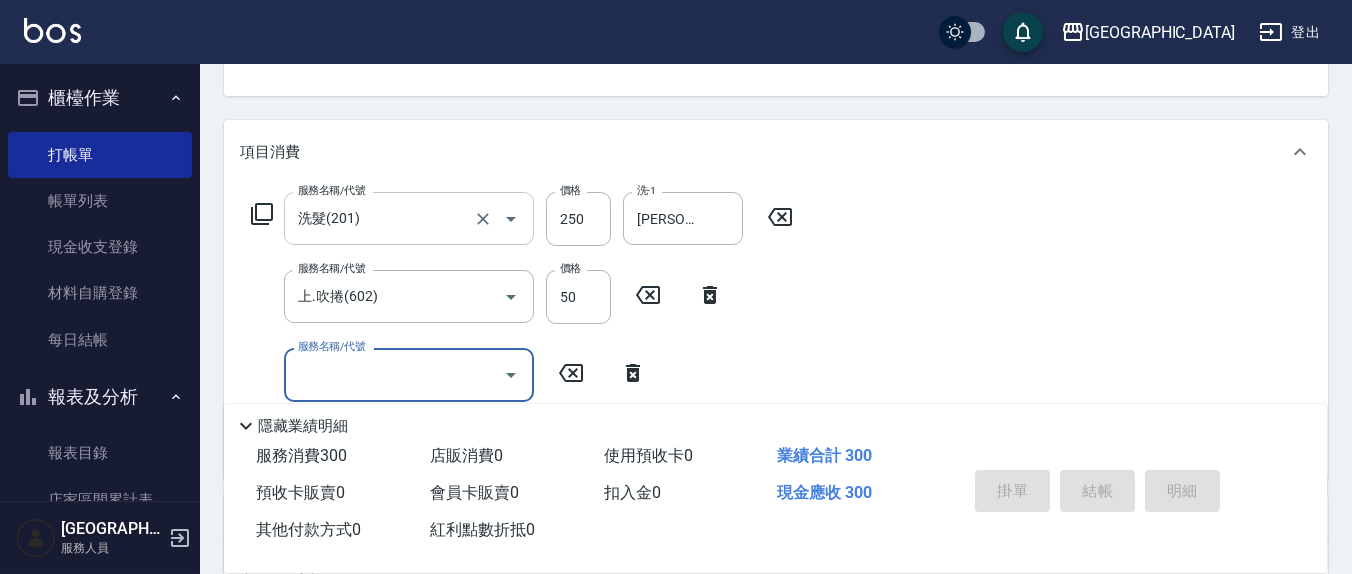 type 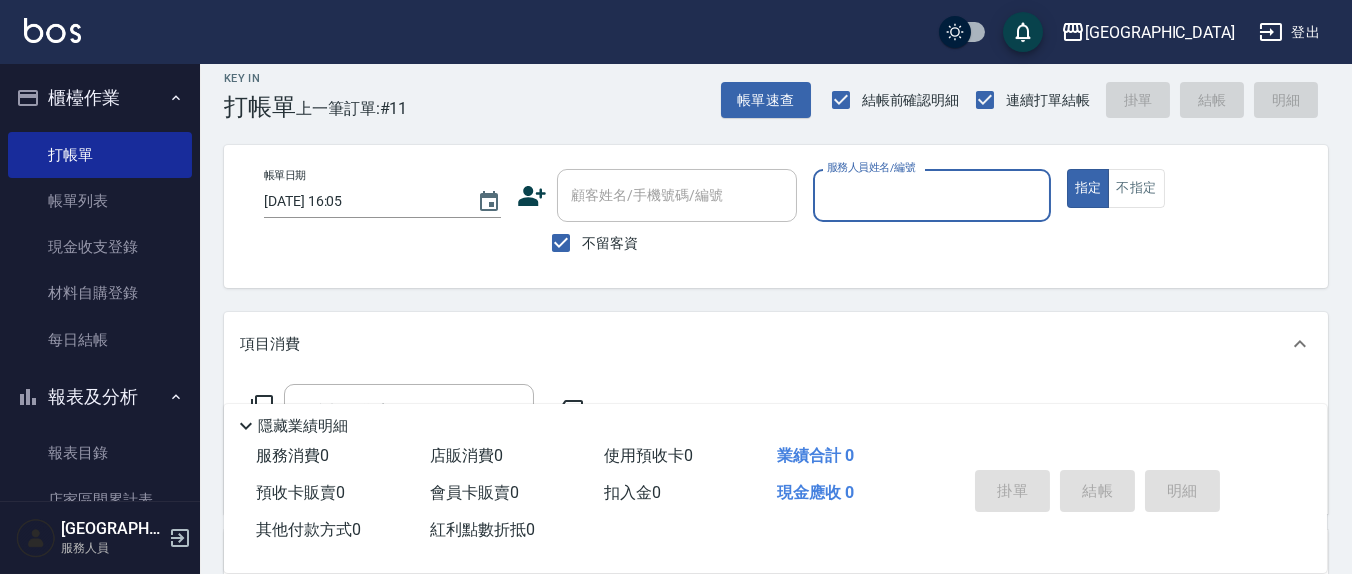 scroll, scrollTop: 0, scrollLeft: 0, axis: both 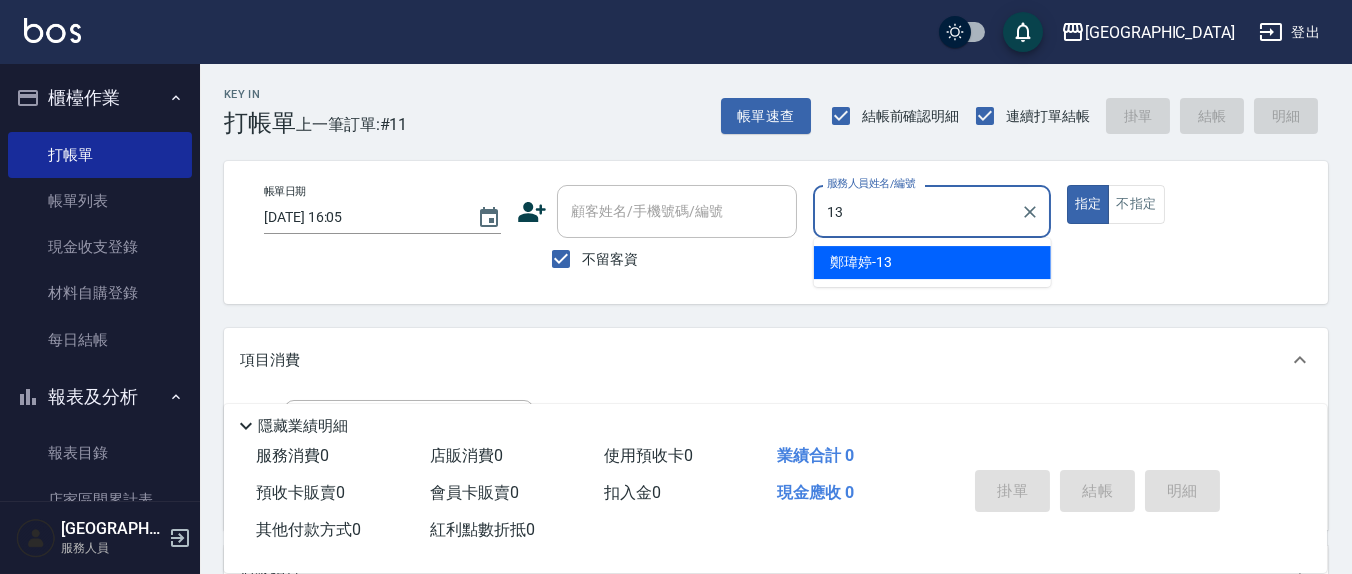 type on "[PERSON_NAME]-13" 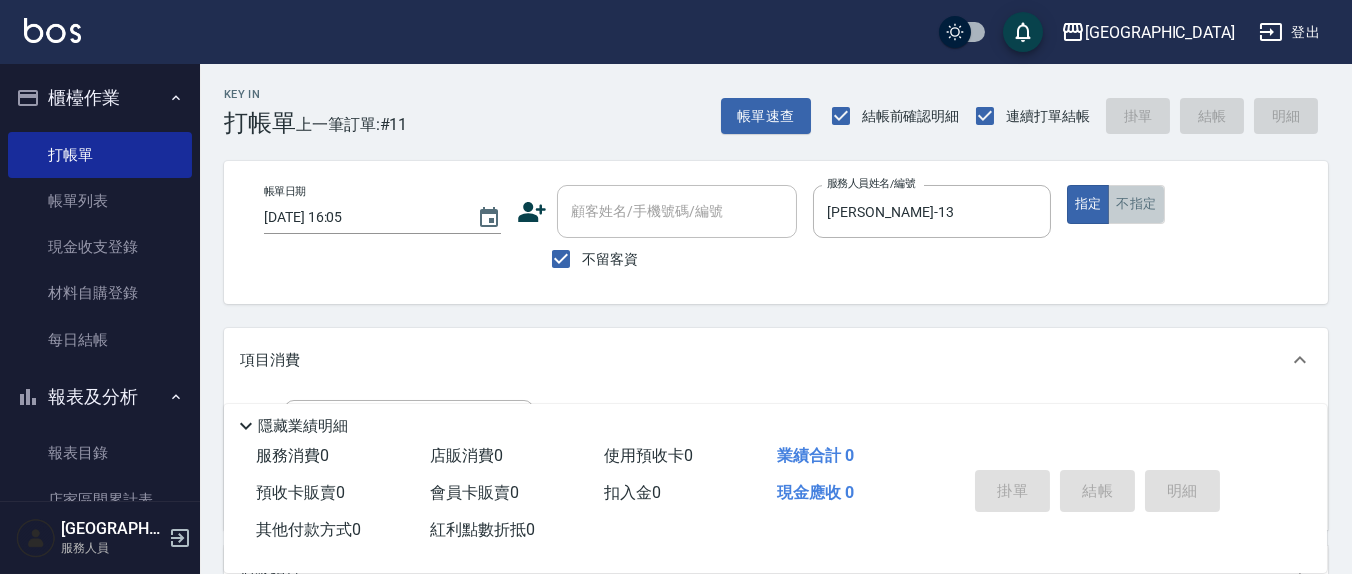 click on "不指定" at bounding box center (1136, 204) 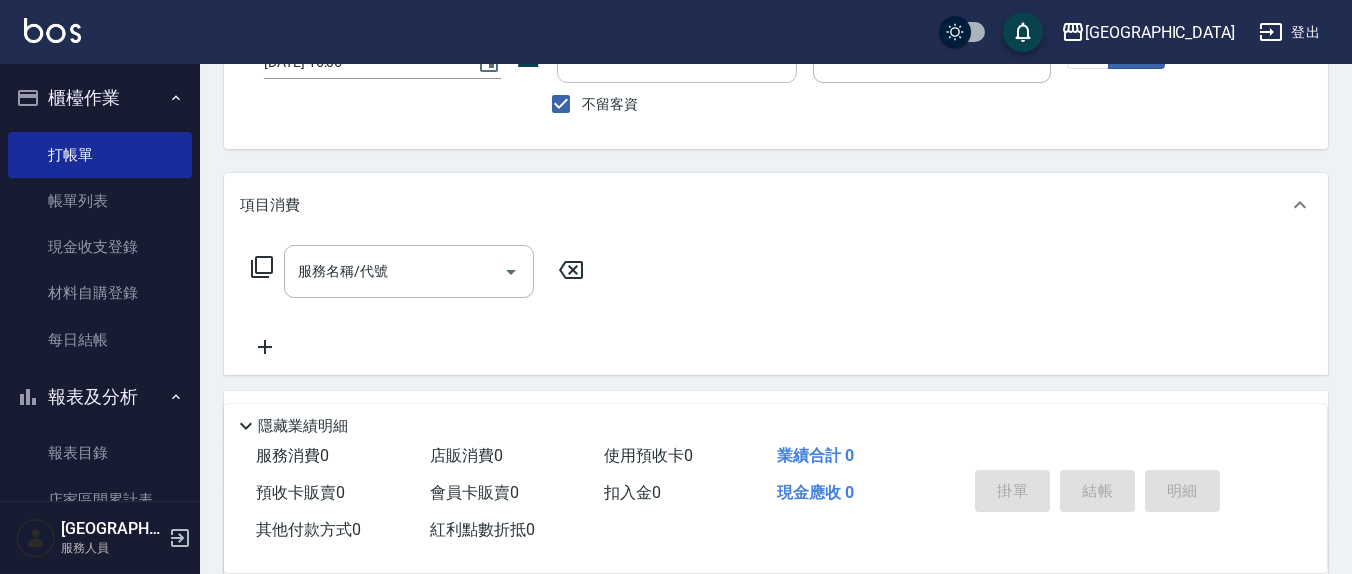 scroll, scrollTop: 208, scrollLeft: 0, axis: vertical 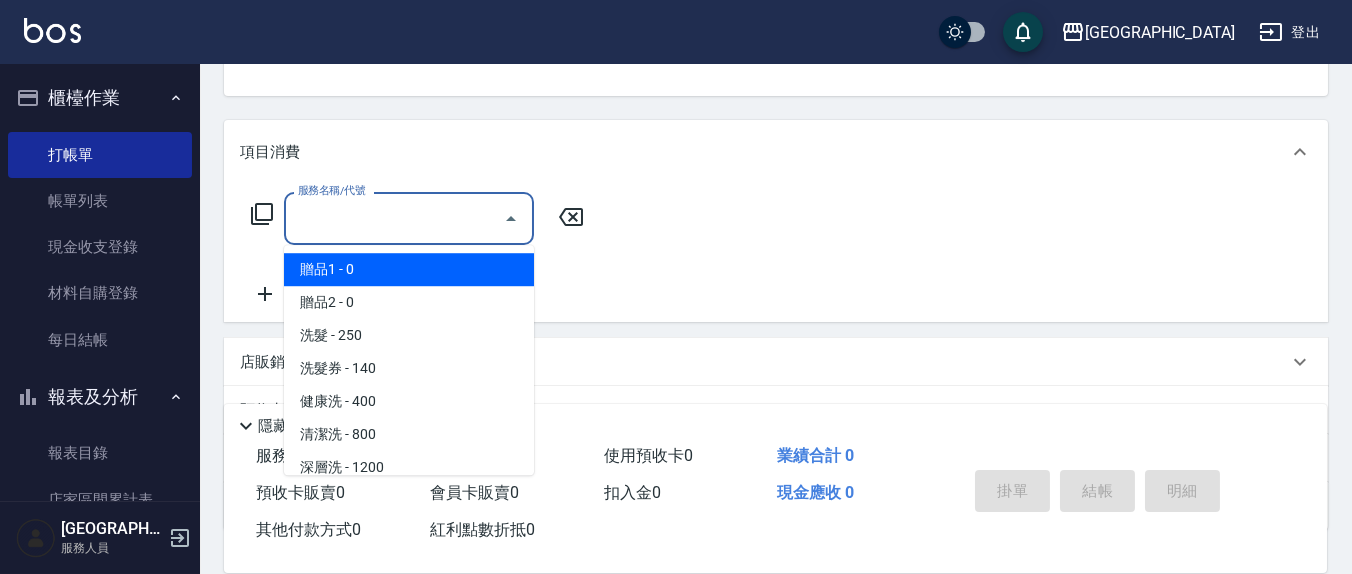 click on "服務名稱/代號" at bounding box center (394, 218) 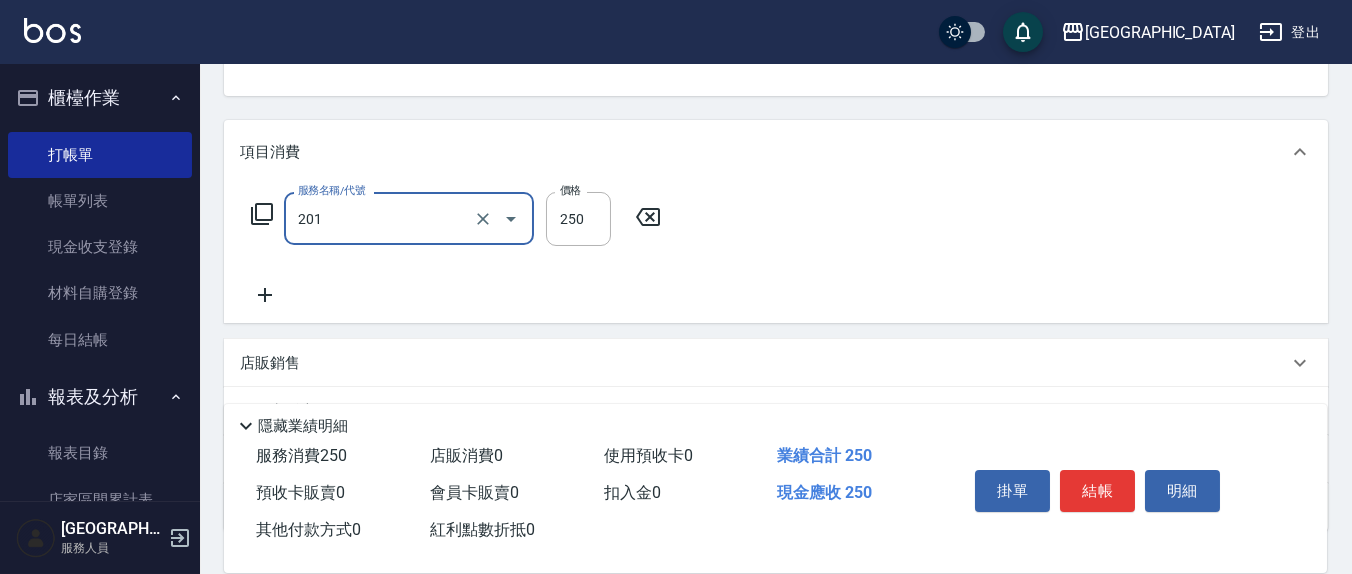 type on "洗髮(201)" 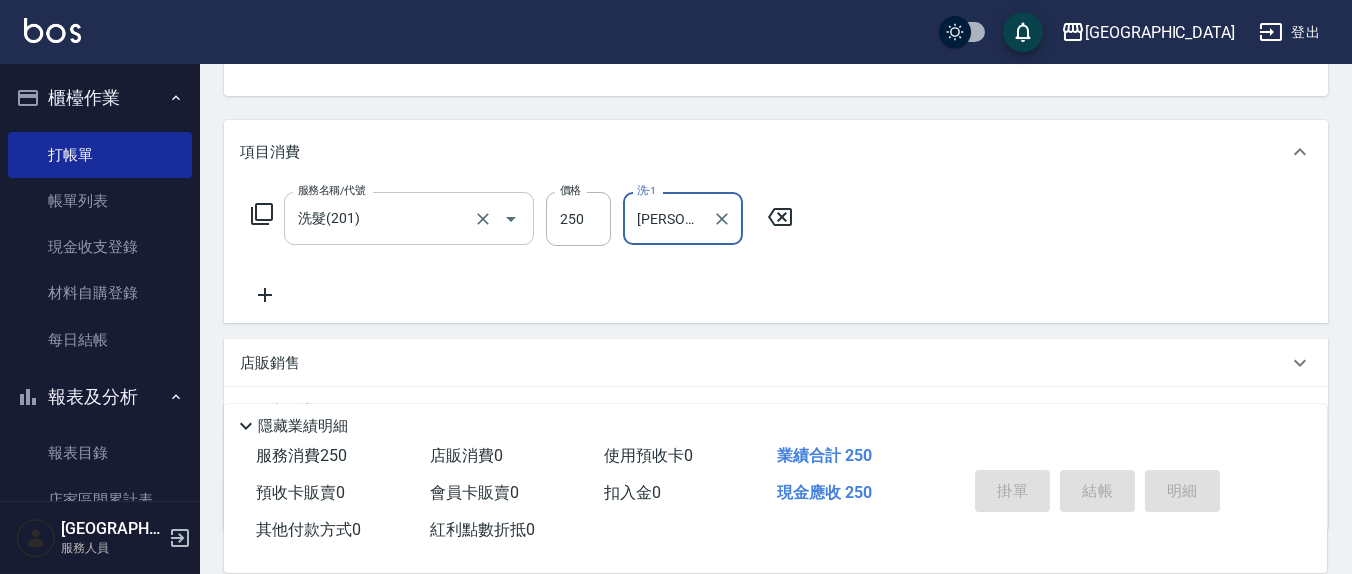 type on "[PERSON_NAME]-8" 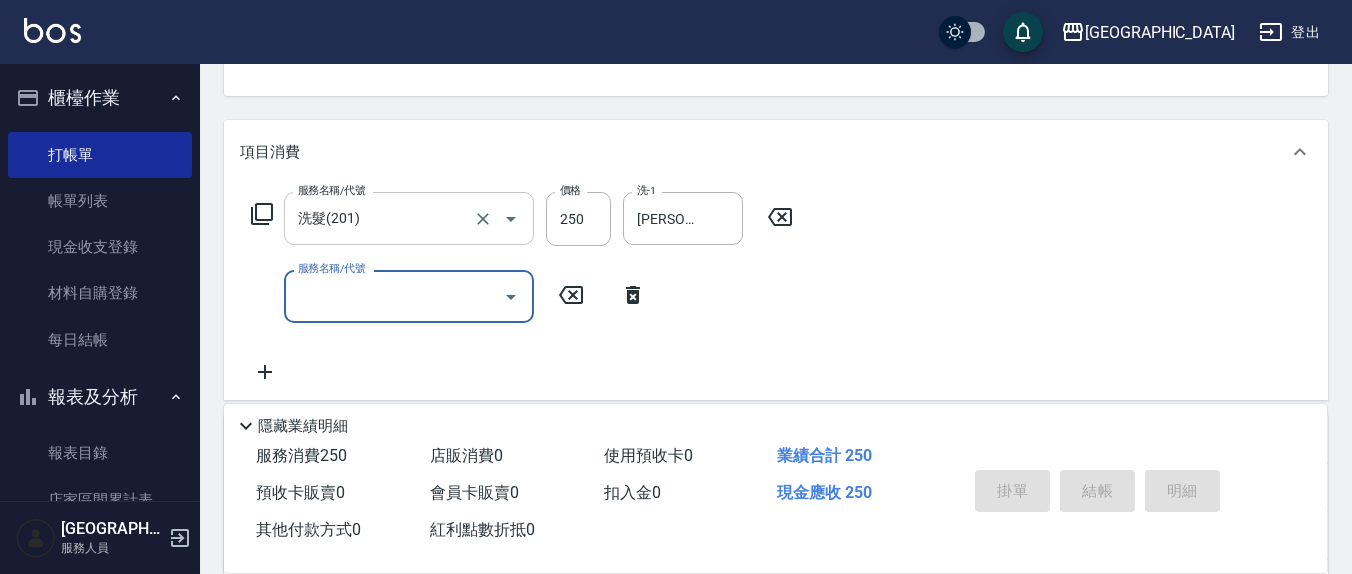 type 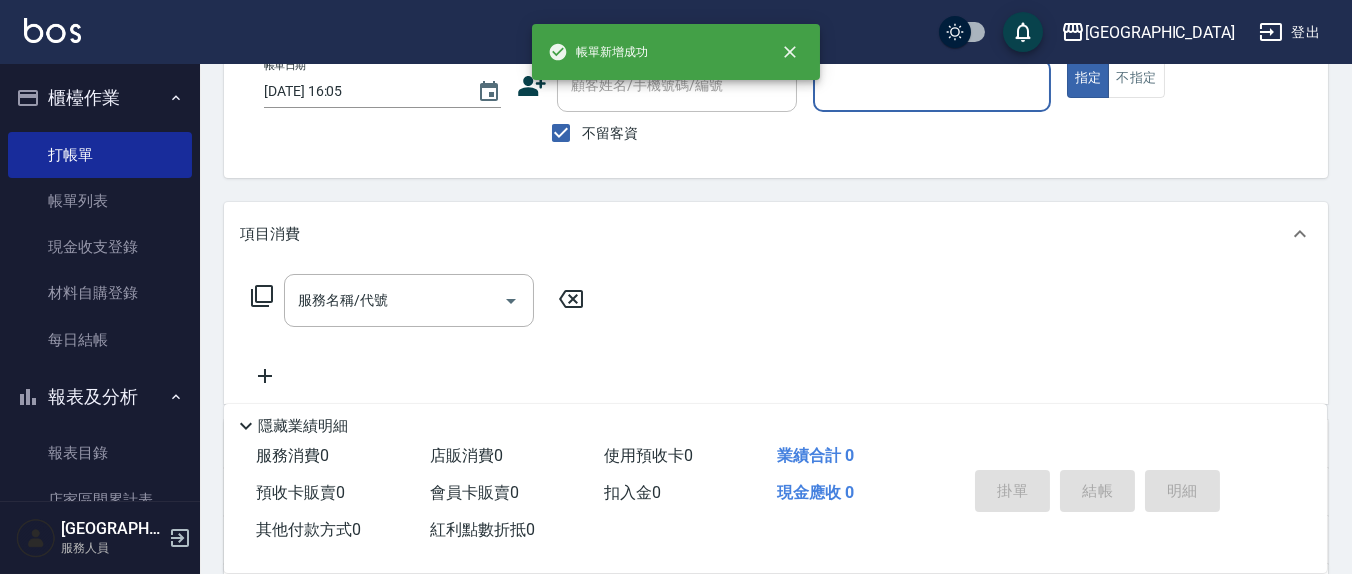 scroll, scrollTop: 0, scrollLeft: 0, axis: both 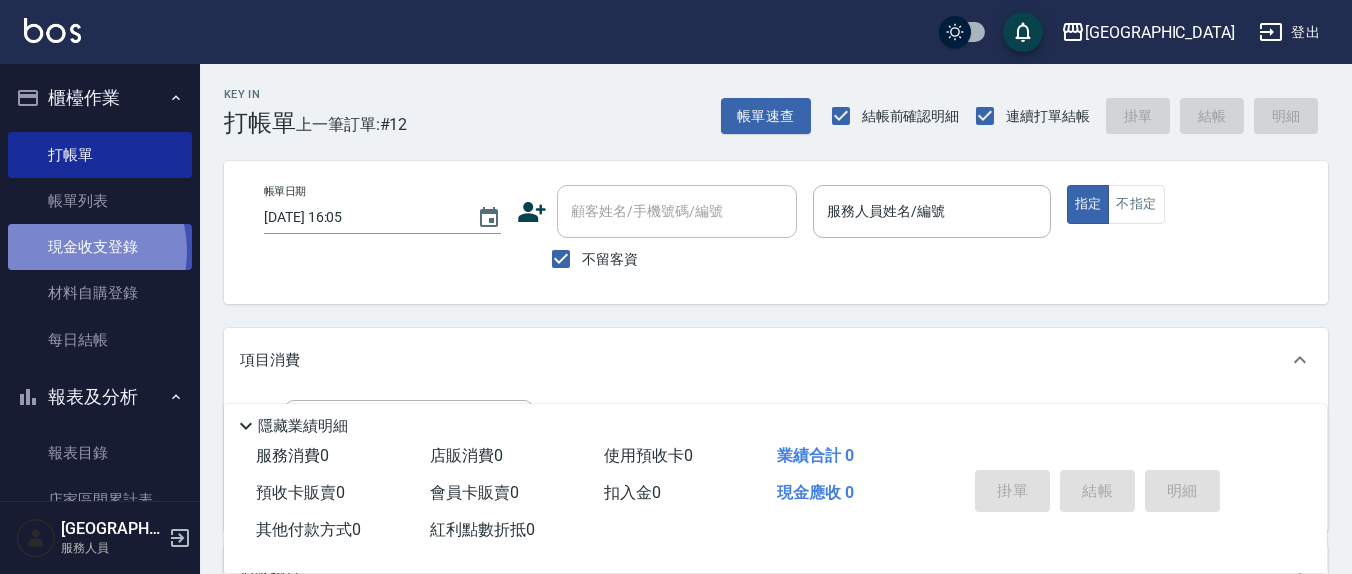 click on "現金收支登錄" at bounding box center (100, 247) 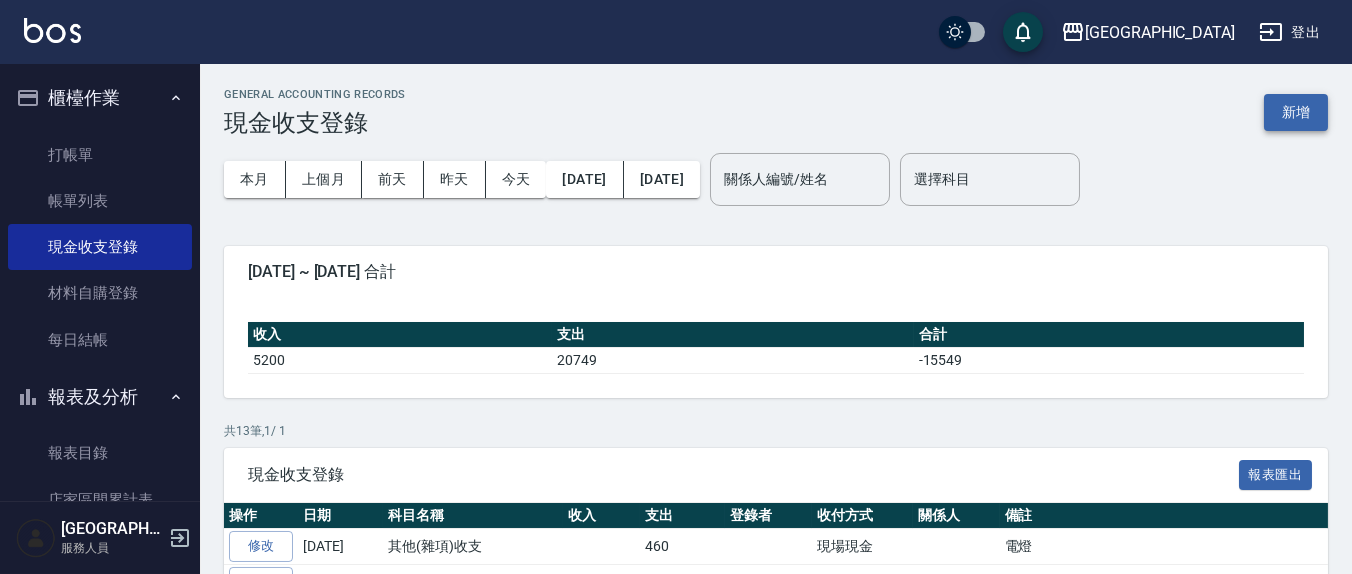 click on "新增" at bounding box center (1296, 112) 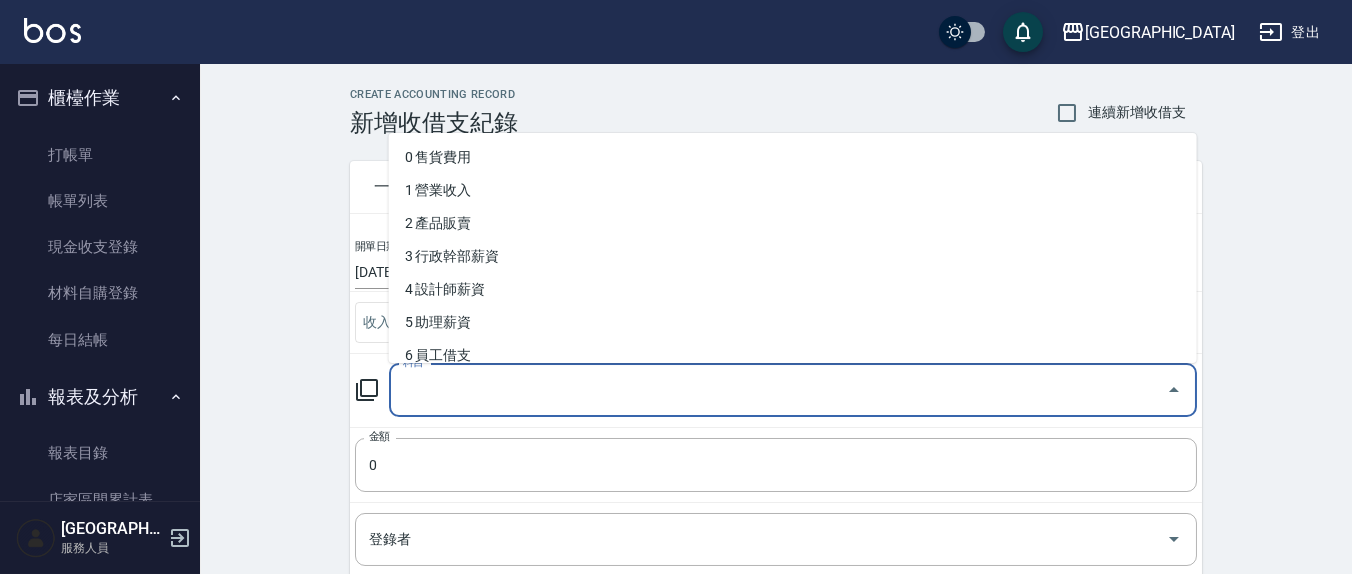 click on "科目" at bounding box center (778, 390) 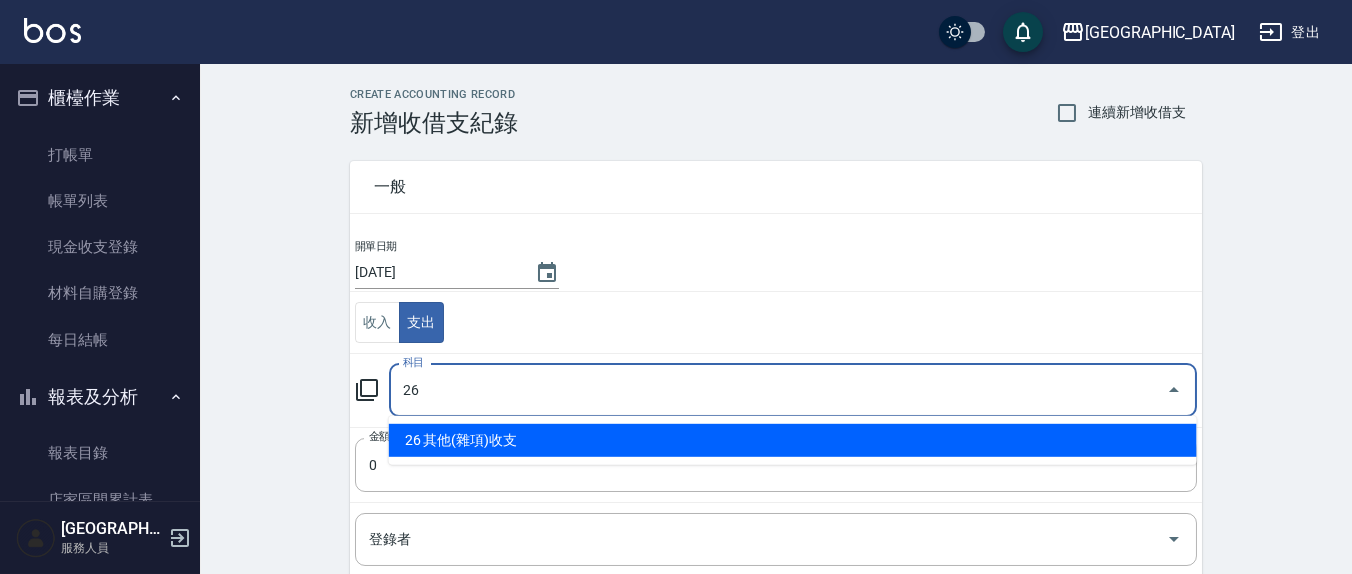 click on "26 其他(雜項)收支" at bounding box center (793, 440) 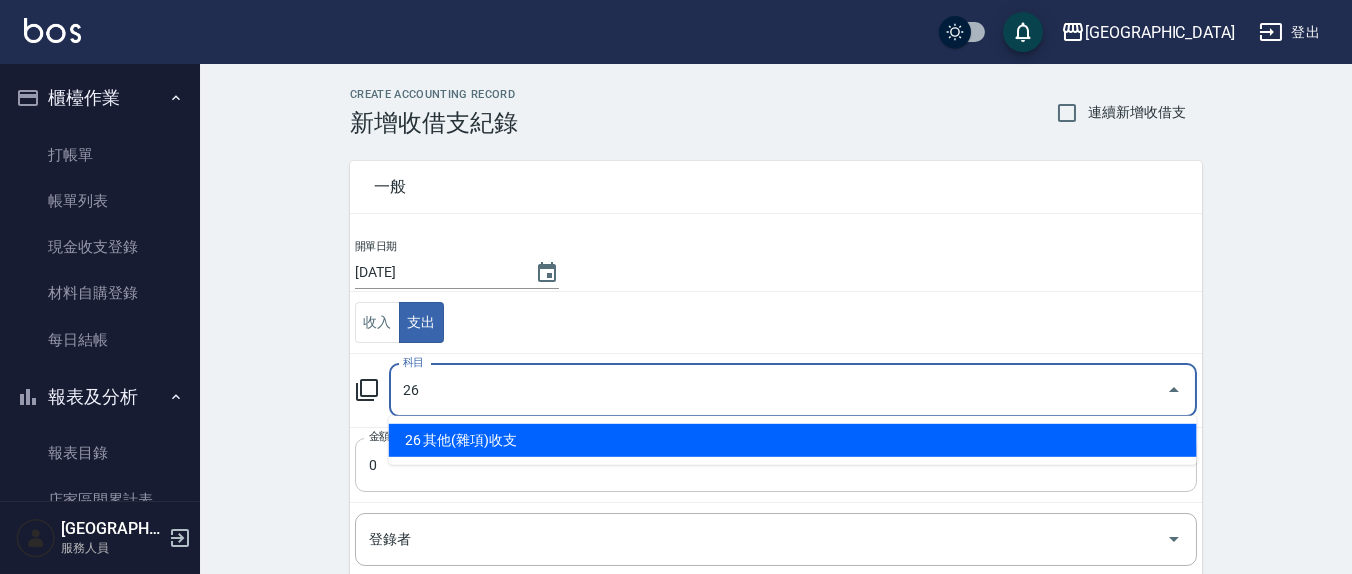 type on "26 其他(雜項)收支" 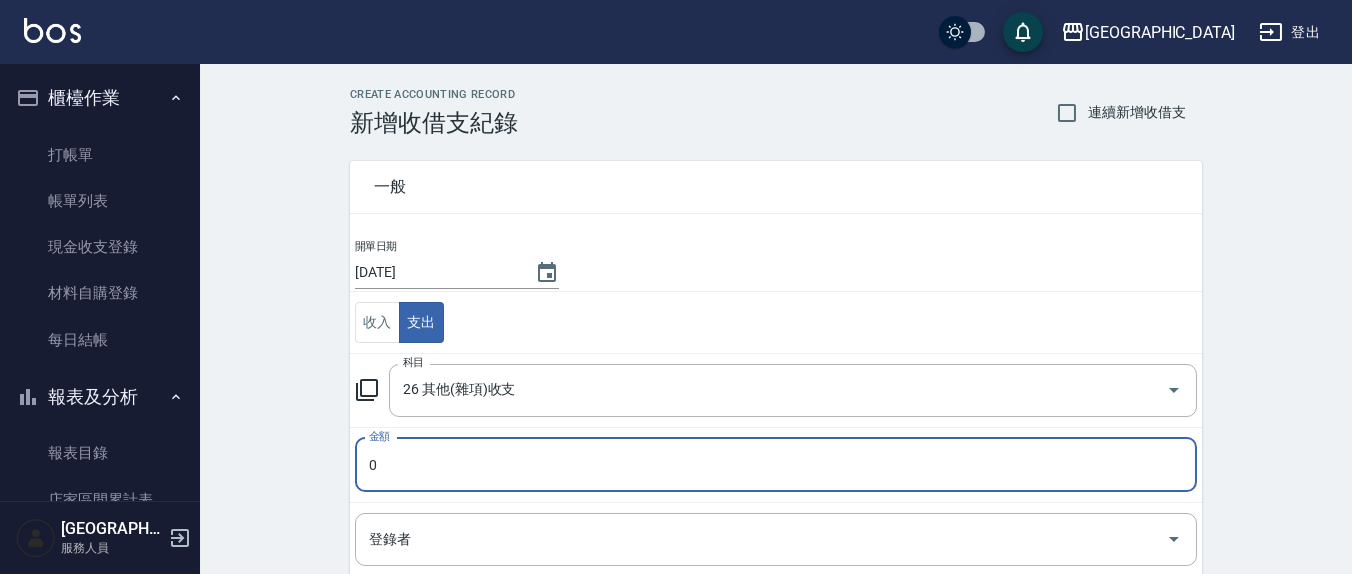 scroll, scrollTop: 208, scrollLeft: 0, axis: vertical 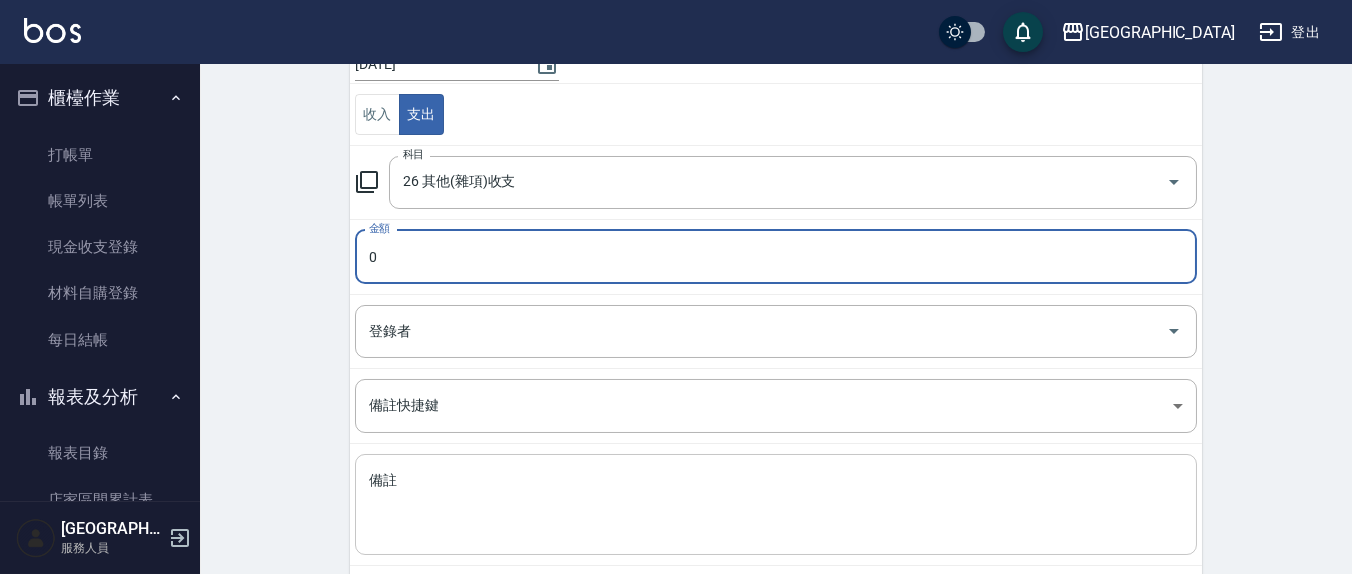 click on "備註" at bounding box center [776, 505] 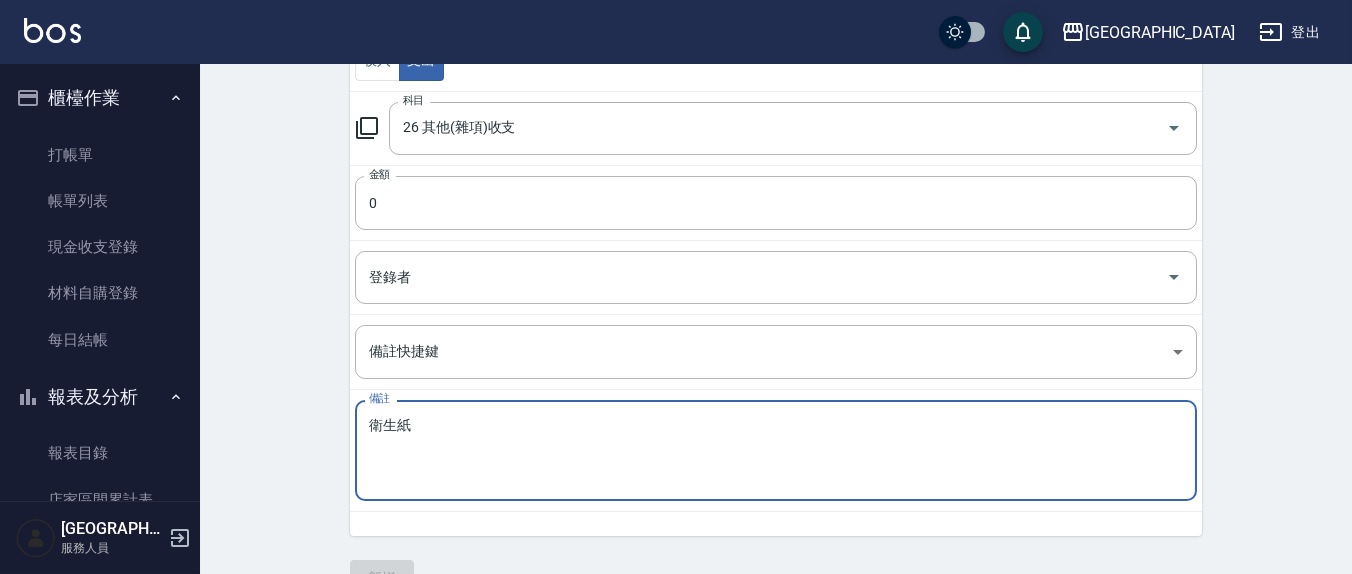scroll, scrollTop: 306, scrollLeft: 0, axis: vertical 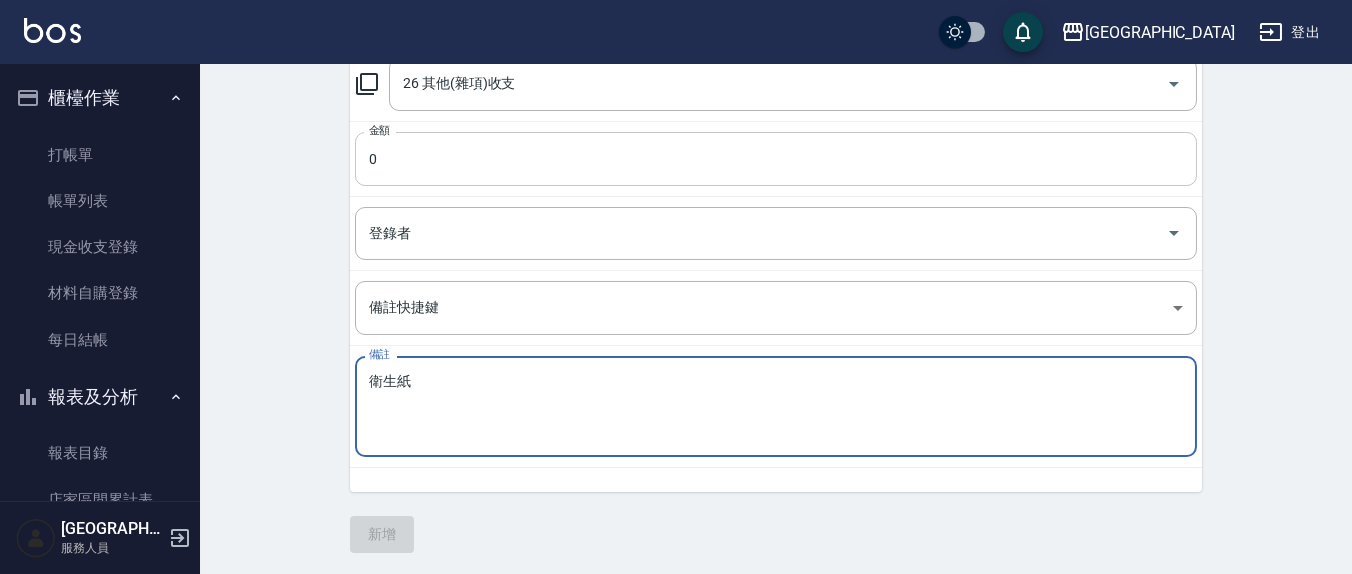 type on "衛生紙" 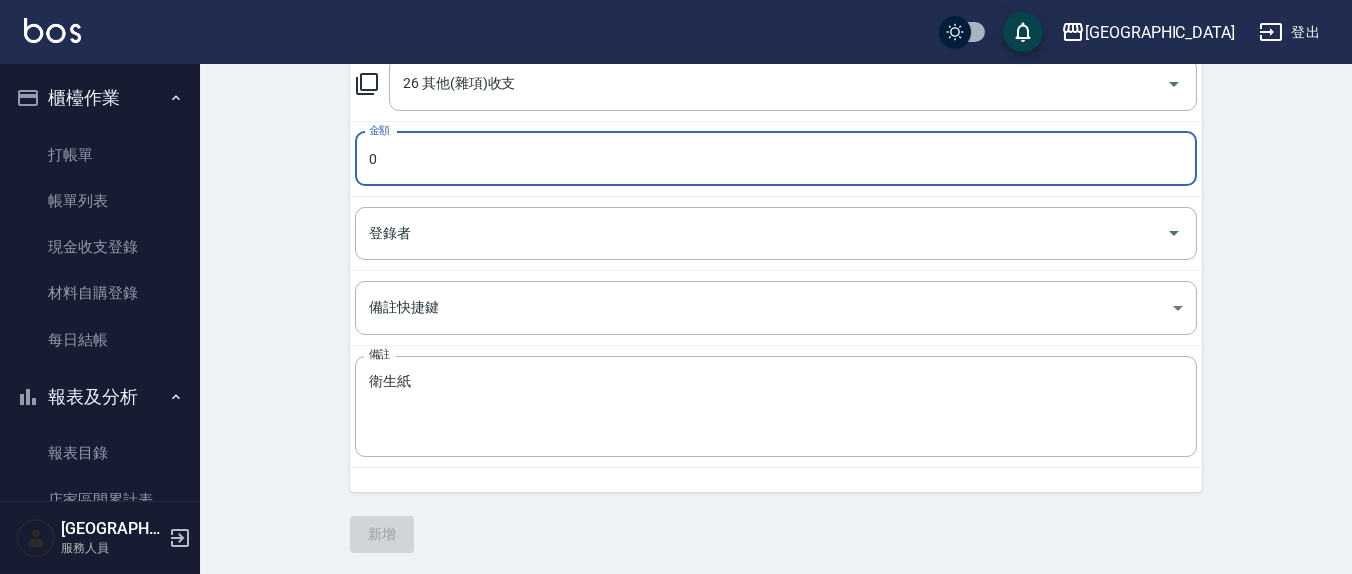 click on "0" at bounding box center [776, 159] 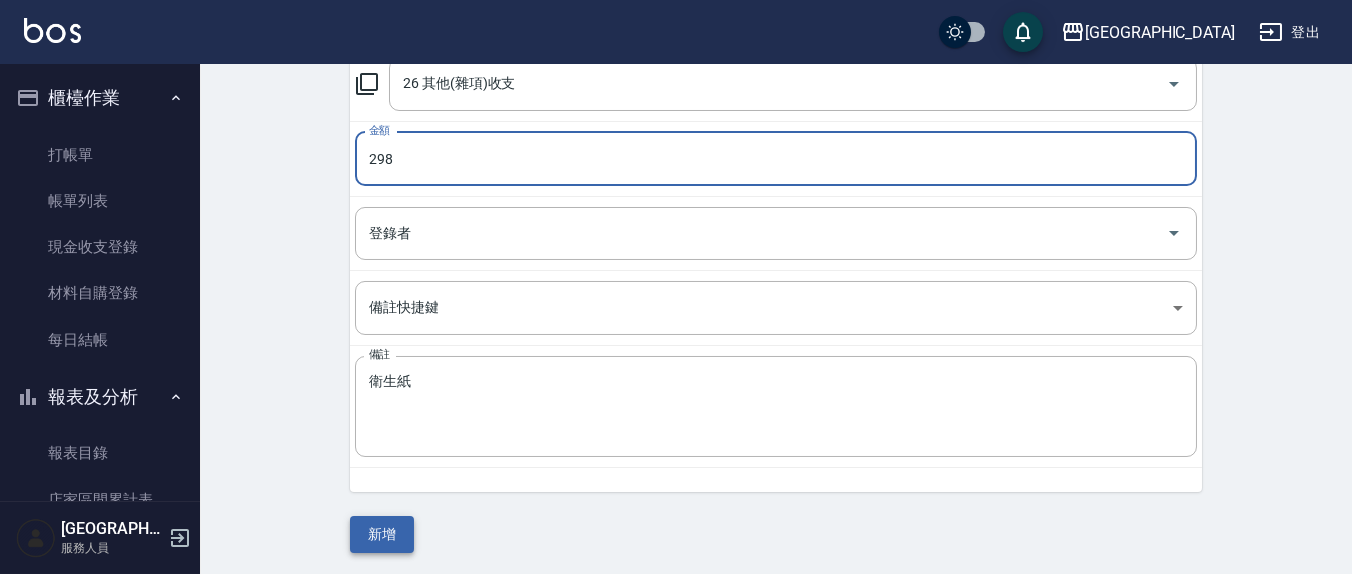 type on "298" 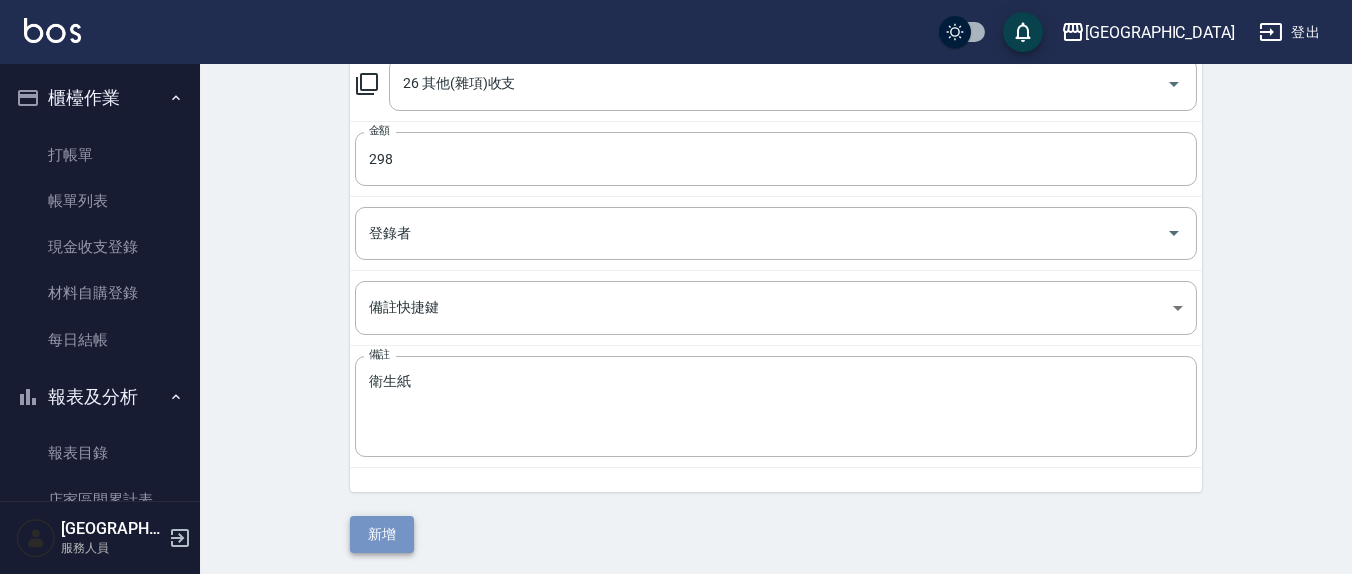 click on "新增" at bounding box center (382, 534) 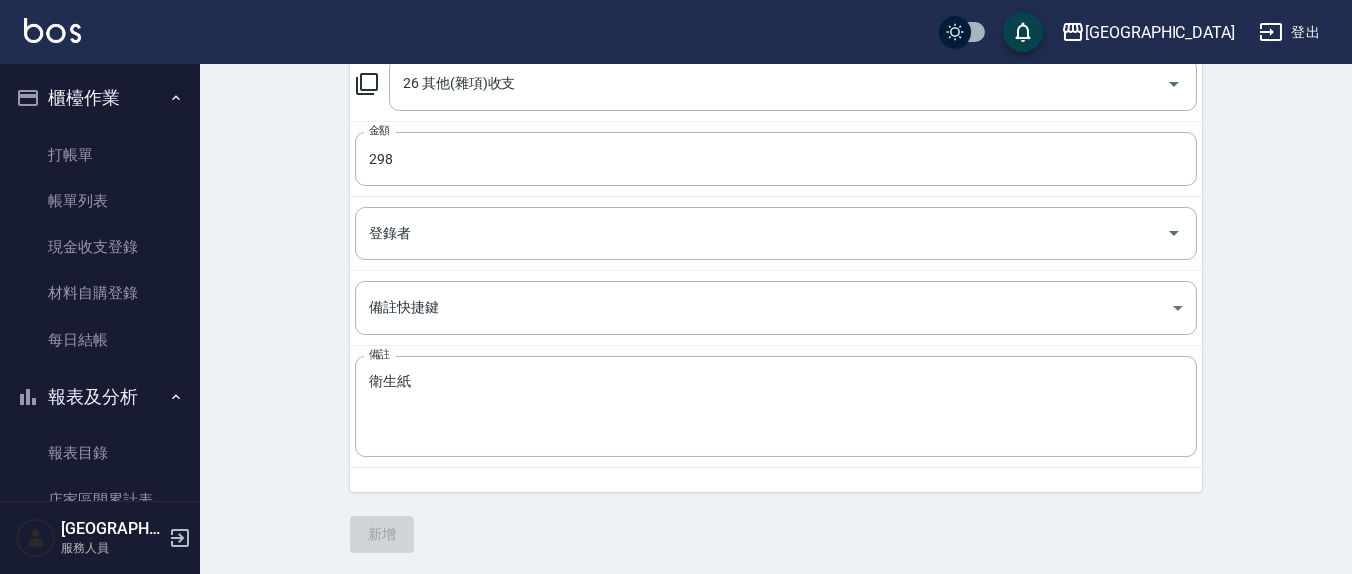 scroll, scrollTop: 0, scrollLeft: 0, axis: both 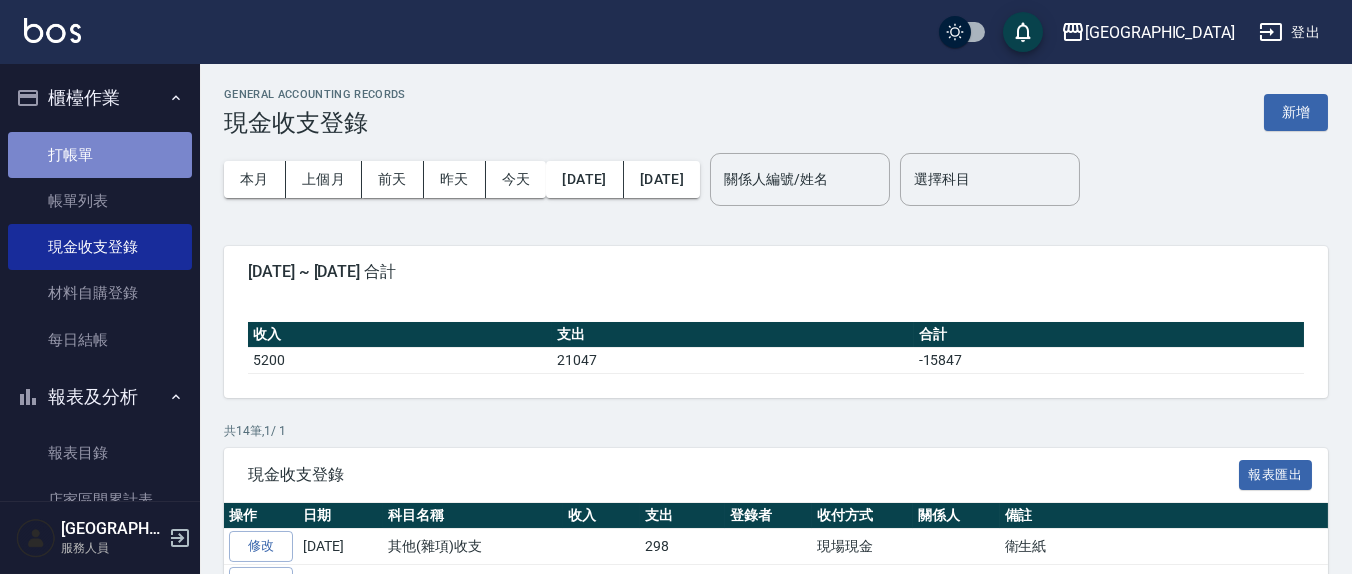 click on "打帳單" at bounding box center (100, 155) 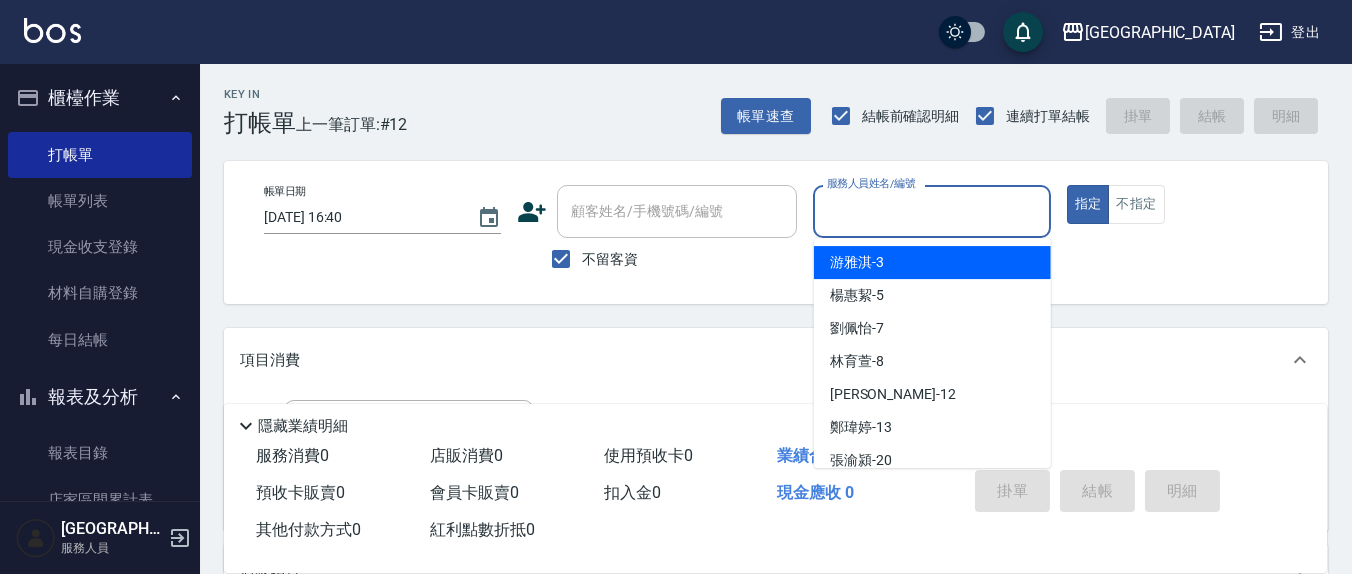 click on "服務人員姓名/編號" at bounding box center [931, 211] 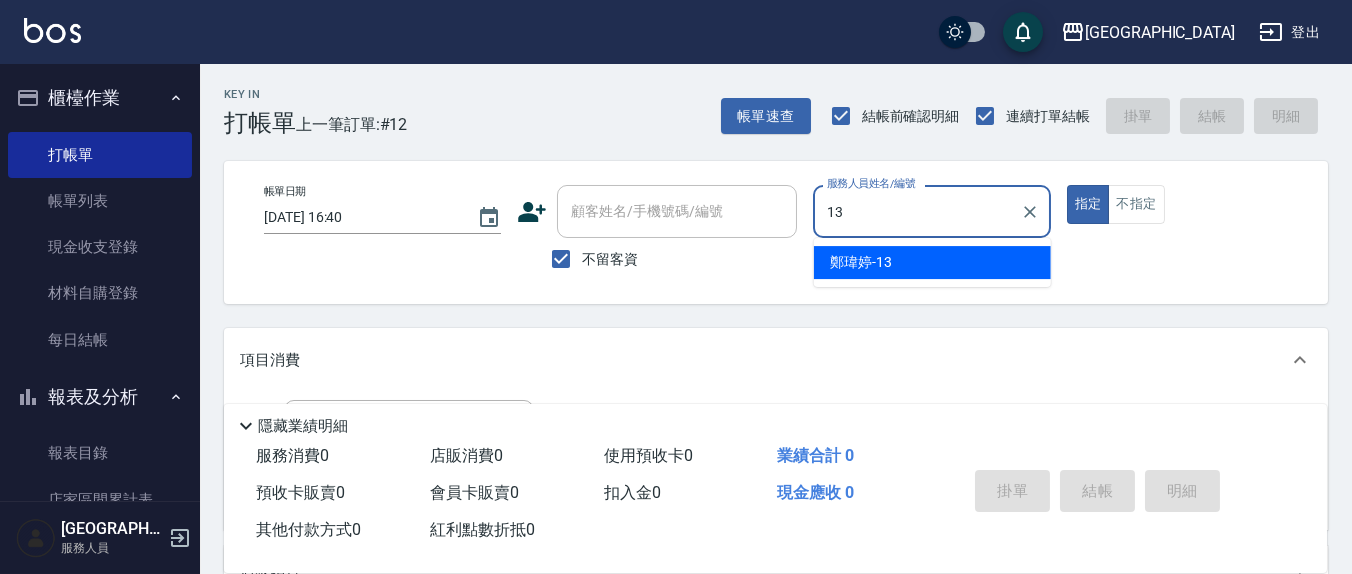 type on "[PERSON_NAME]-13" 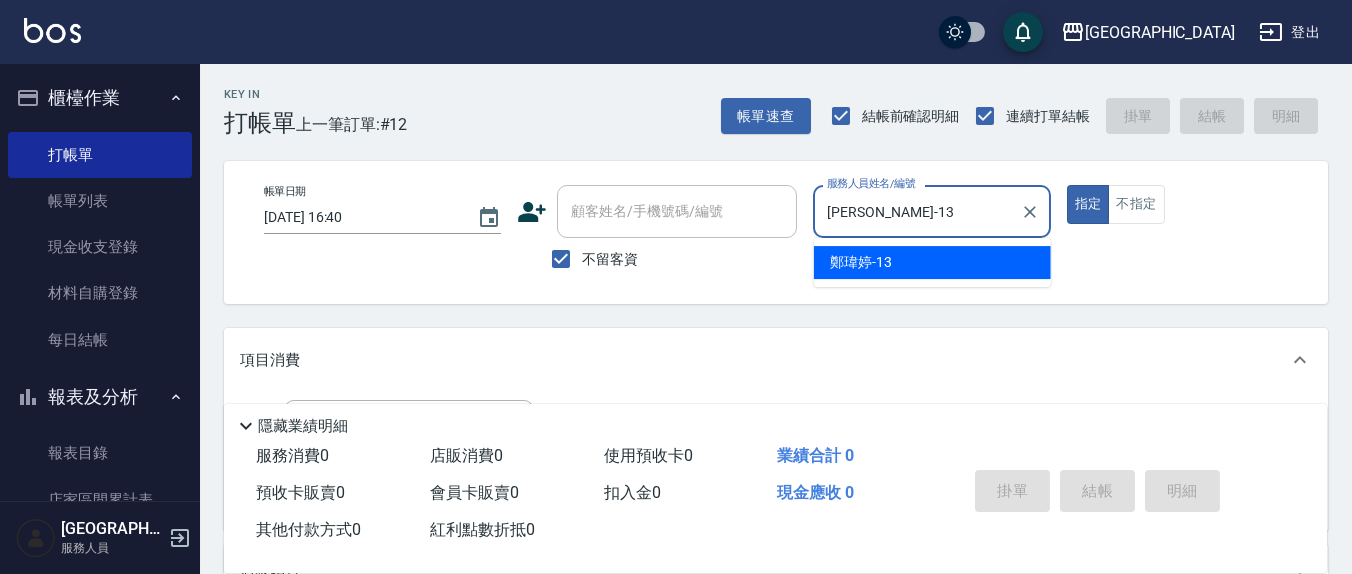 type on "true" 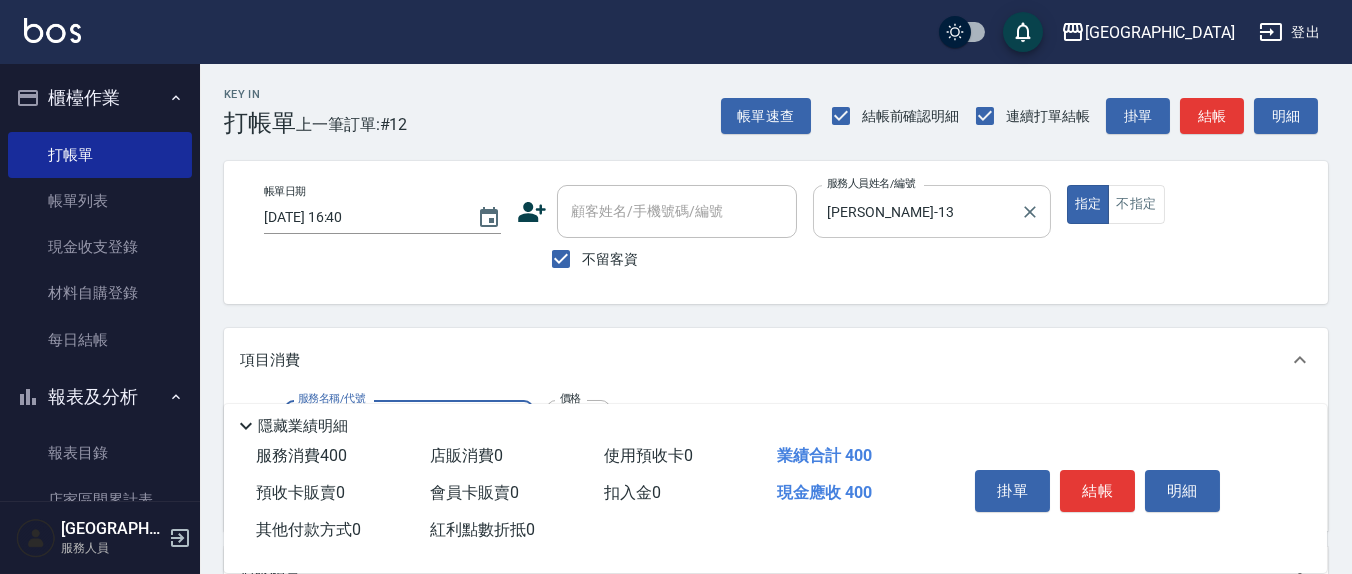 type on "剪髮(401)" 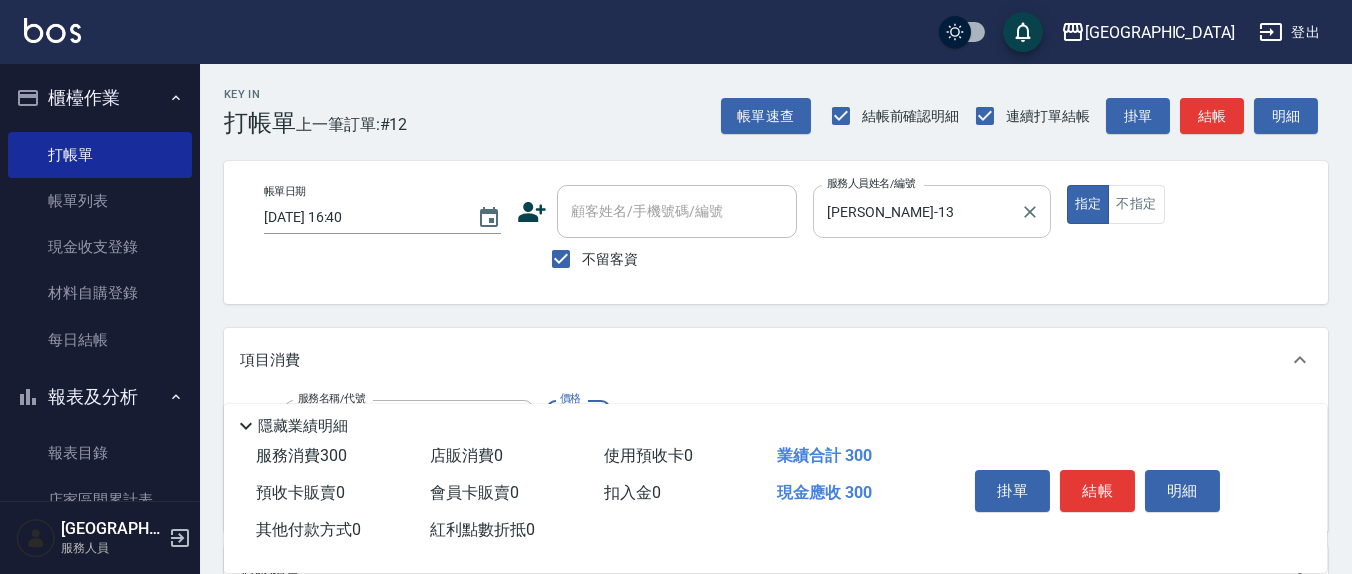 type on "300" 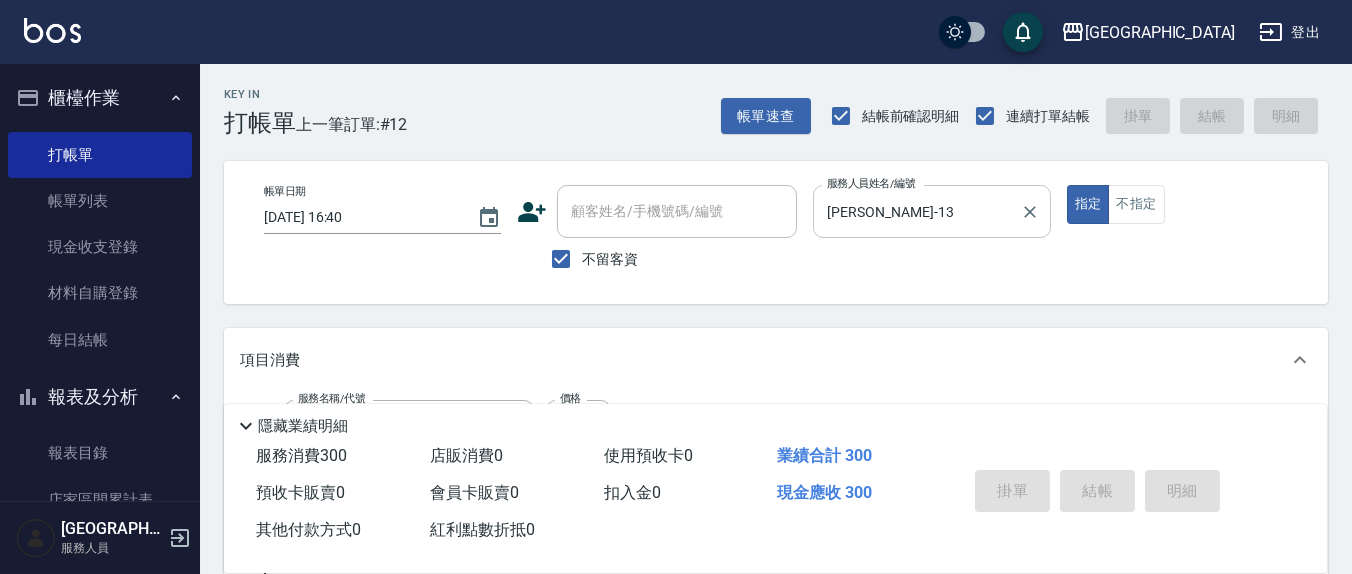 type 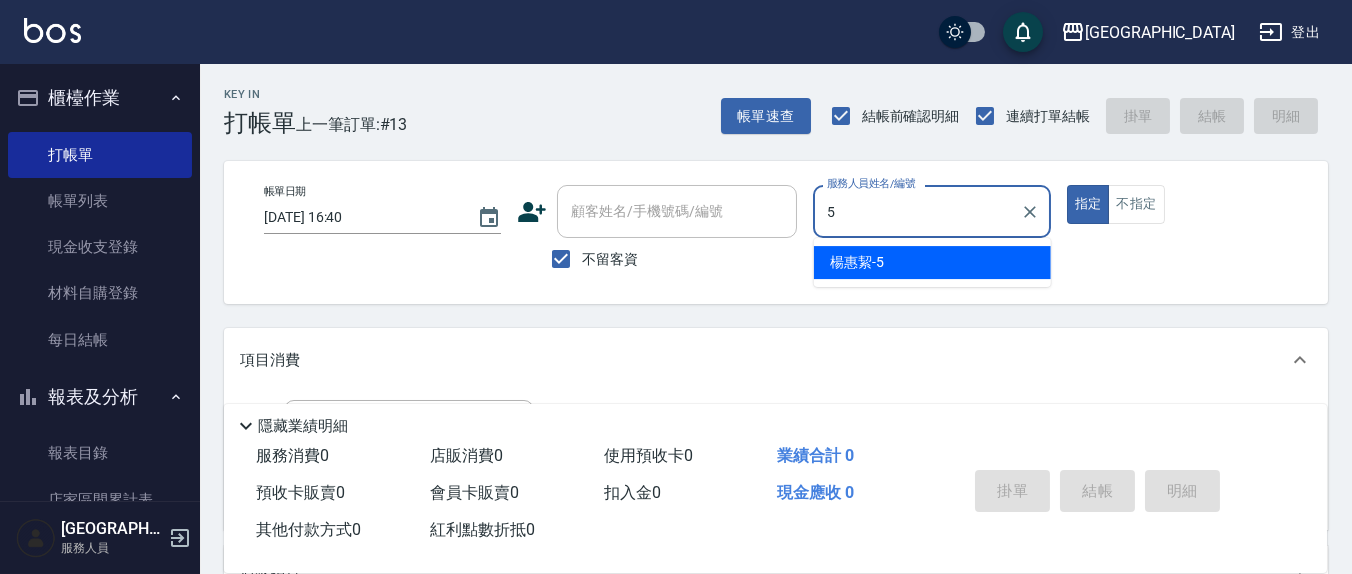 type on "[PERSON_NAME]5" 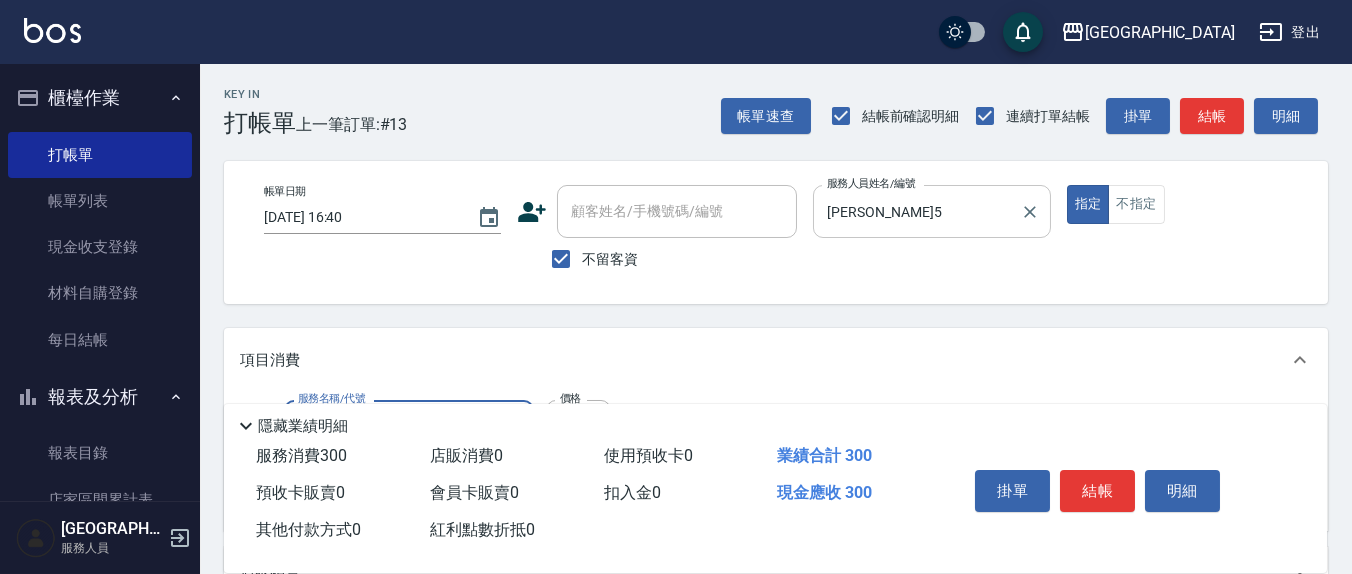 type on "[PERSON_NAME]洗髮精(210)" 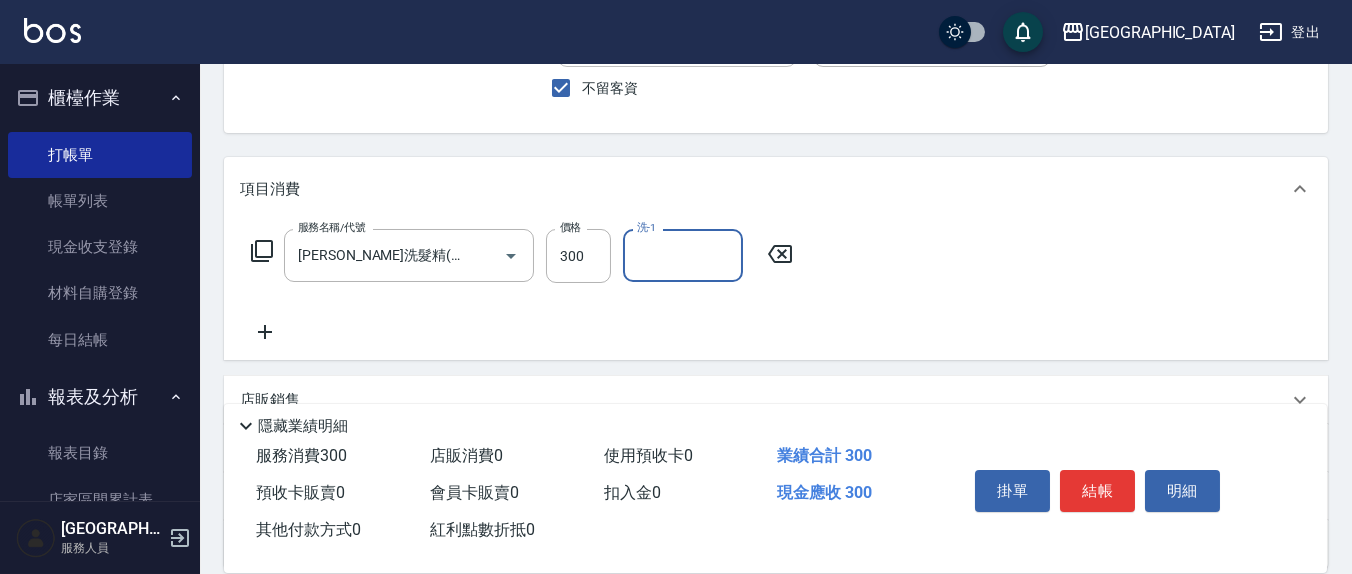 scroll, scrollTop: 208, scrollLeft: 0, axis: vertical 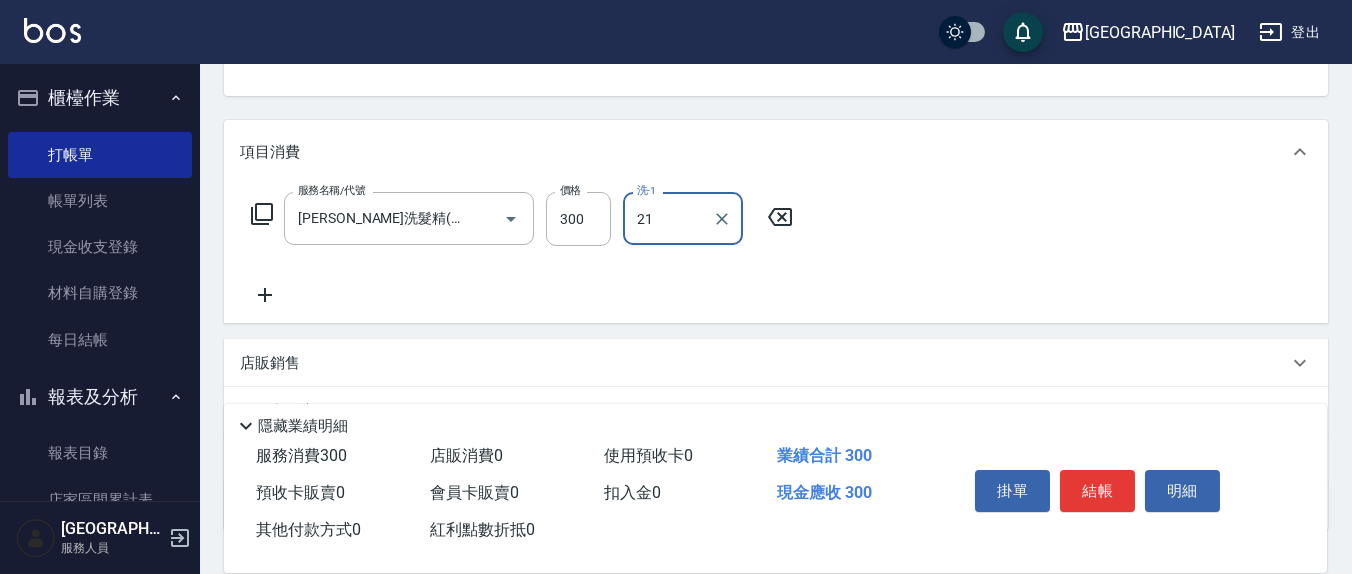 type on "[PERSON_NAME]-21" 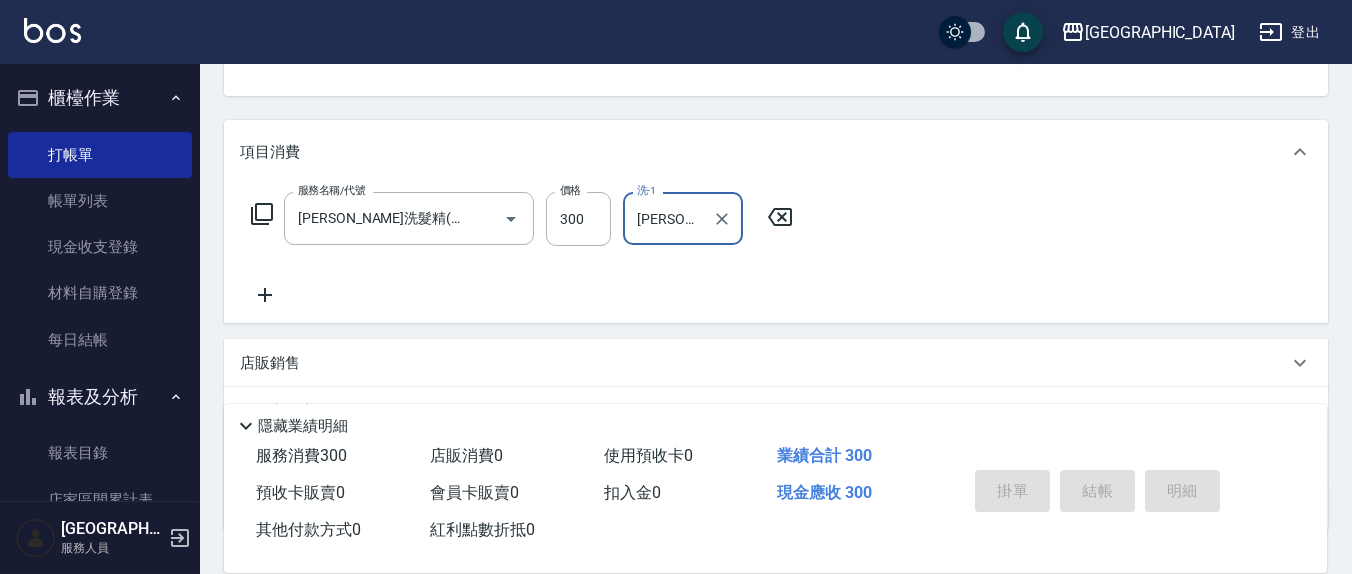 type 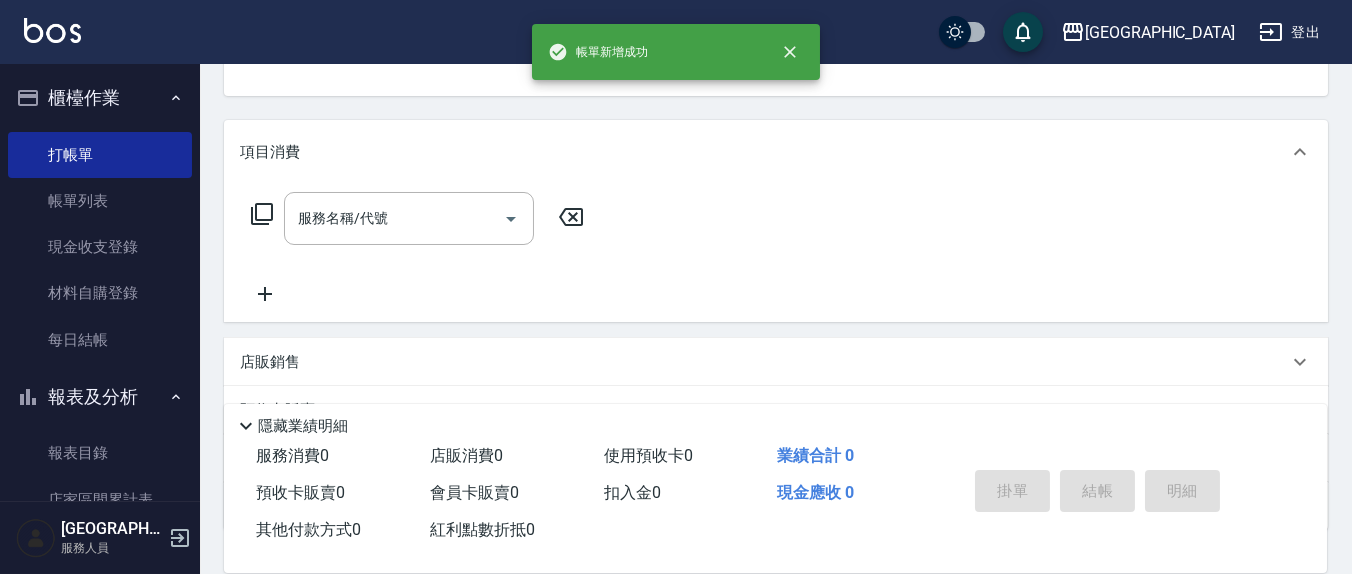 scroll, scrollTop: 185, scrollLeft: 0, axis: vertical 